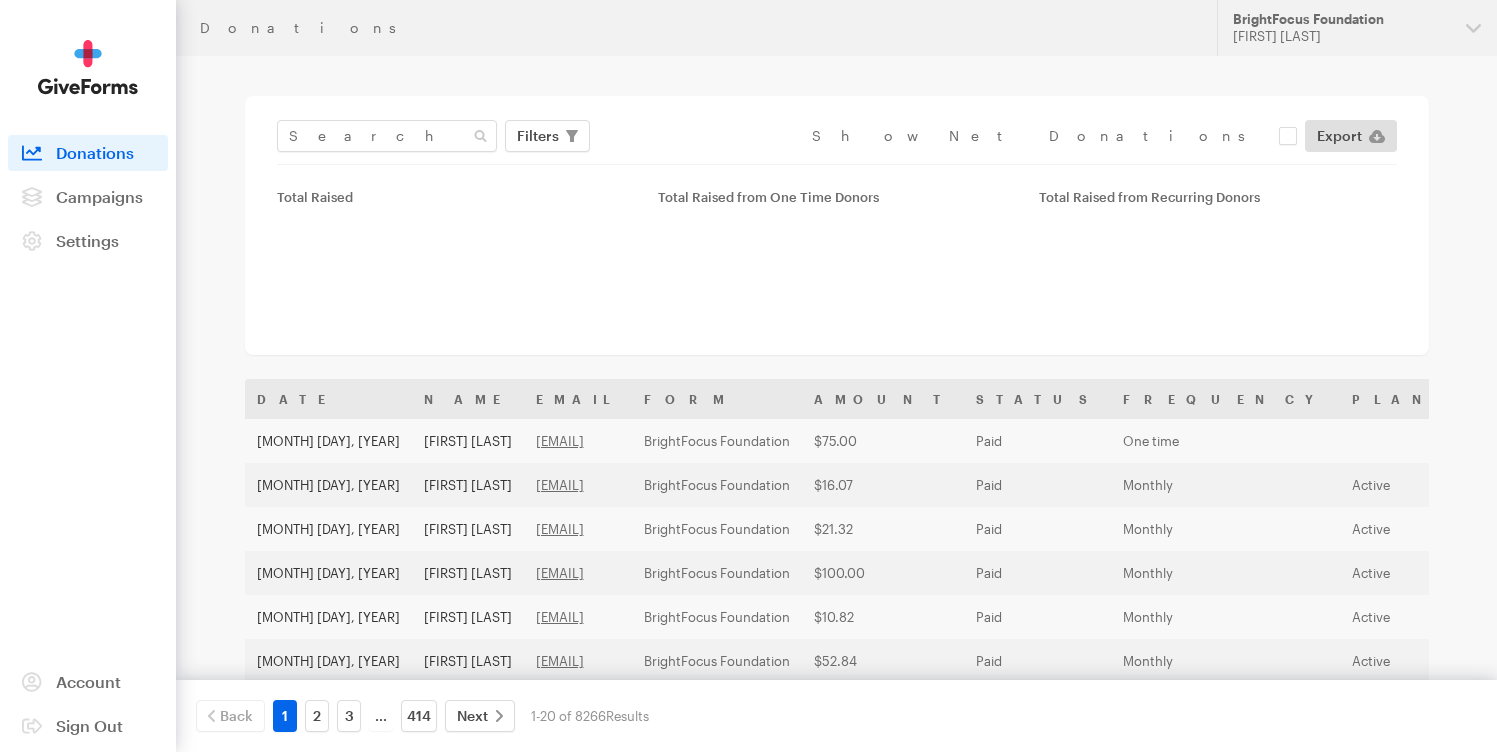 scroll, scrollTop: 0, scrollLeft: 0, axis: both 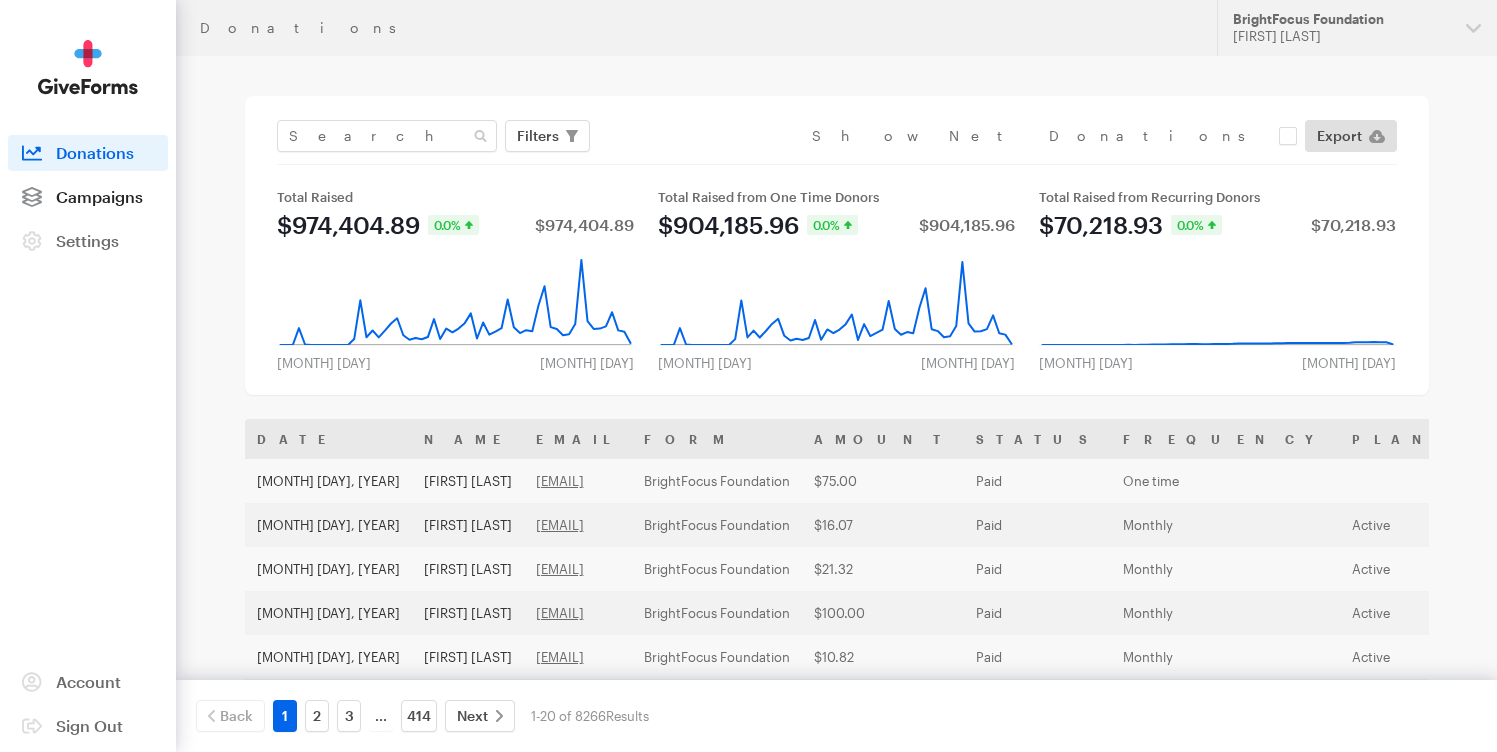 click on "Campaigns" at bounding box center [88, 197] 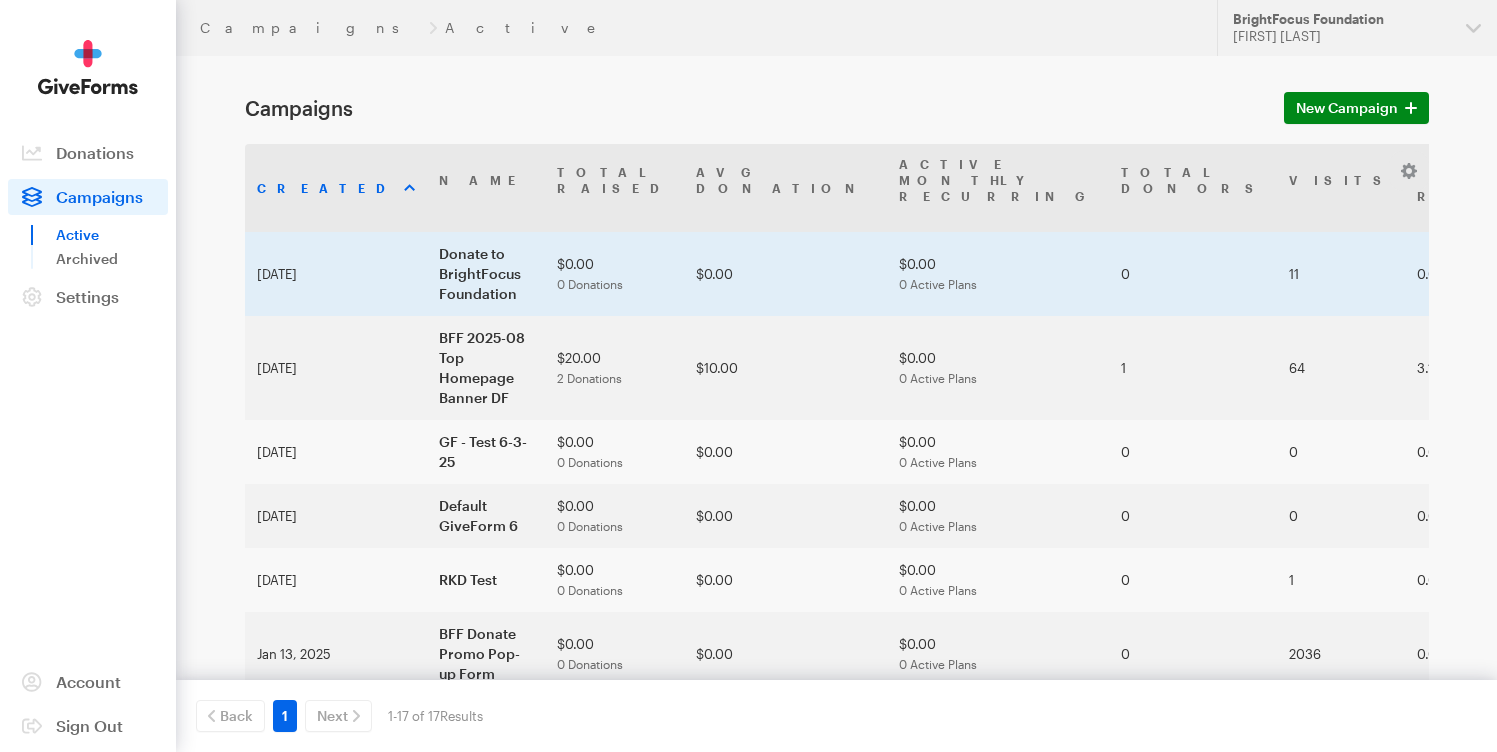 scroll, scrollTop: 0, scrollLeft: 0, axis: both 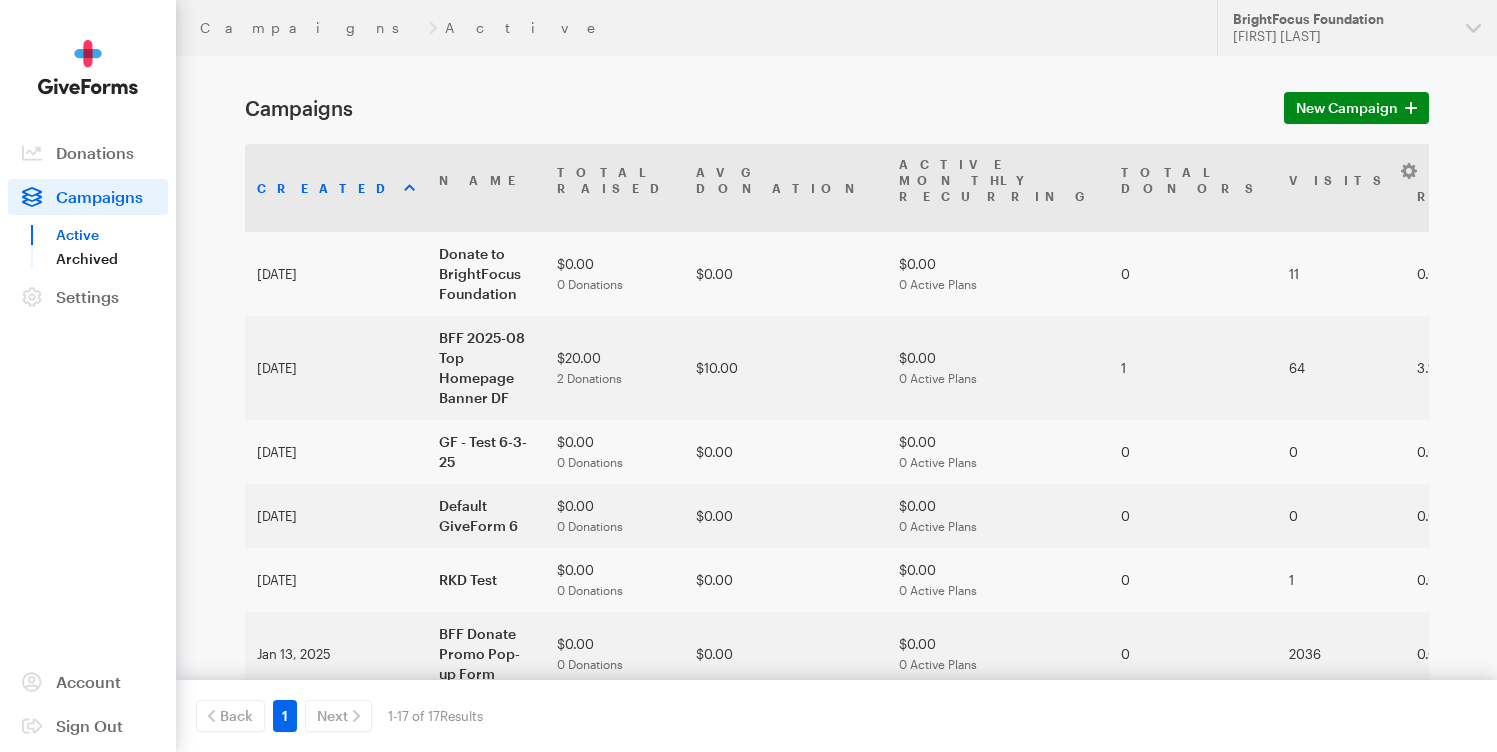 click on "Archived" at bounding box center [112, 259] 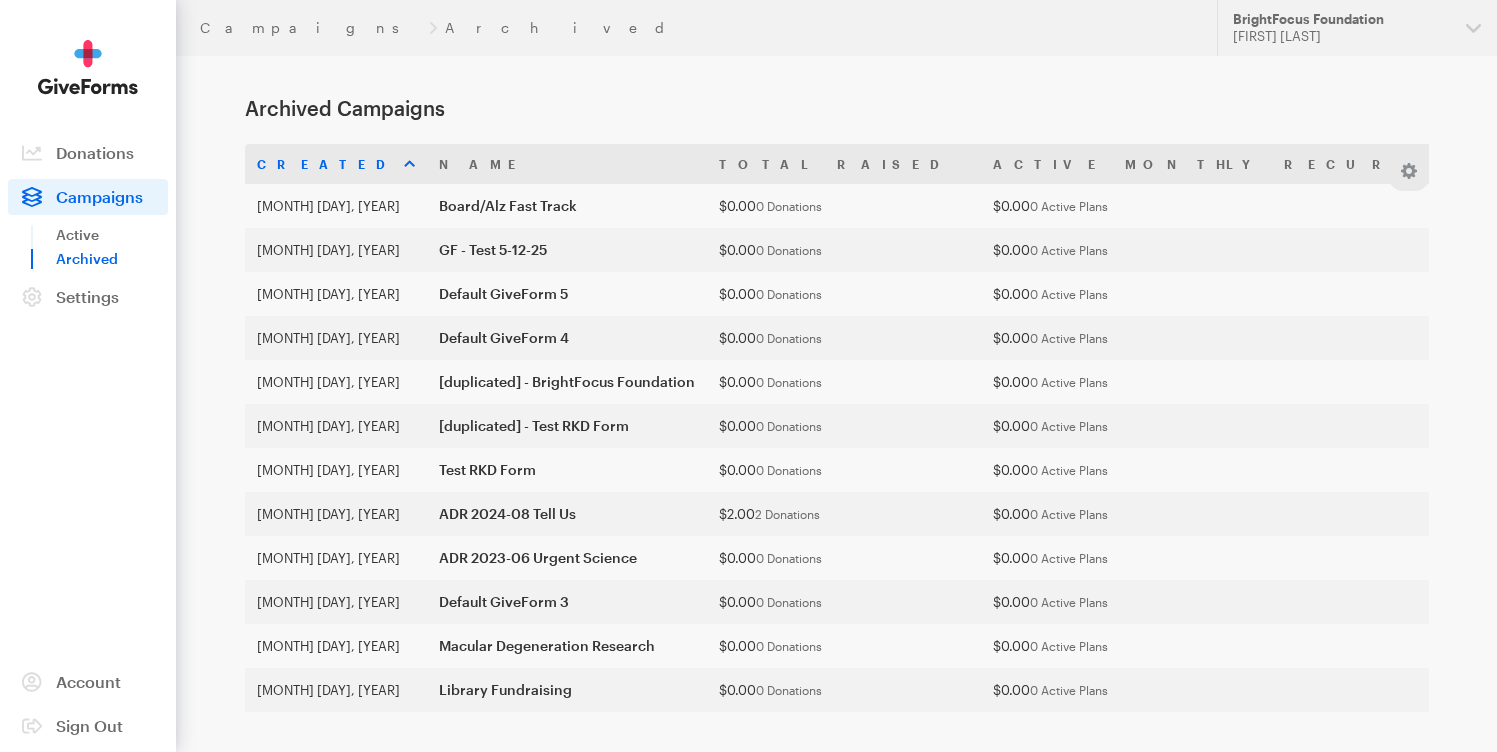 scroll, scrollTop: 0, scrollLeft: 0, axis: both 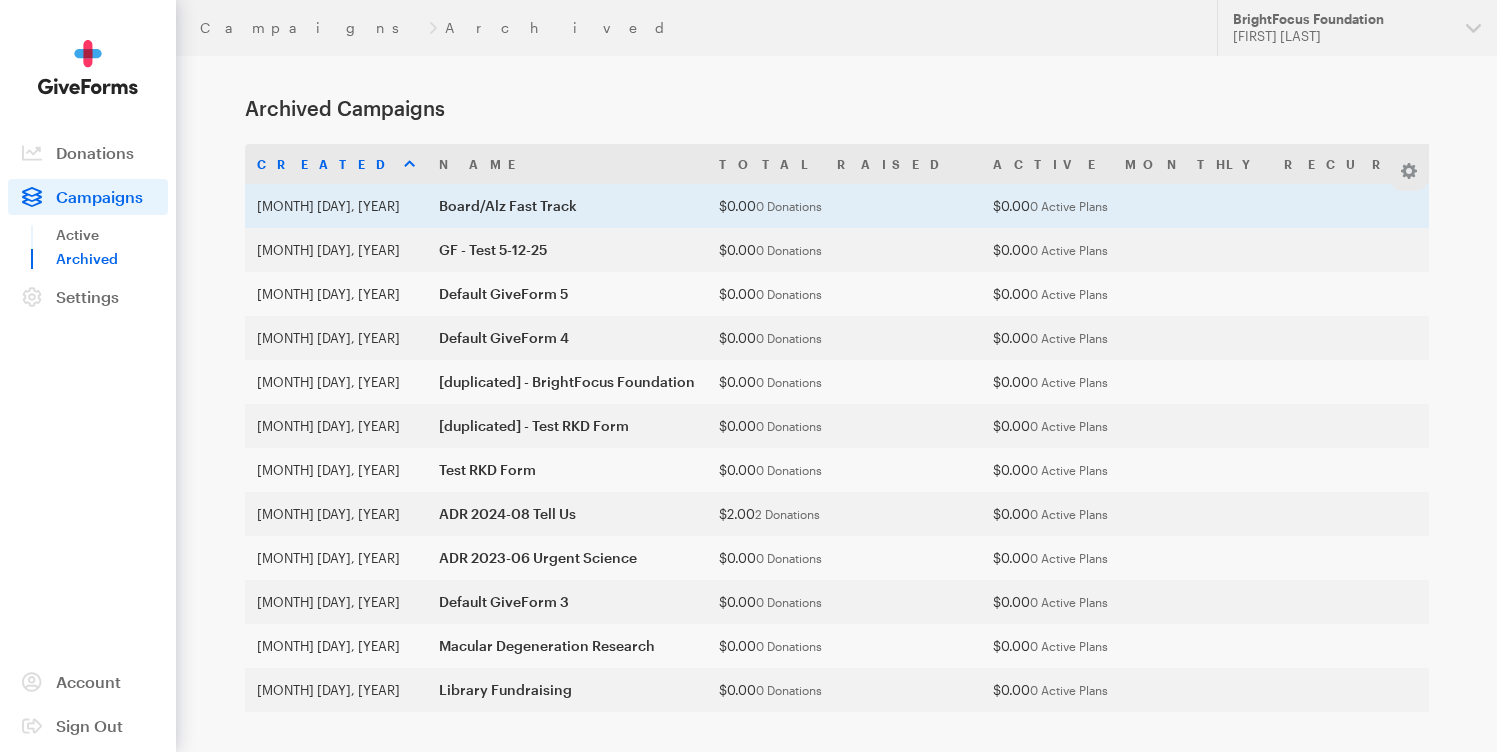click on "Board/Alz Fast Track" at bounding box center [567, 206] 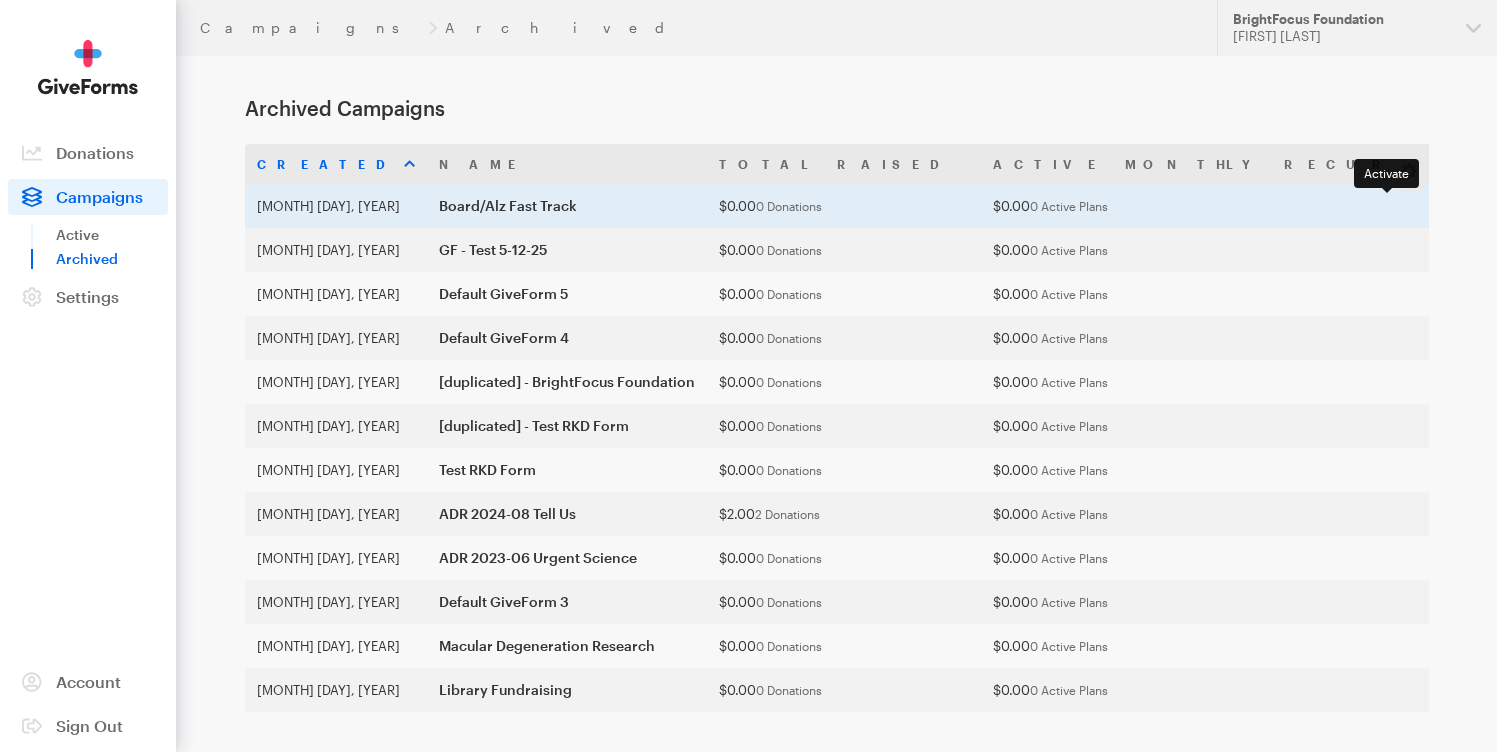 click at bounding box center (1834, 204) 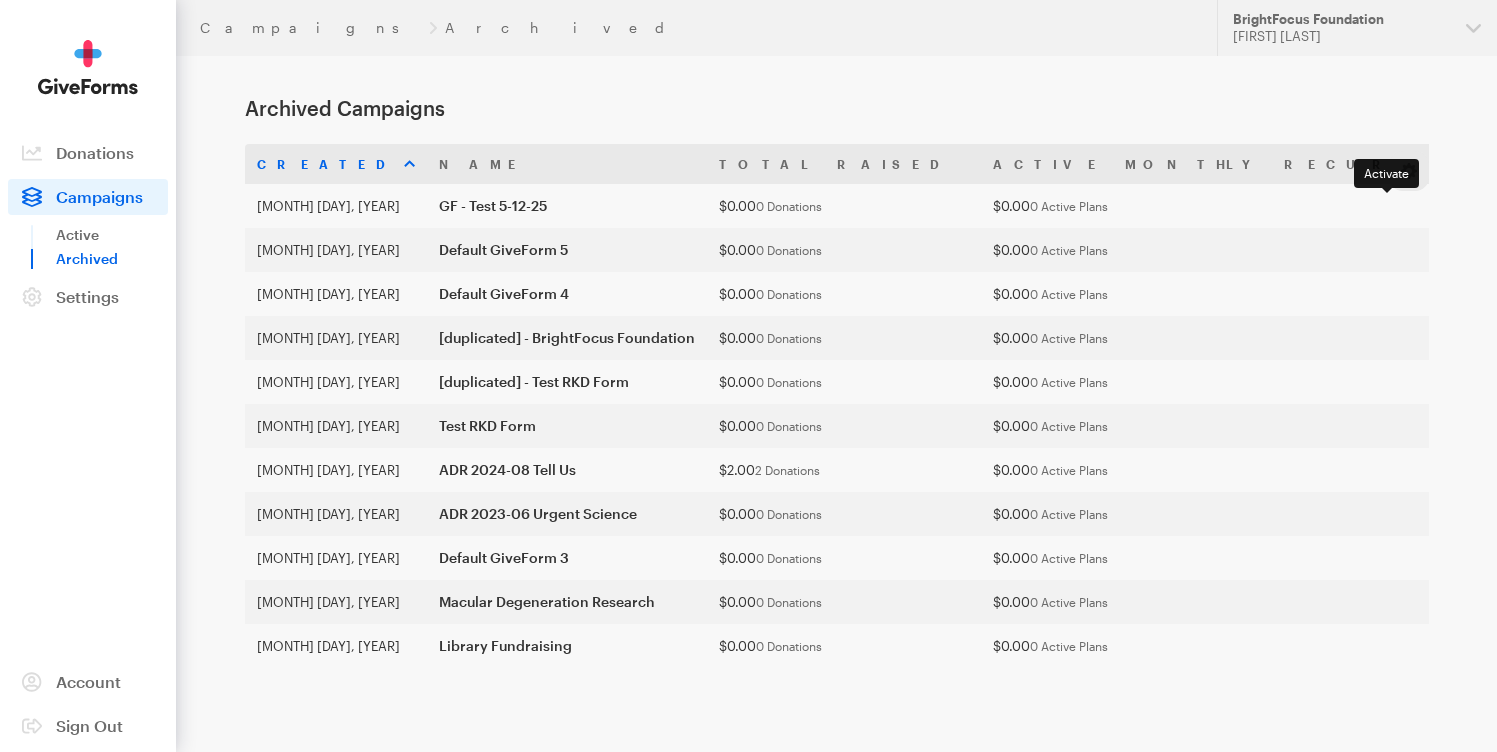 scroll, scrollTop: 0, scrollLeft: 0, axis: both 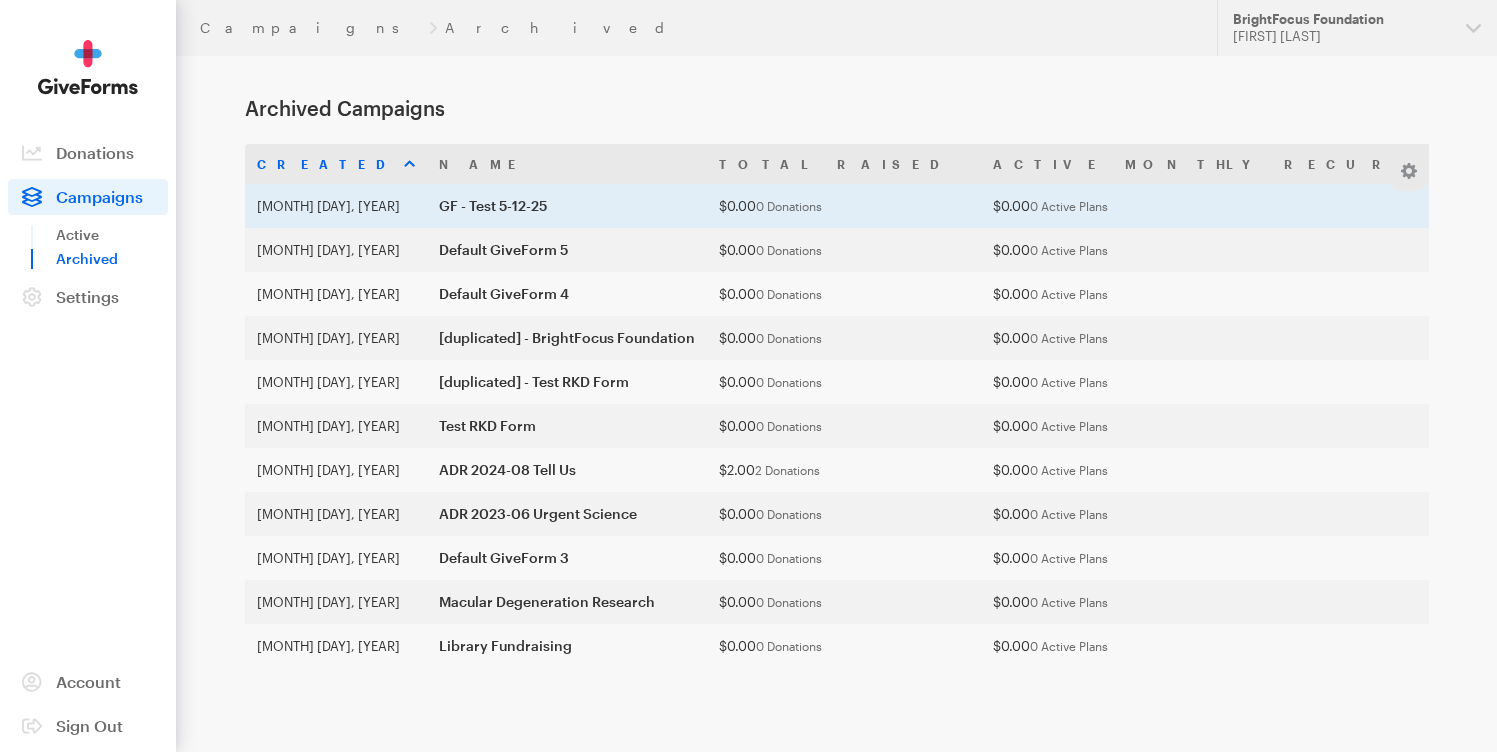 click at bounding box center (1834, 204) 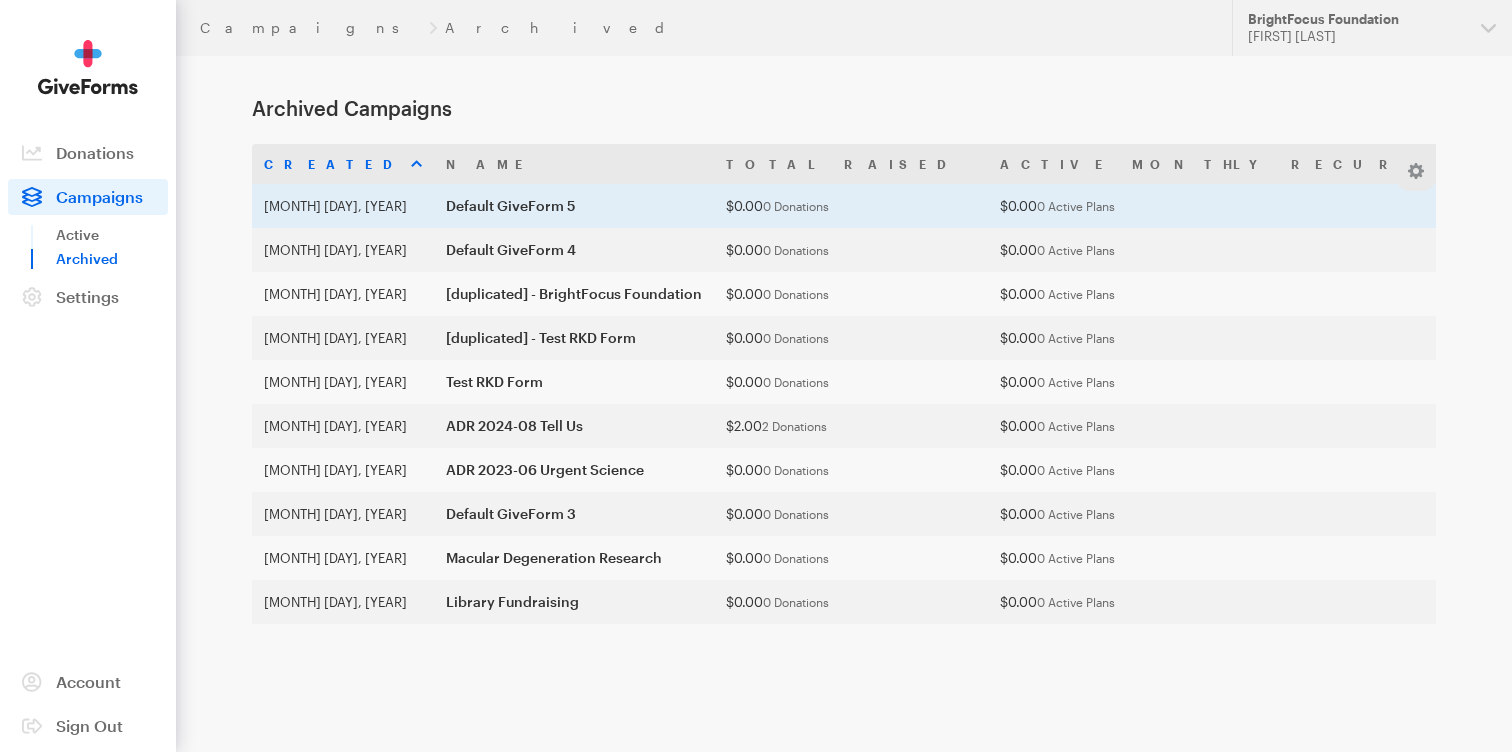 scroll, scrollTop: 0, scrollLeft: 0, axis: both 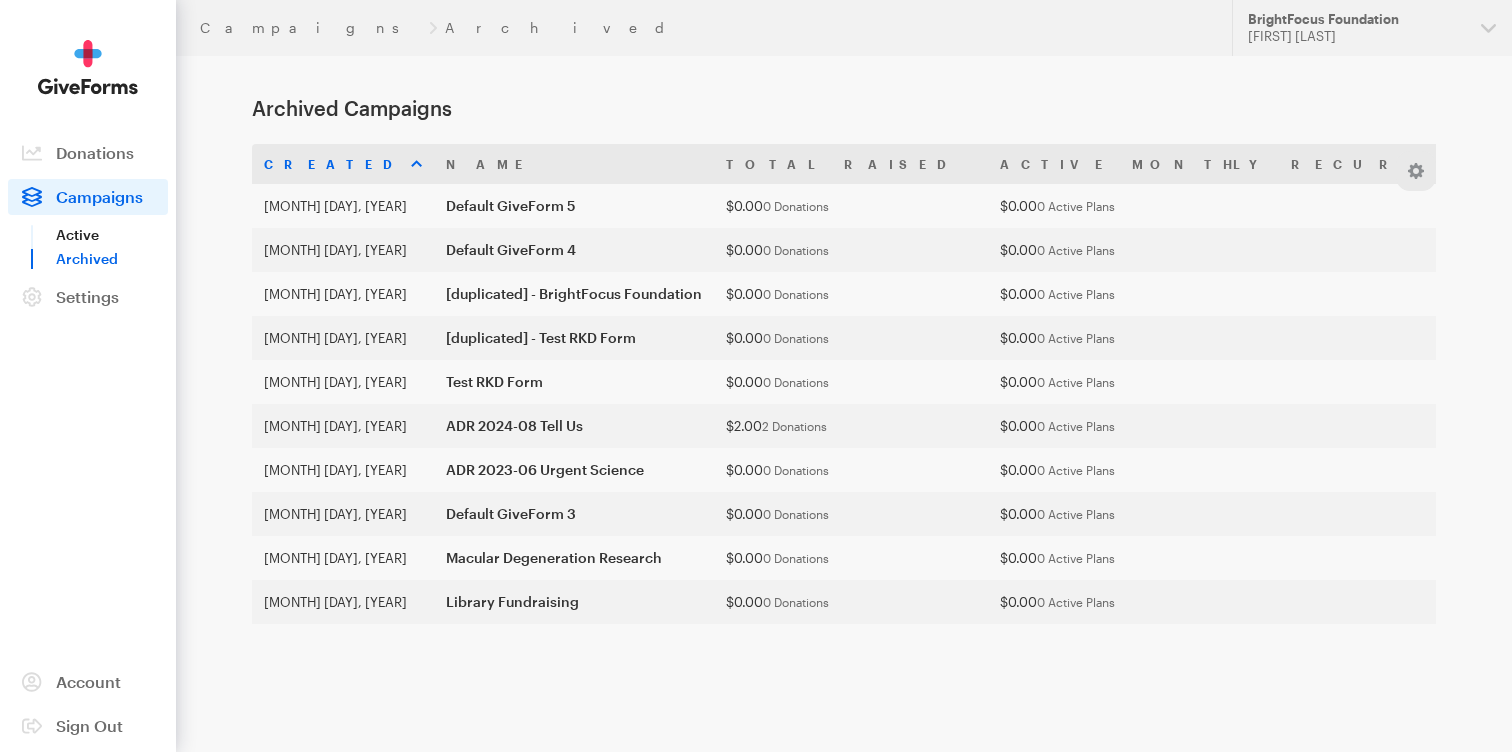 click on "Active" at bounding box center (112, 235) 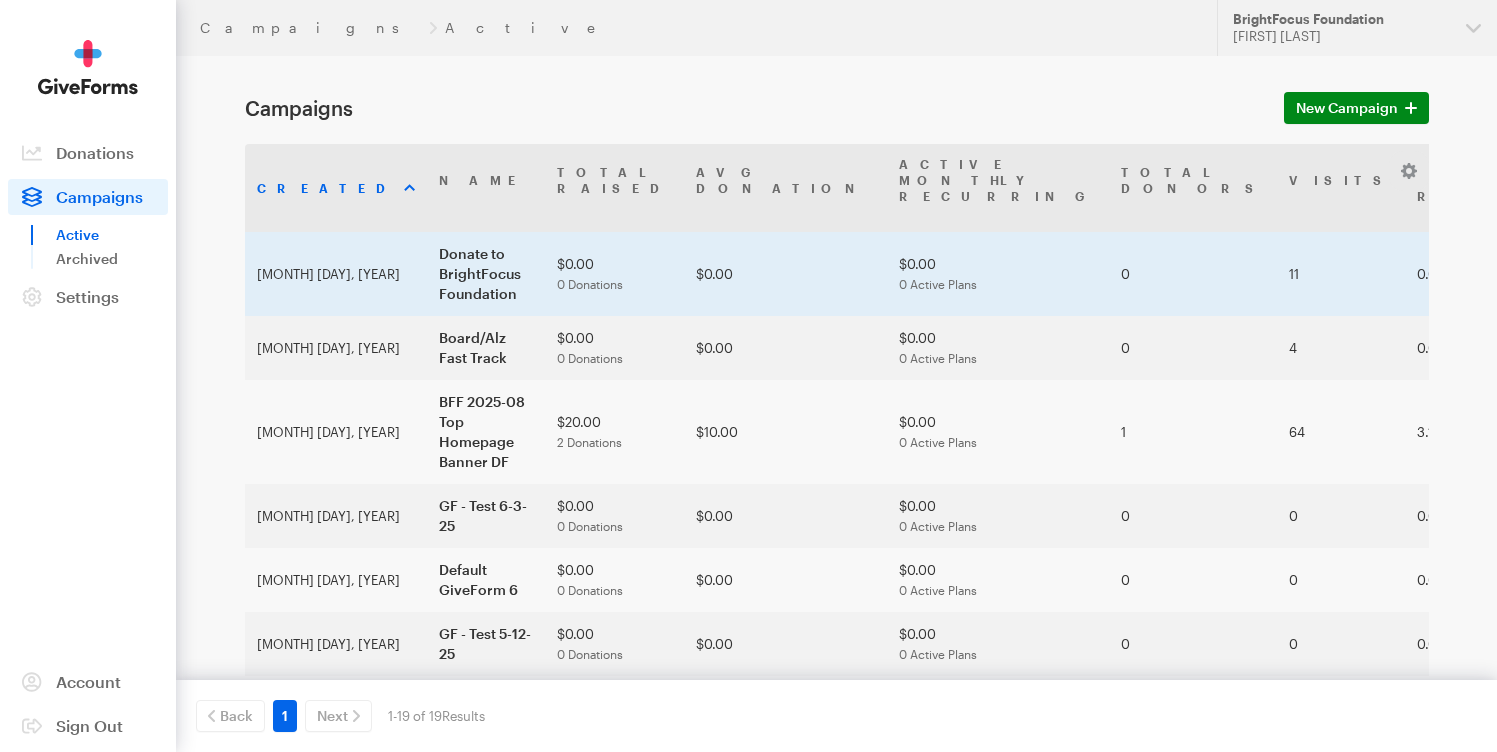 scroll, scrollTop: 0, scrollLeft: 0, axis: both 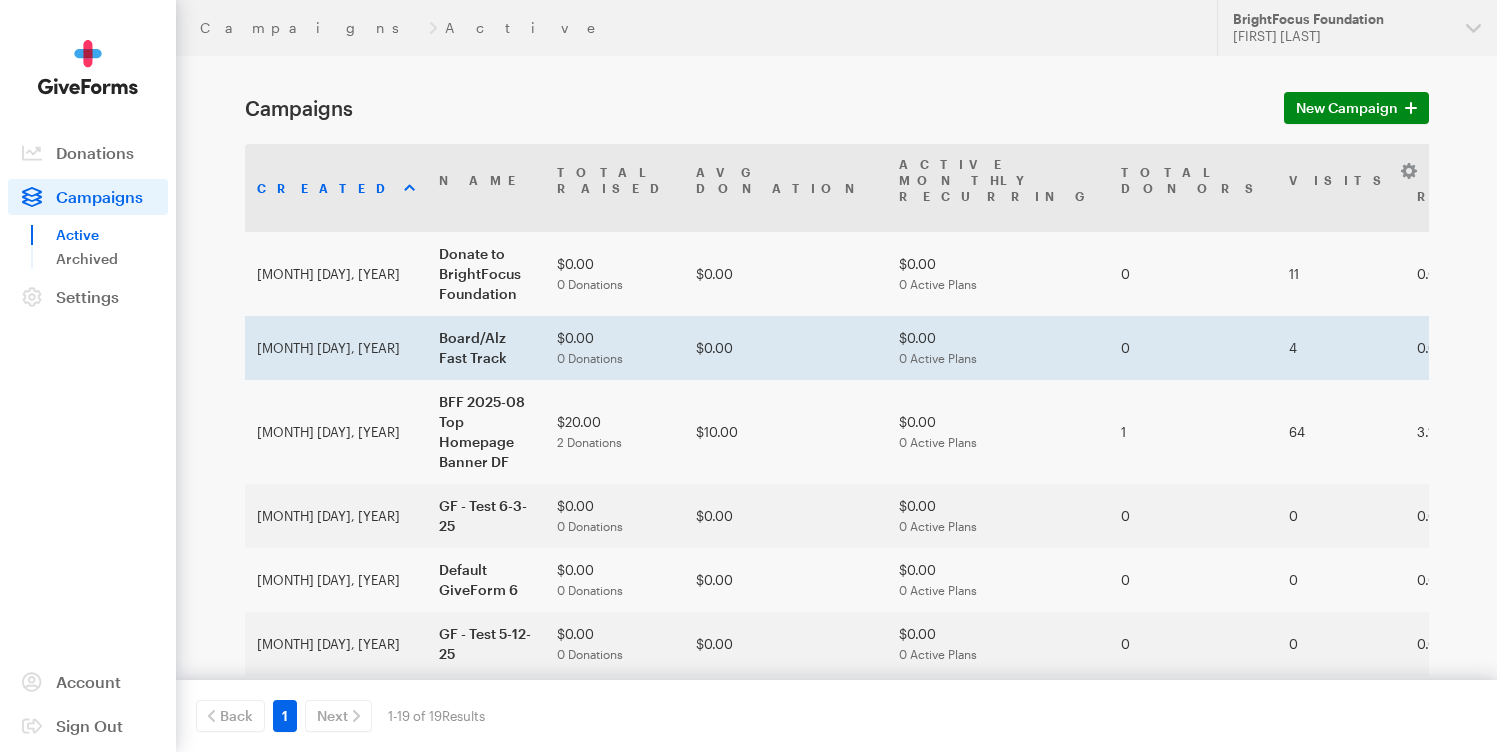 click on "0 Donations" at bounding box center (590, 358) 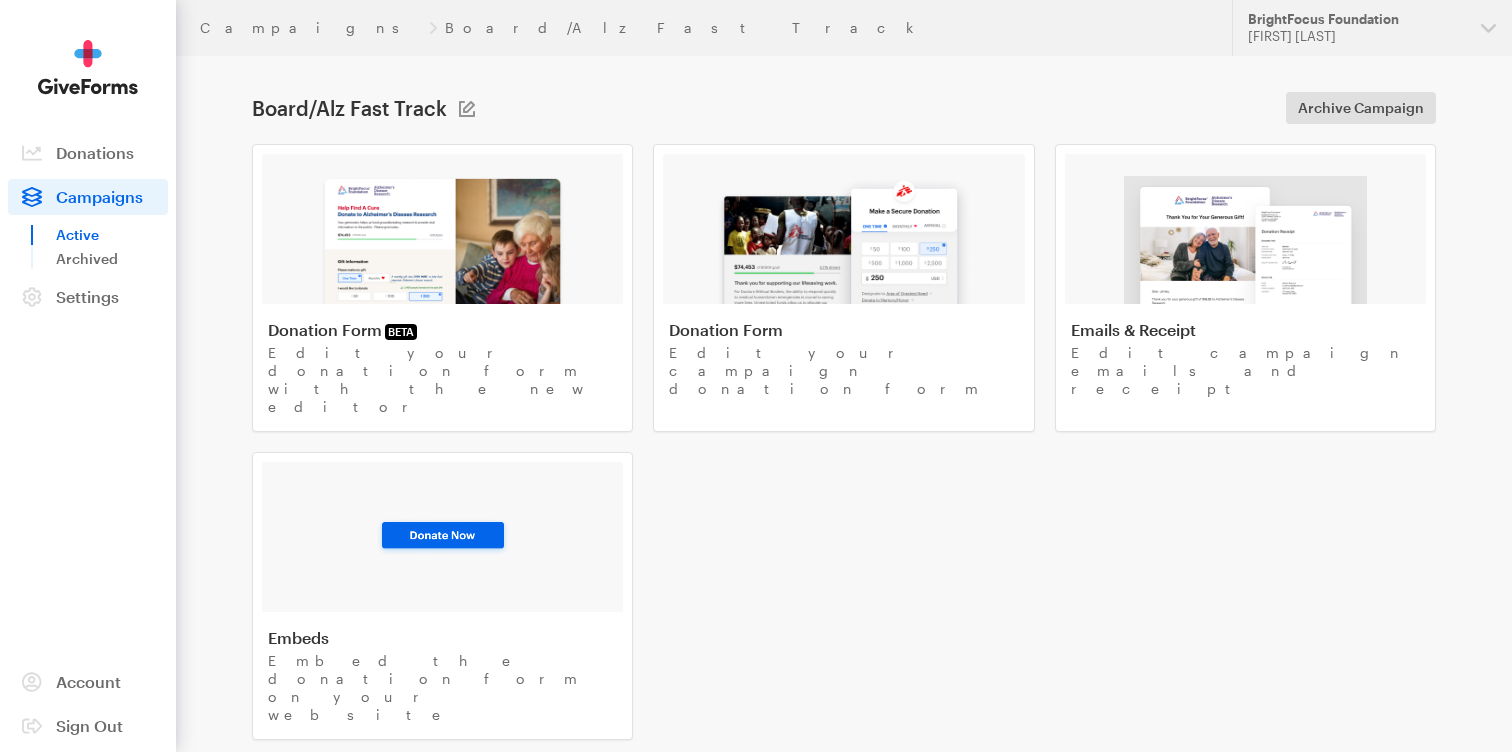 scroll, scrollTop: 0, scrollLeft: 0, axis: both 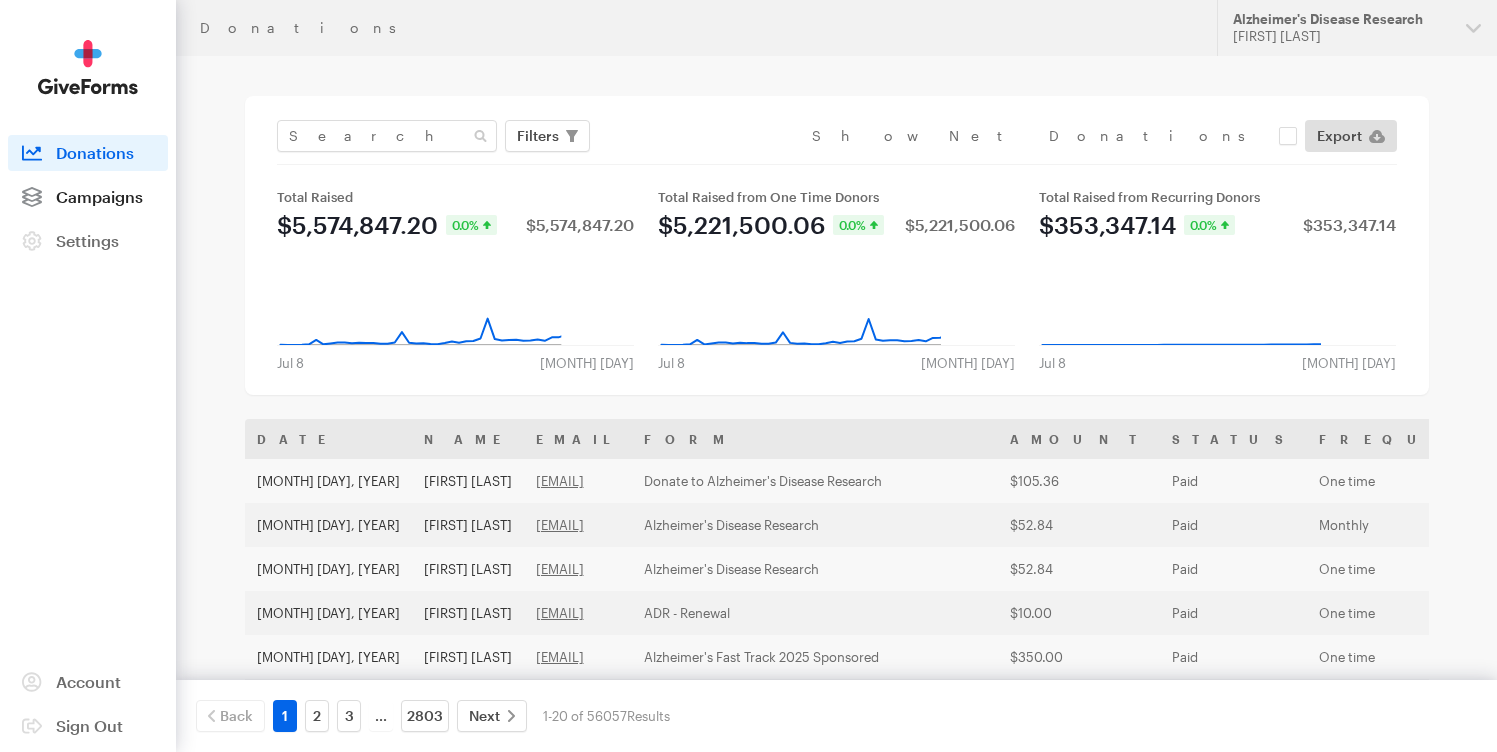 click on "Campaigns" at bounding box center (88, 197) 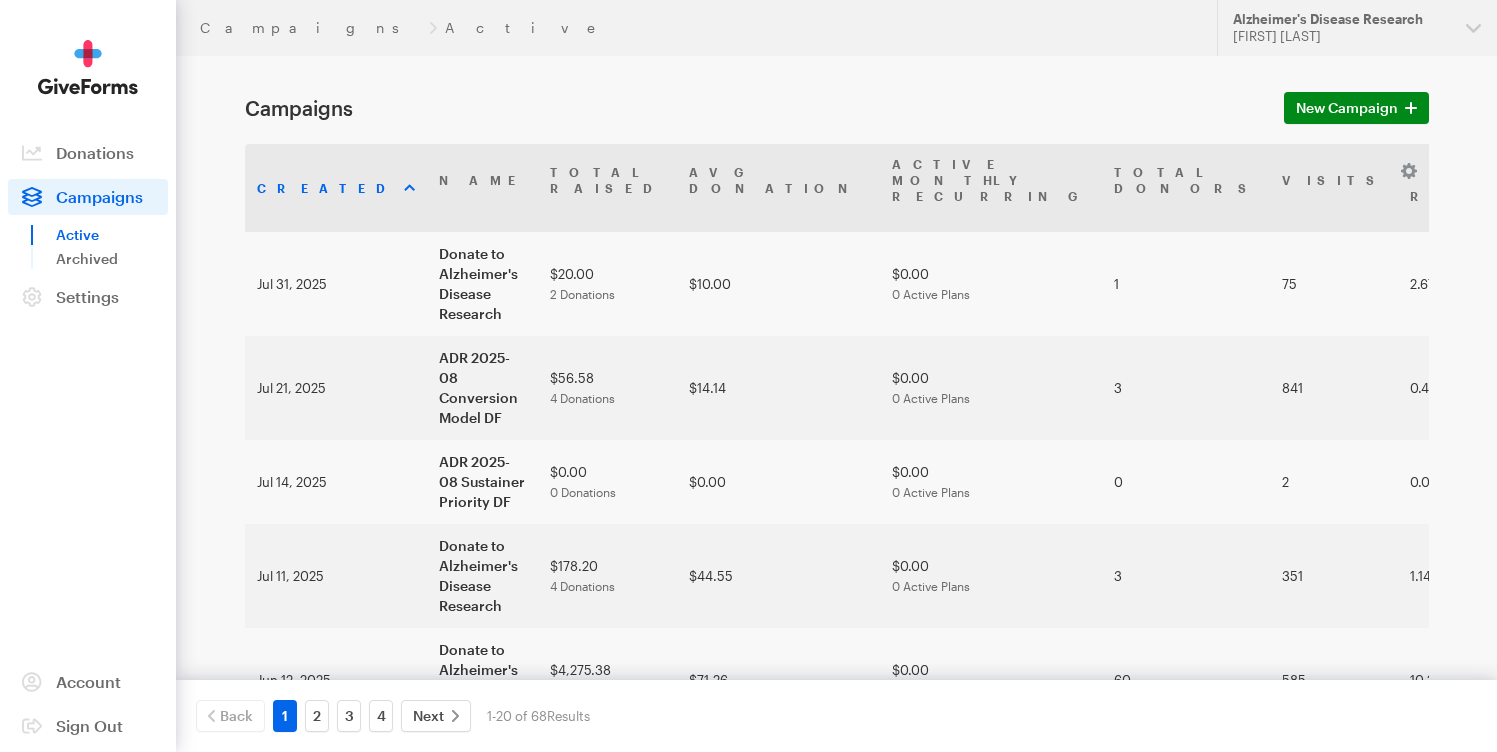 scroll, scrollTop: 0, scrollLeft: 0, axis: both 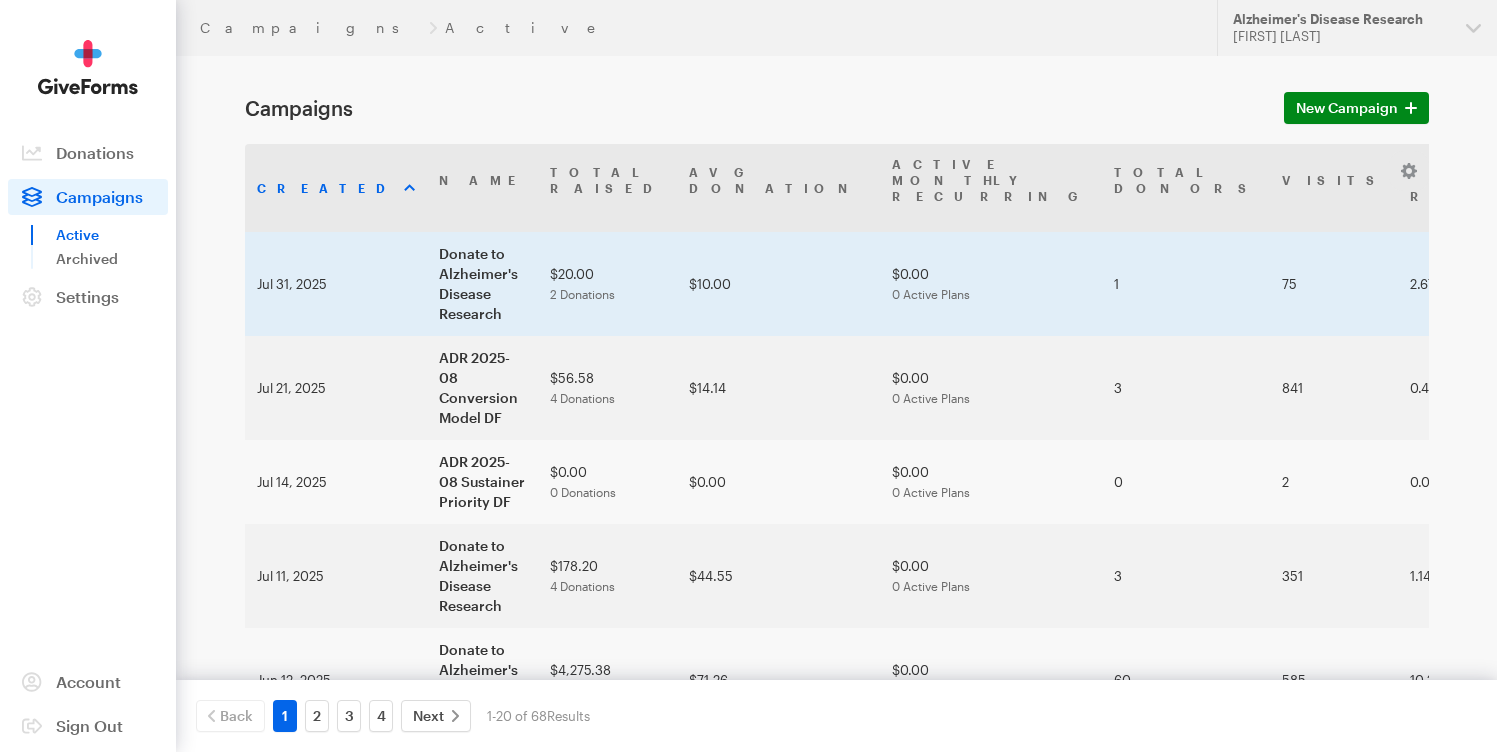 click on "$0.00
0 Active Plans" at bounding box center [991, 284] 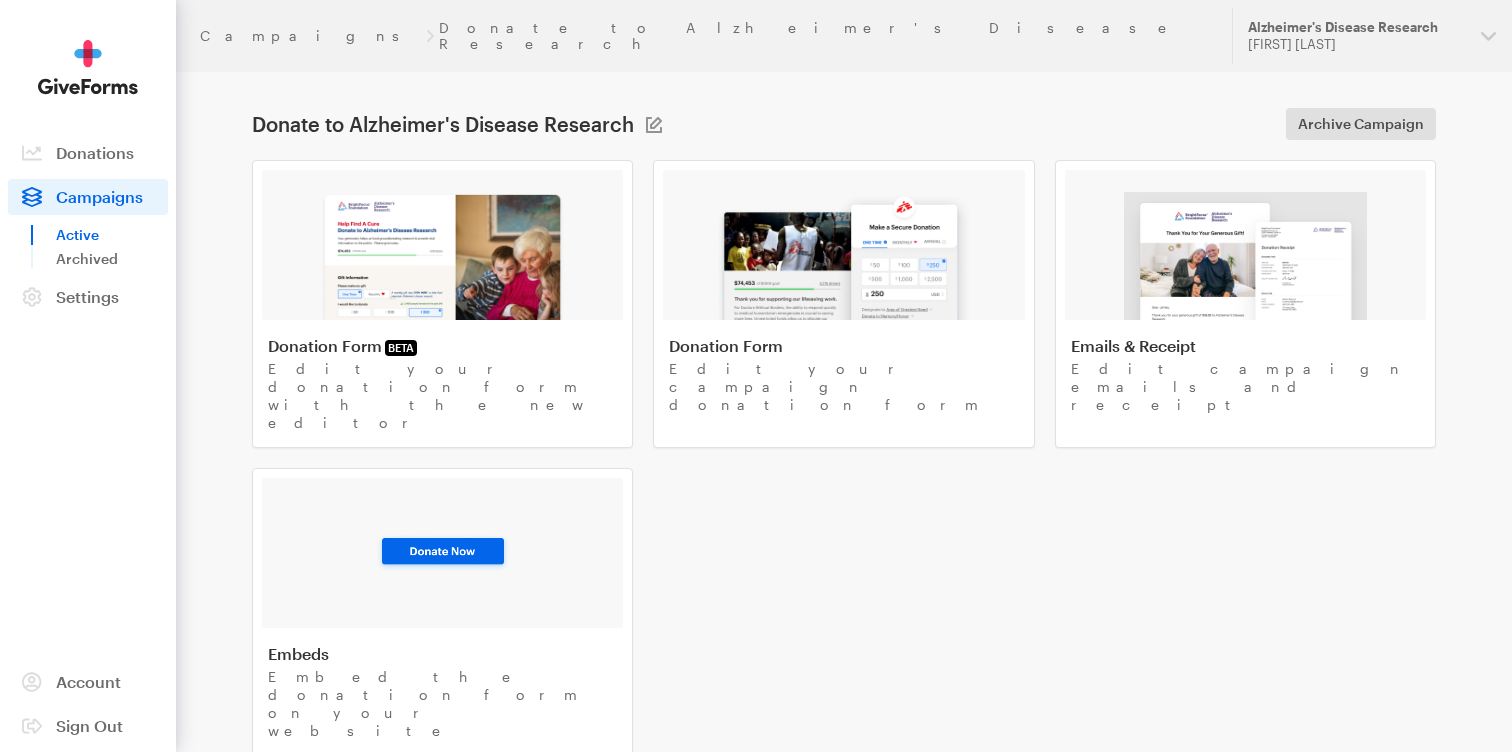 scroll, scrollTop: 0, scrollLeft: 0, axis: both 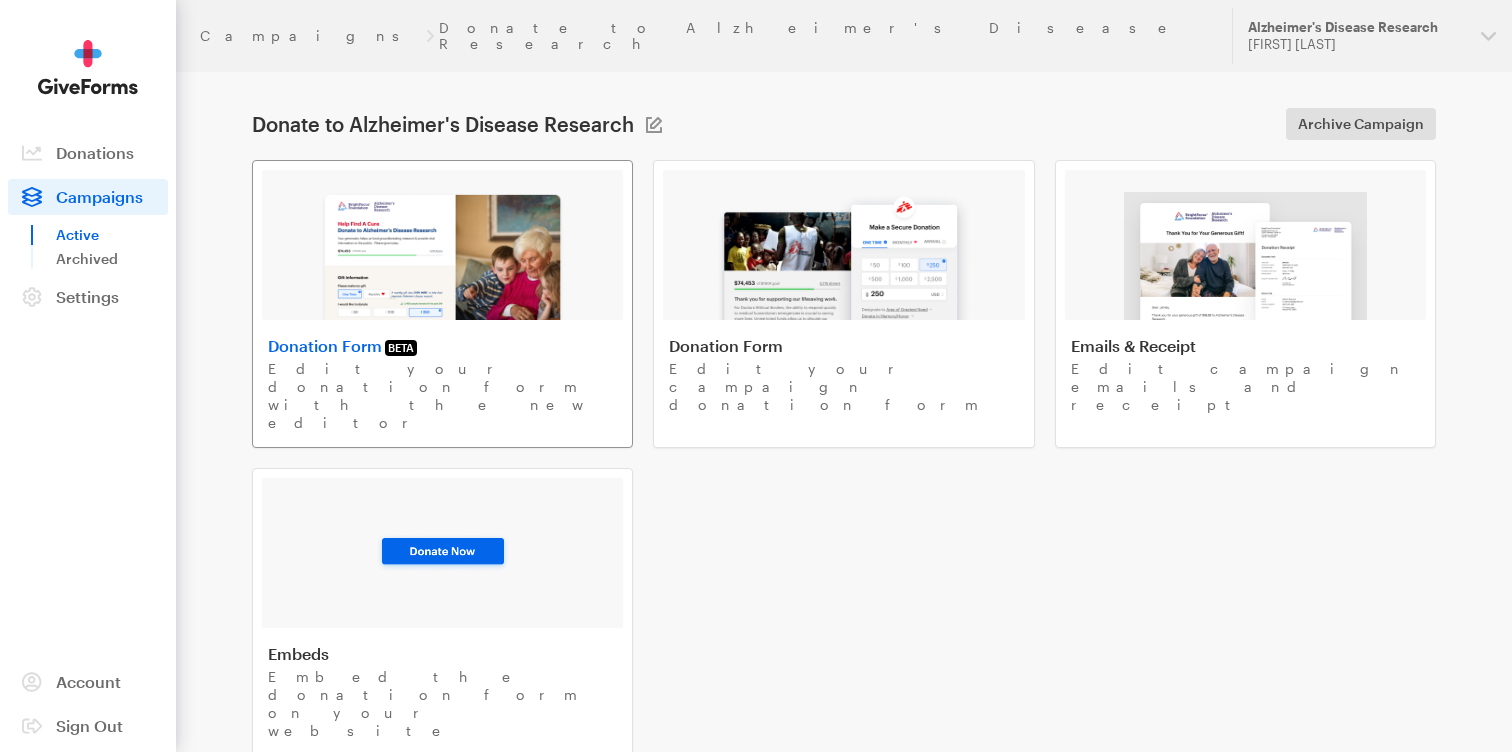 click at bounding box center [442, 256] 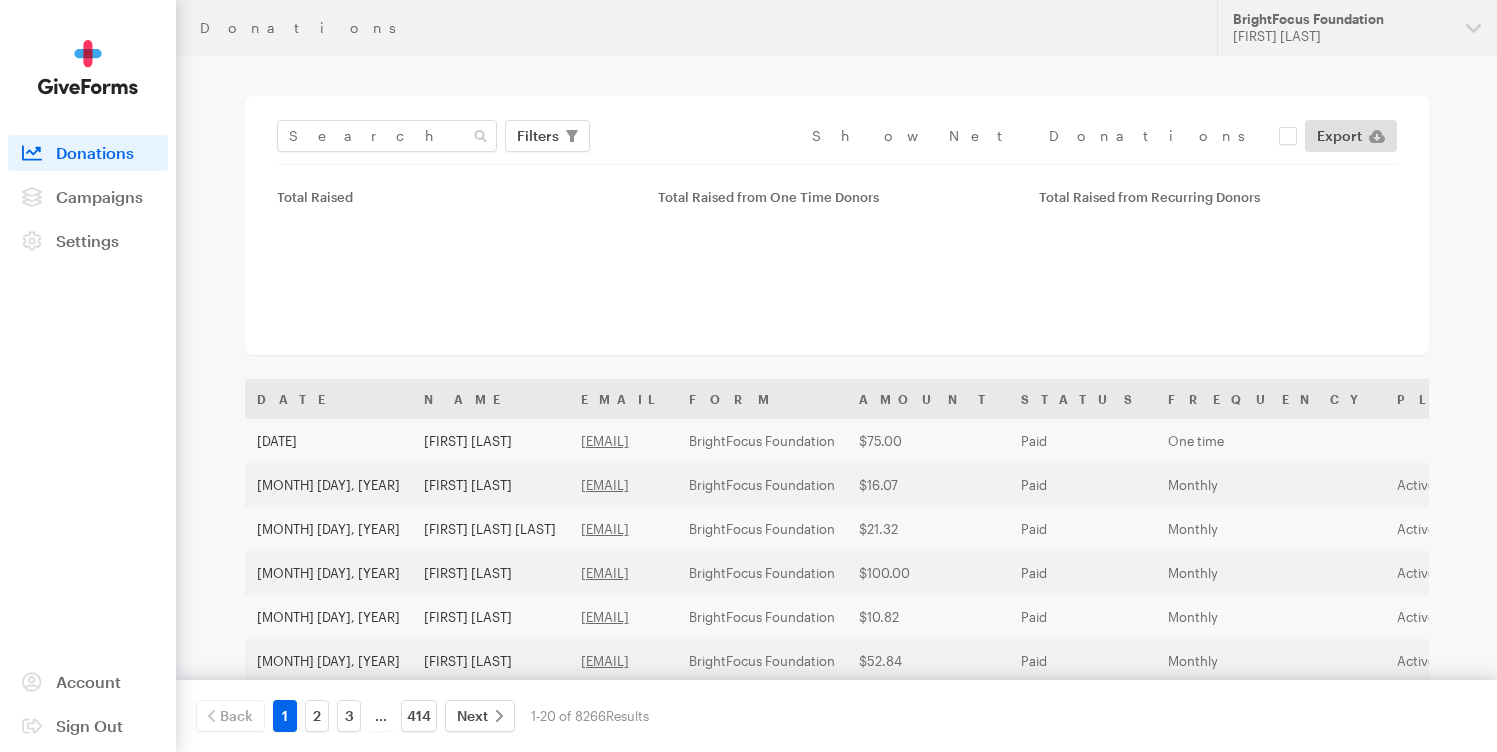 scroll, scrollTop: 0, scrollLeft: 0, axis: both 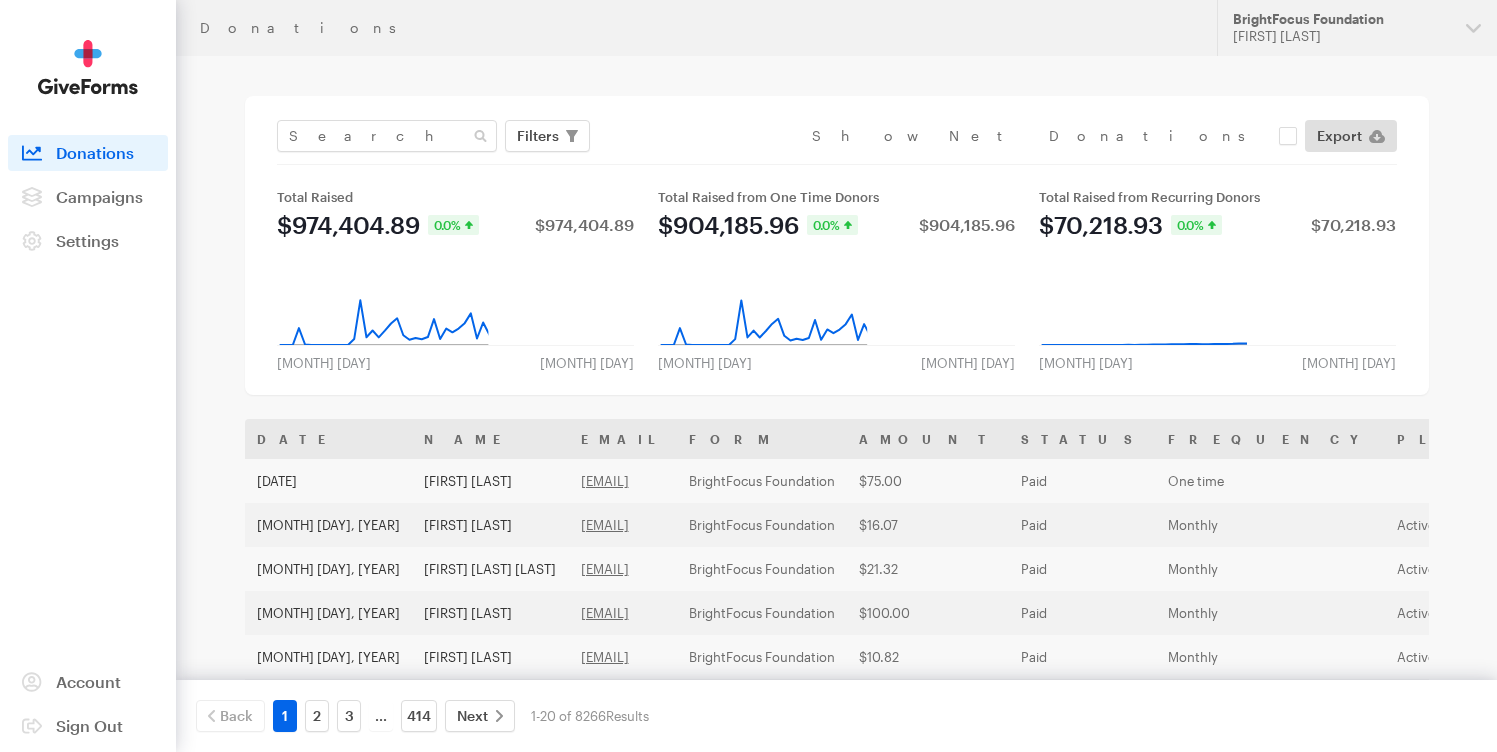 click on "Activity
Donations
Donors
Campaigns
Active
Archived
Settings
Organization
Payments
Emails
Notifications
Integrations
Donor Portal
Team" at bounding box center (88, 197) 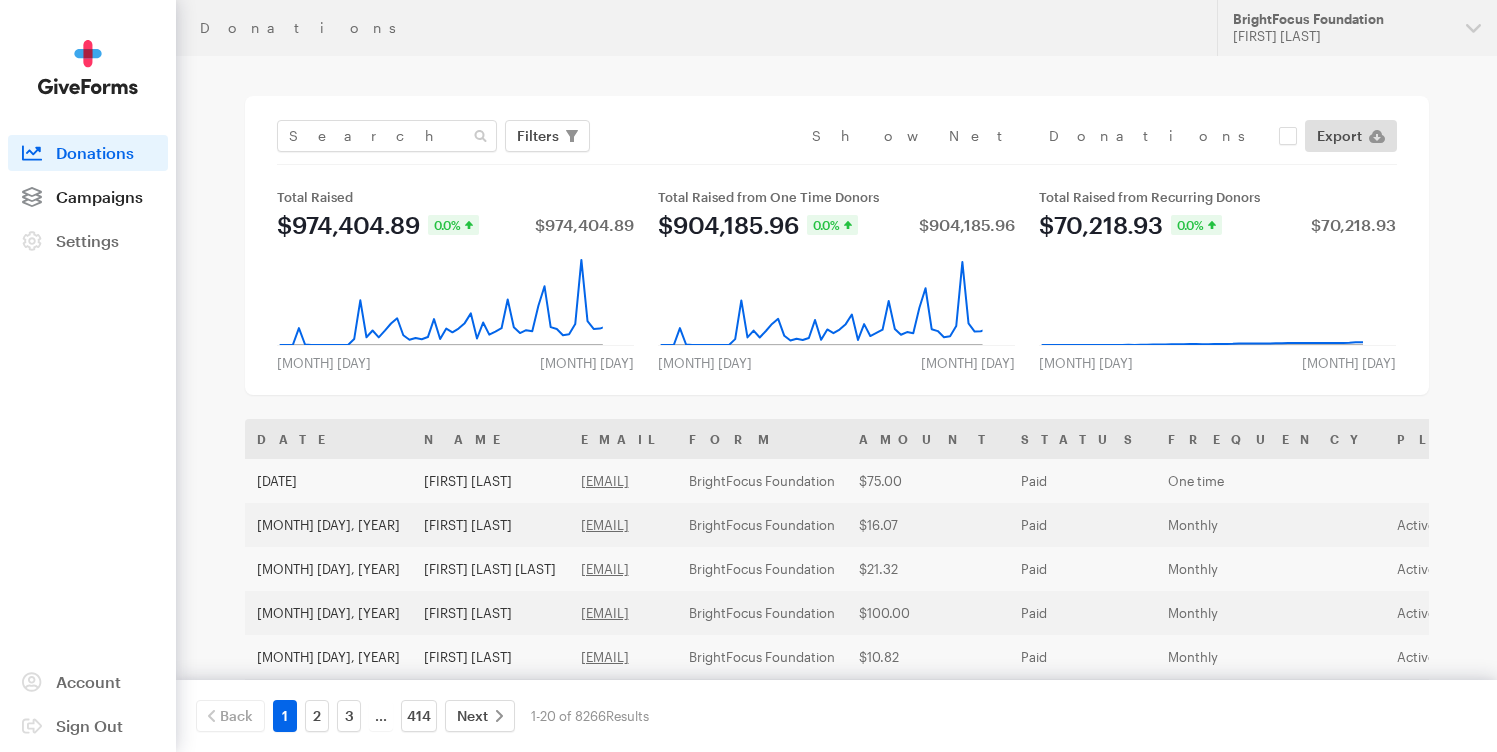 click on "Campaigns" at bounding box center [88, 197] 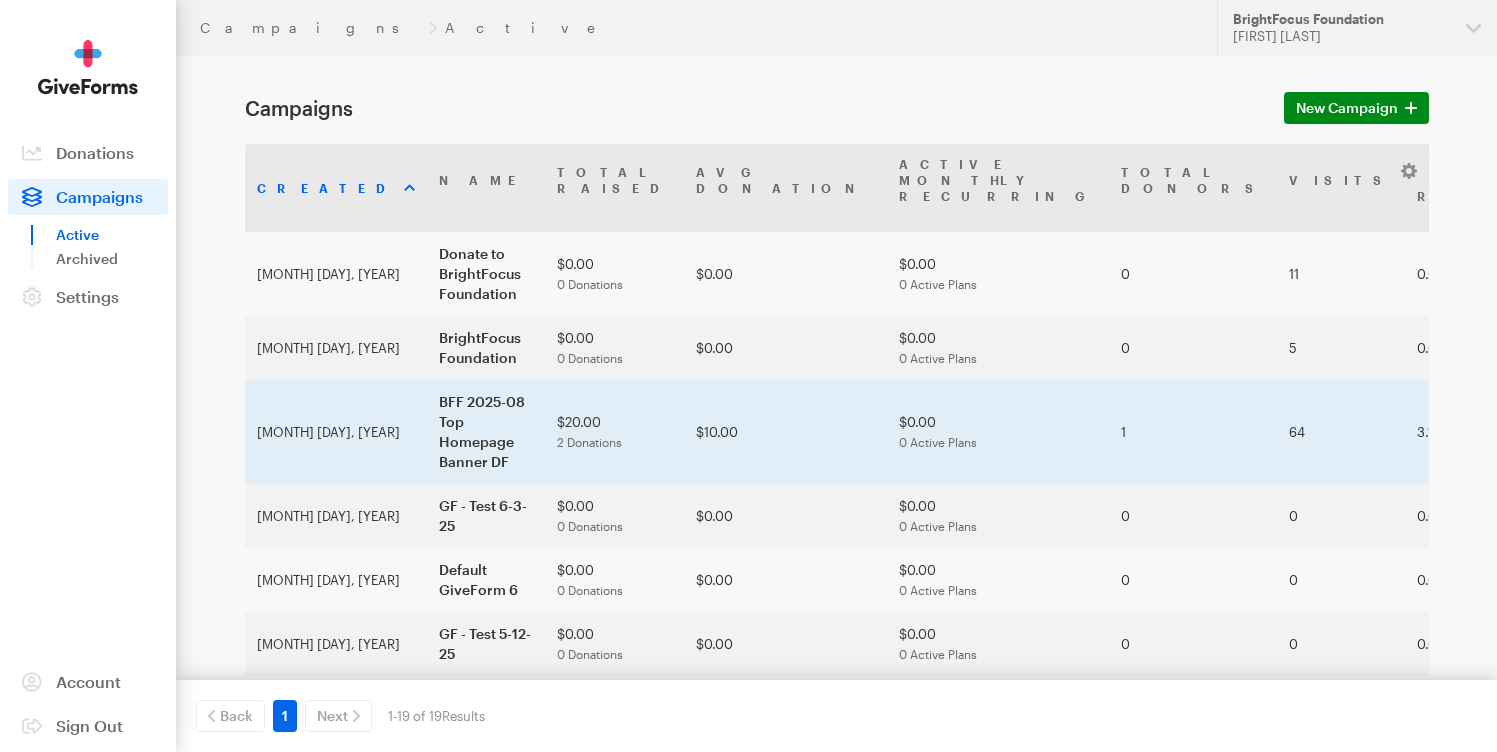 scroll, scrollTop: 0, scrollLeft: 0, axis: both 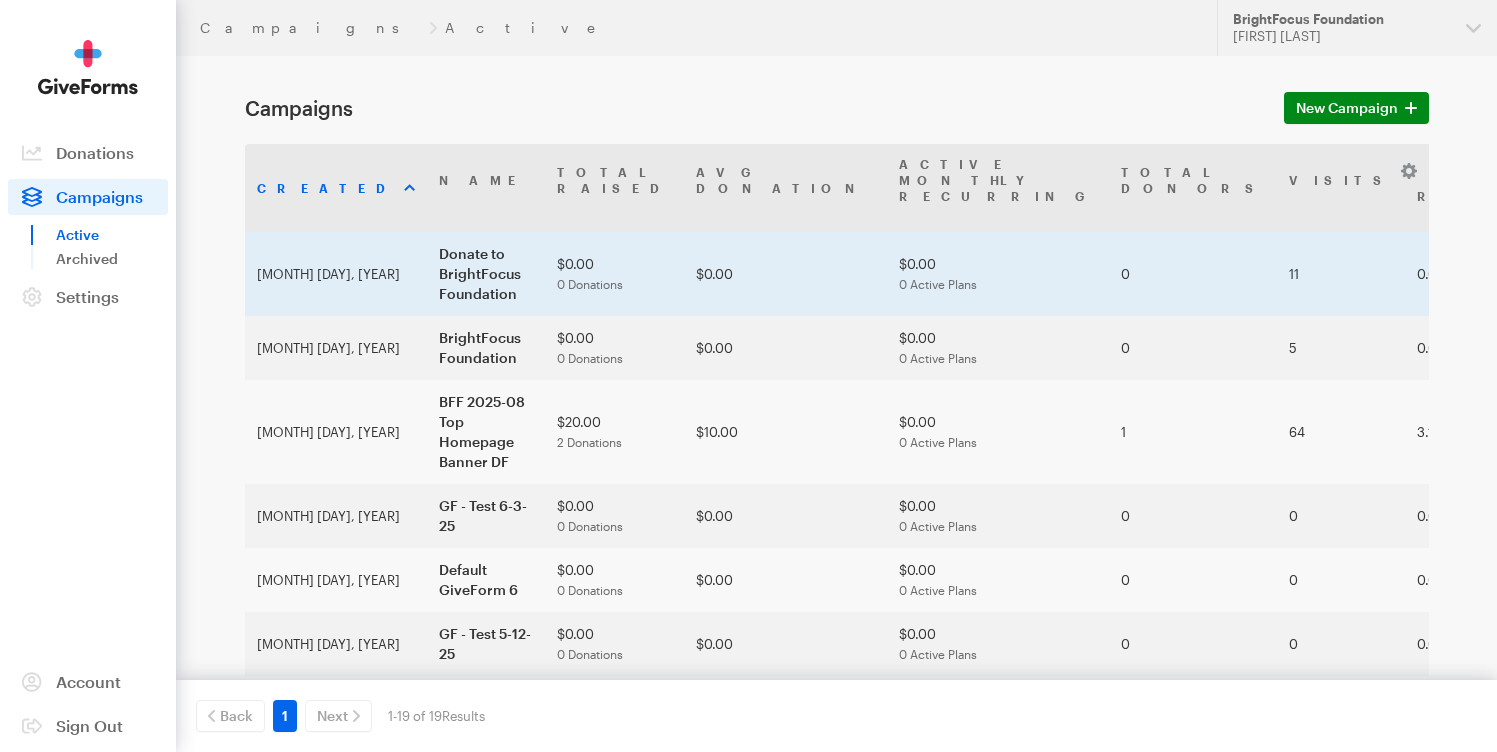 click on "$0.00
0 Active Plans" at bounding box center [998, 274] 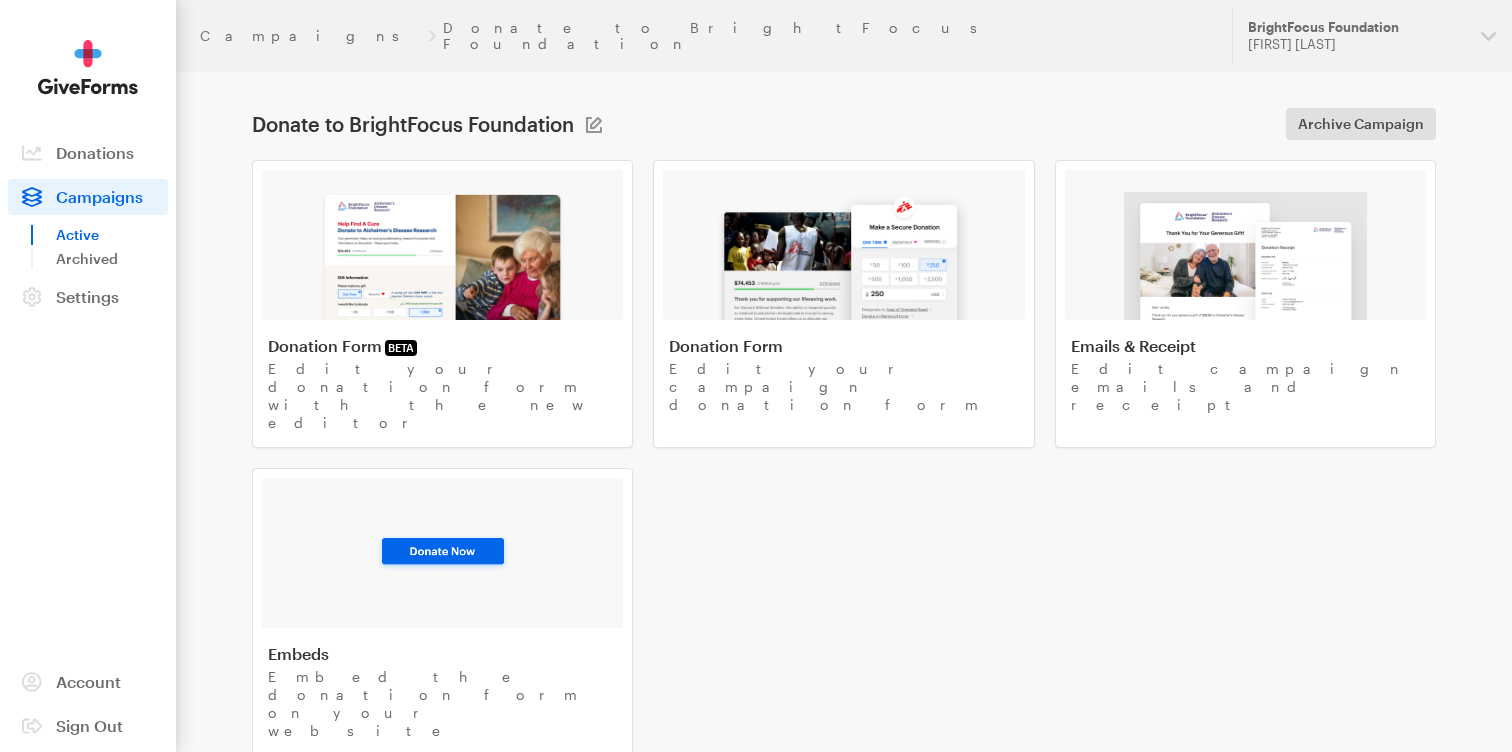 scroll, scrollTop: 0, scrollLeft: 0, axis: both 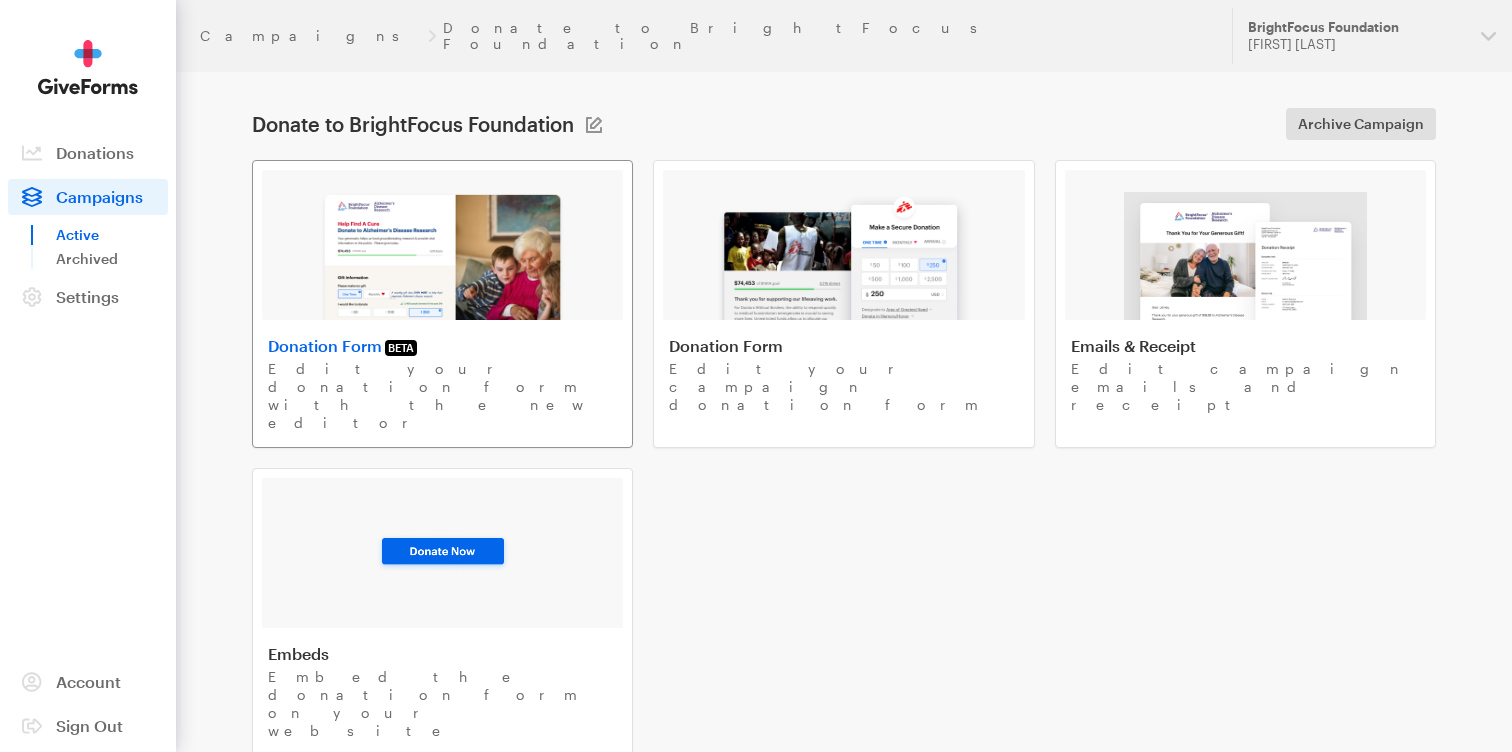 click at bounding box center (442, 256) 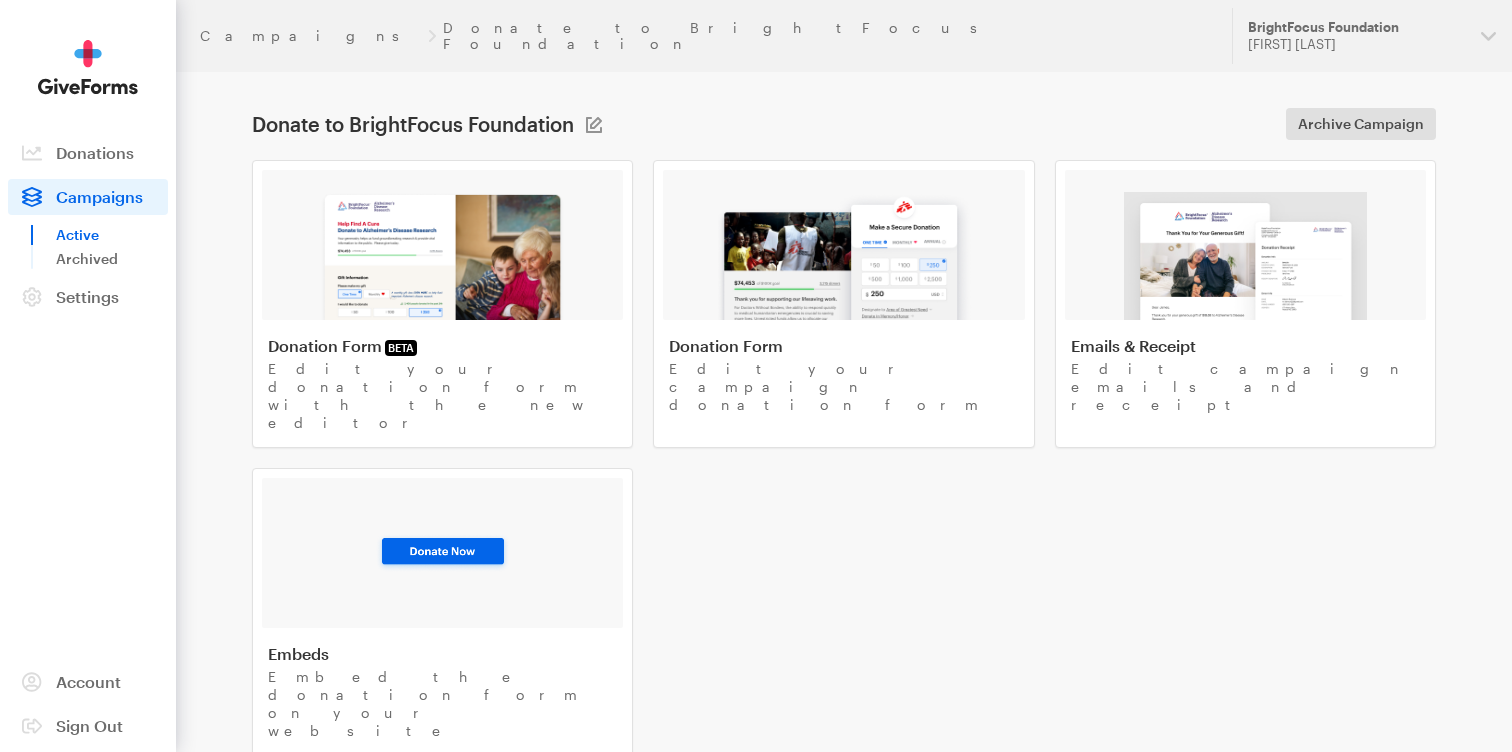 scroll, scrollTop: 0, scrollLeft: 0, axis: both 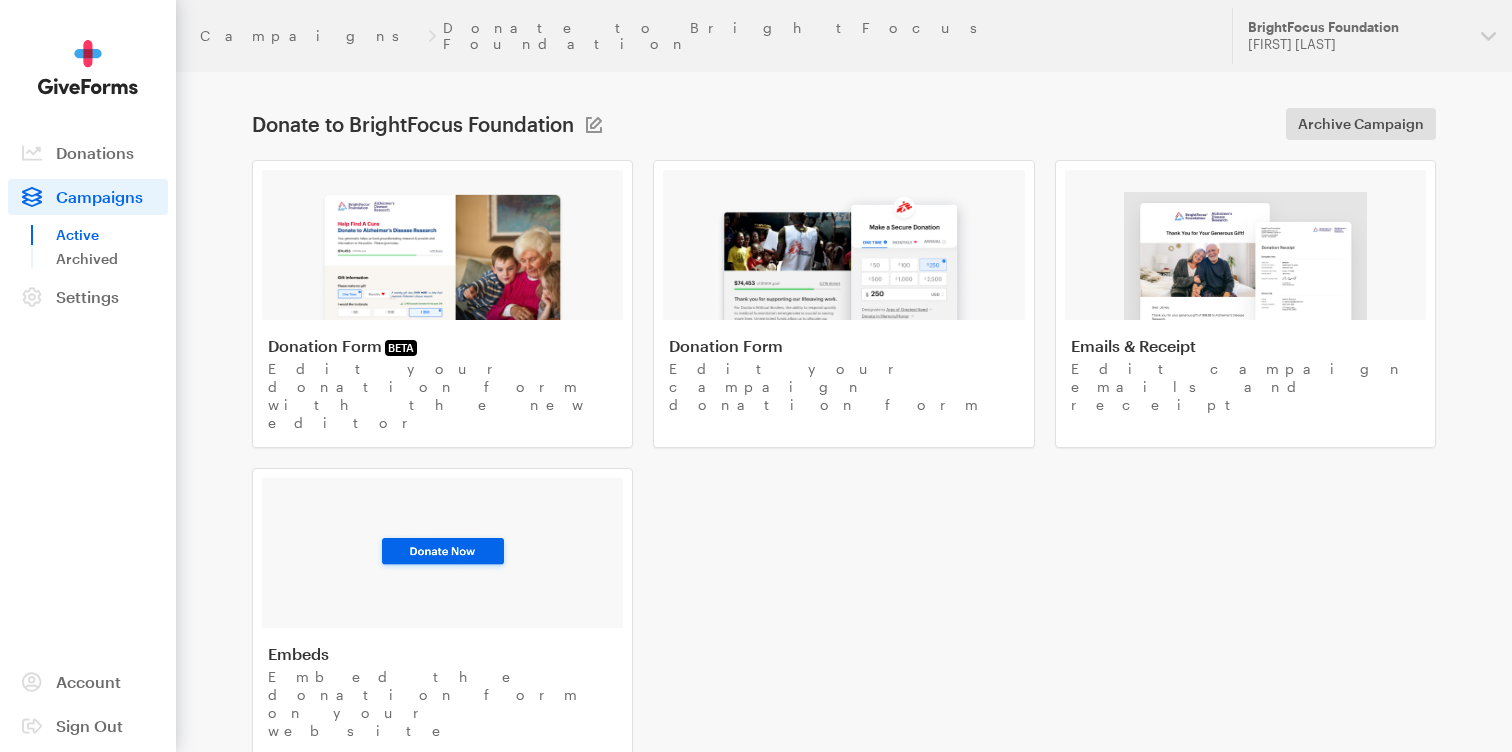 click on "Campaigns" at bounding box center (99, 196) 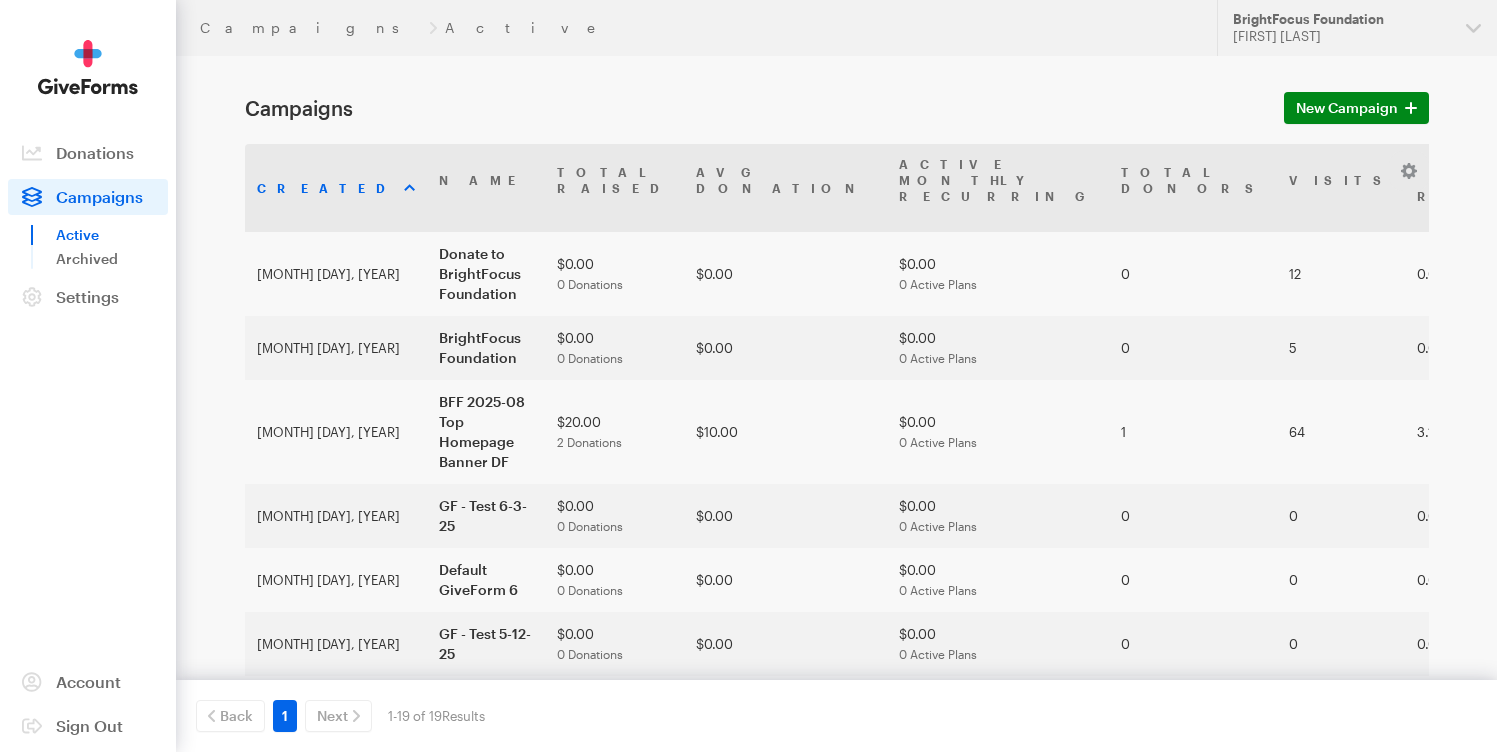 scroll, scrollTop: 0, scrollLeft: 0, axis: both 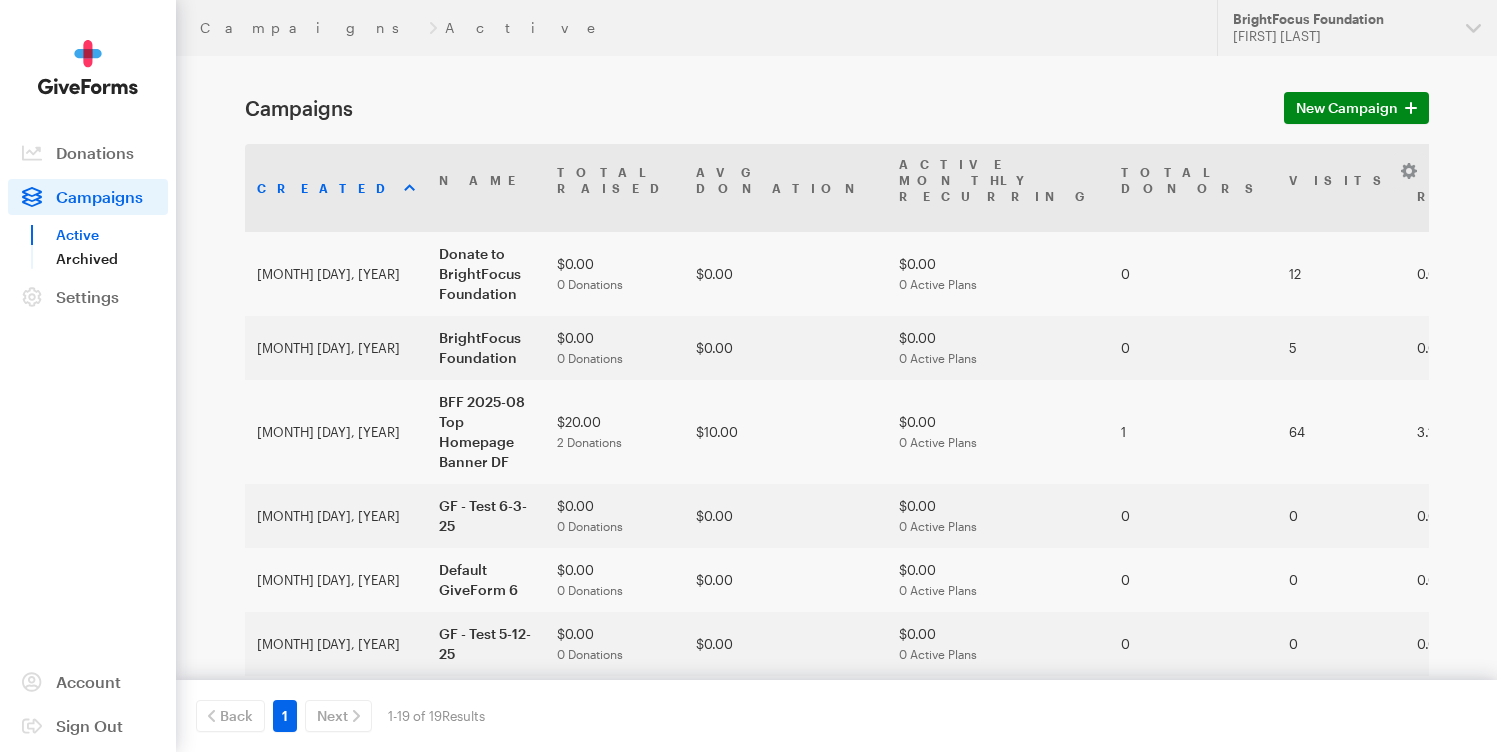 click on "Archived" at bounding box center (112, 259) 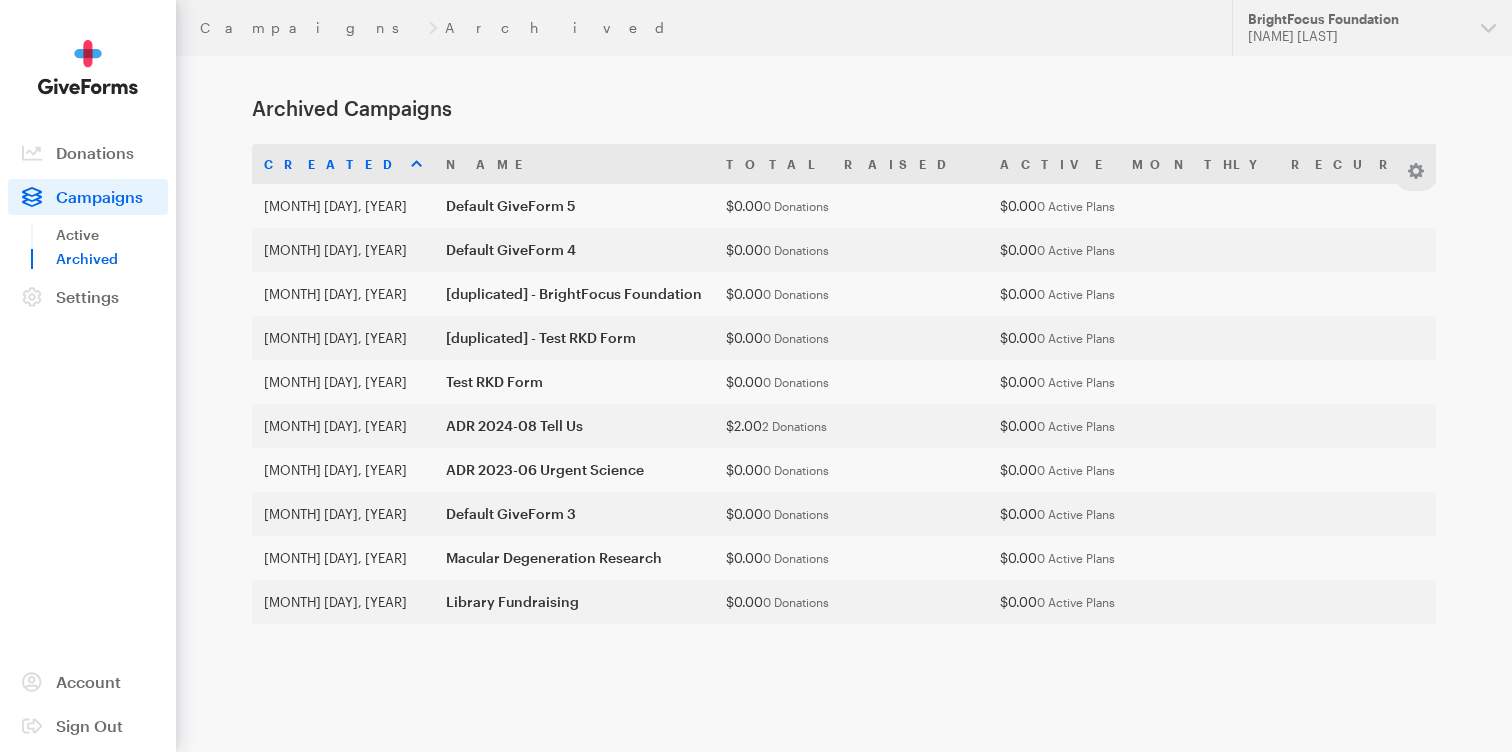 scroll, scrollTop: 0, scrollLeft: 0, axis: both 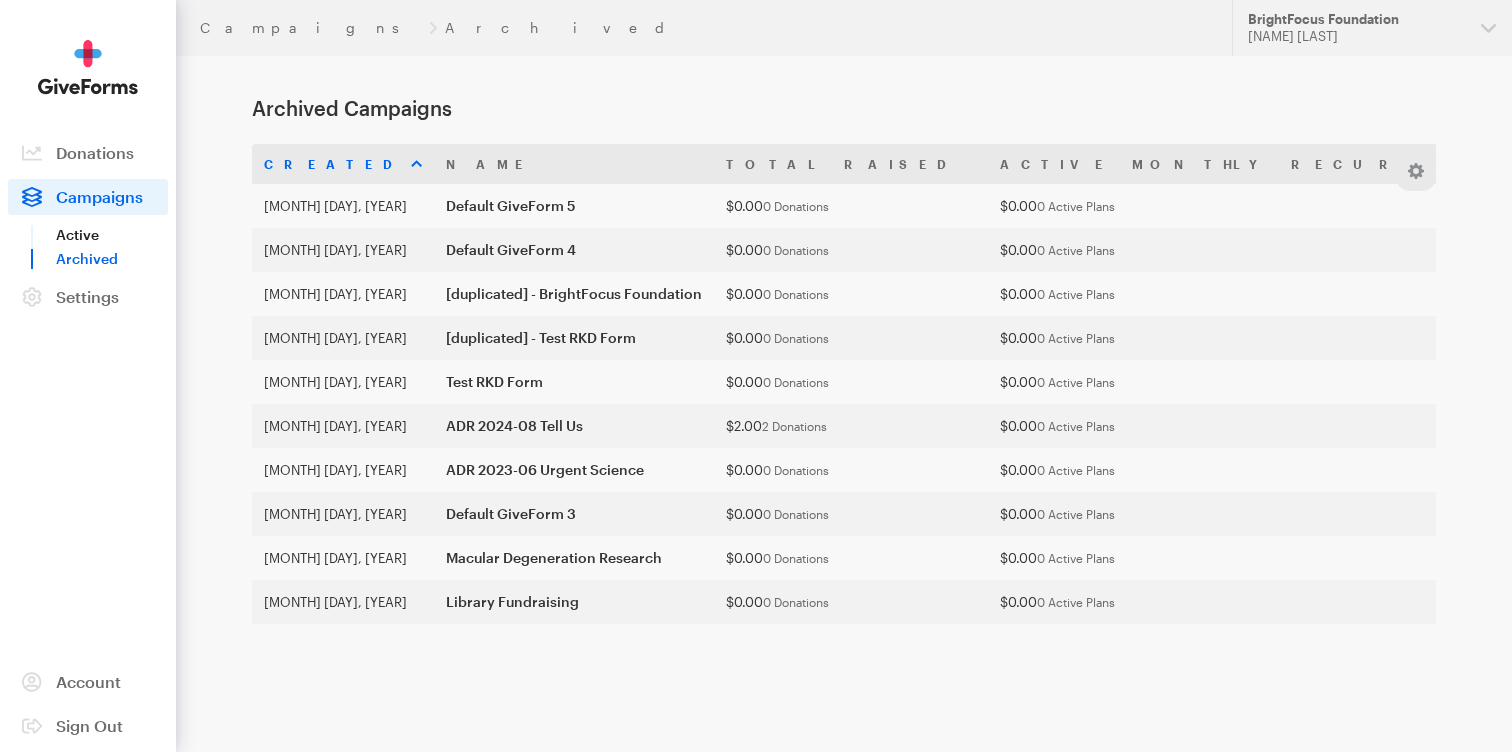 click on "Active" at bounding box center (112, 235) 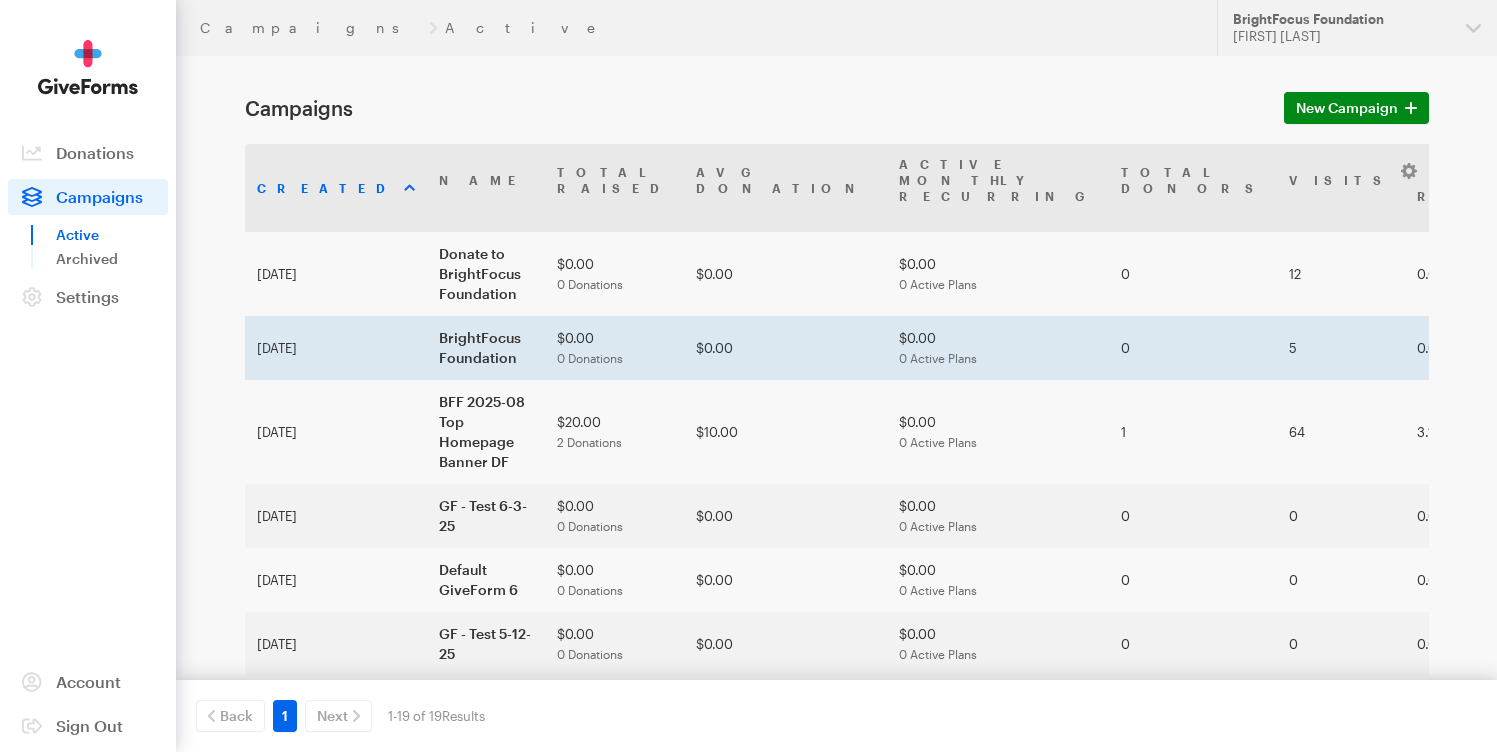 scroll, scrollTop: 0, scrollLeft: 0, axis: both 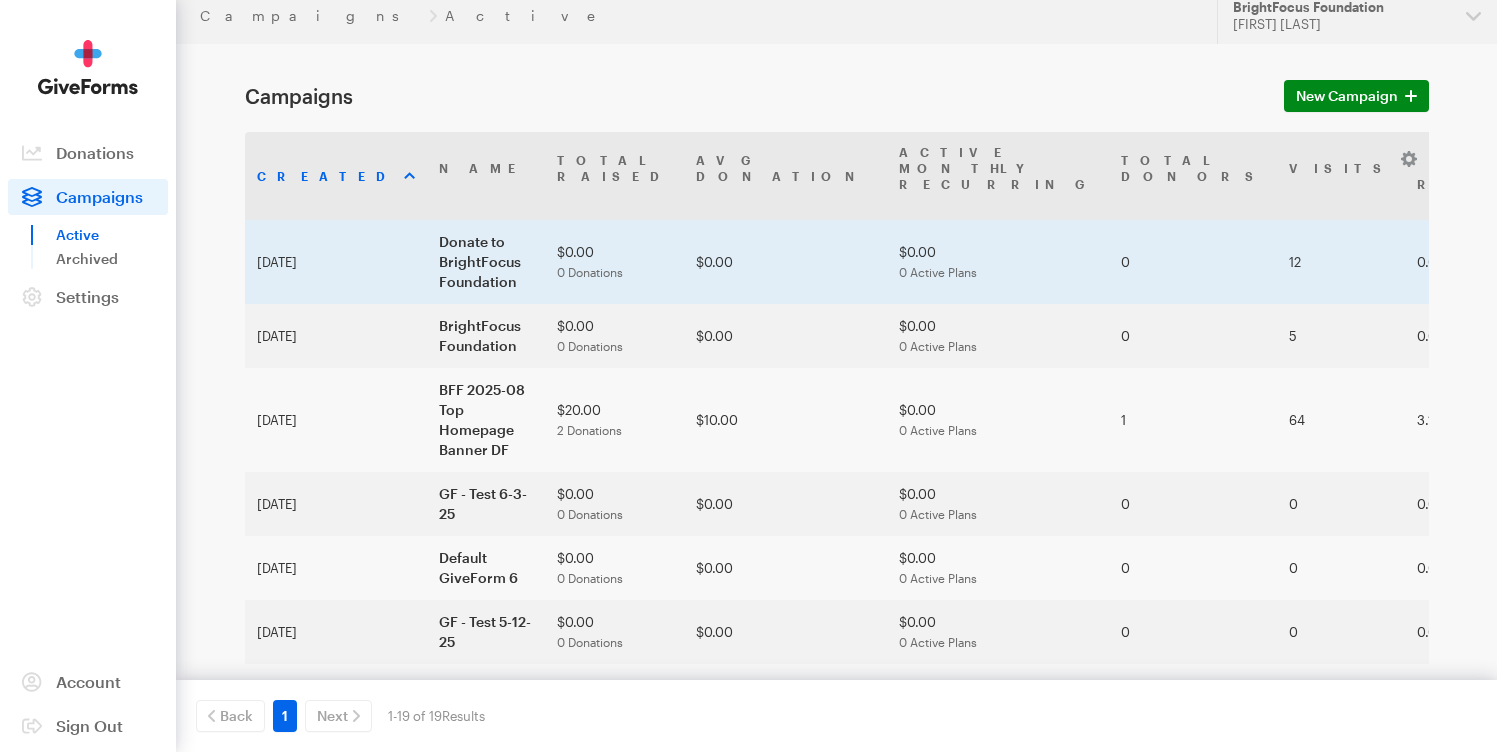 click on "$0.00" at bounding box center [785, 262] 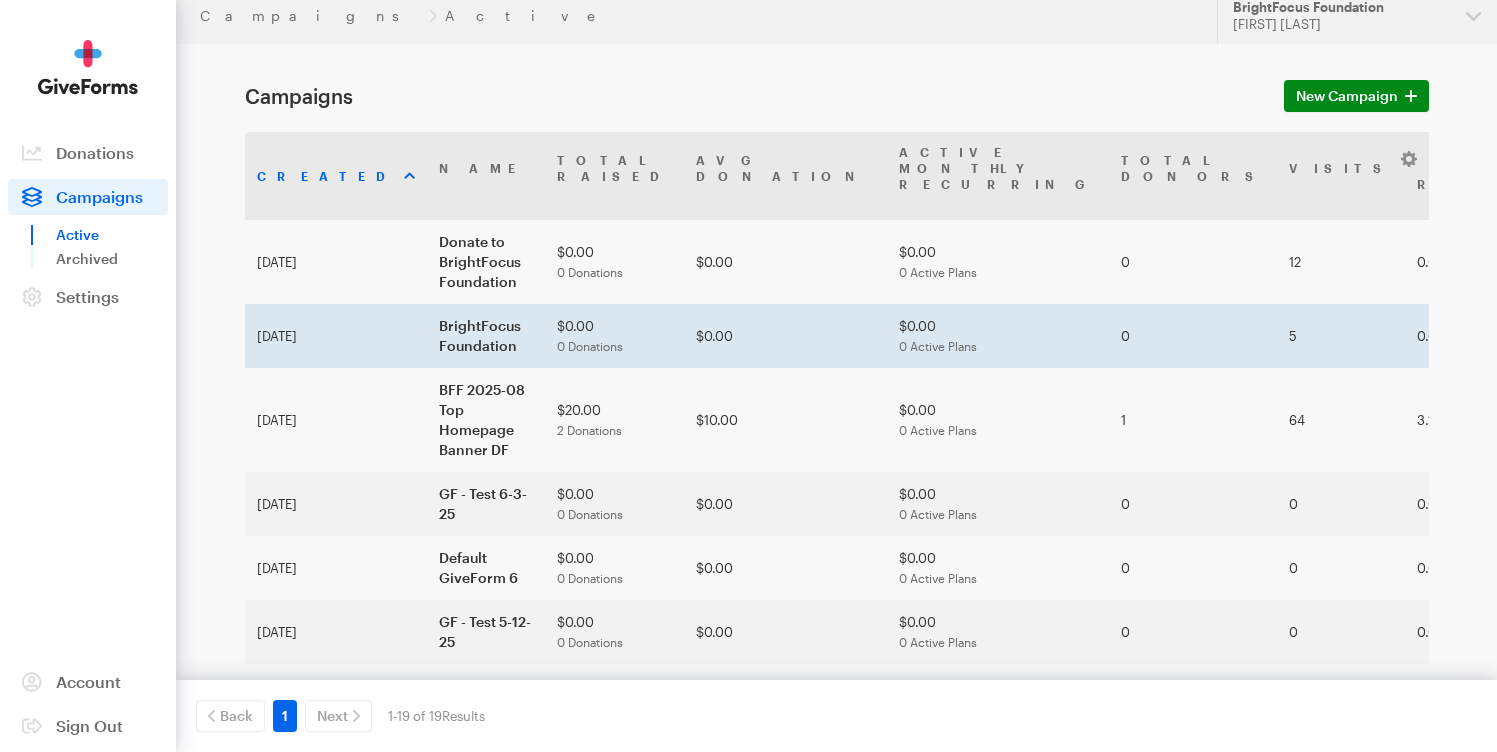 click on "$0.00
0 Donations" at bounding box center [614, 336] 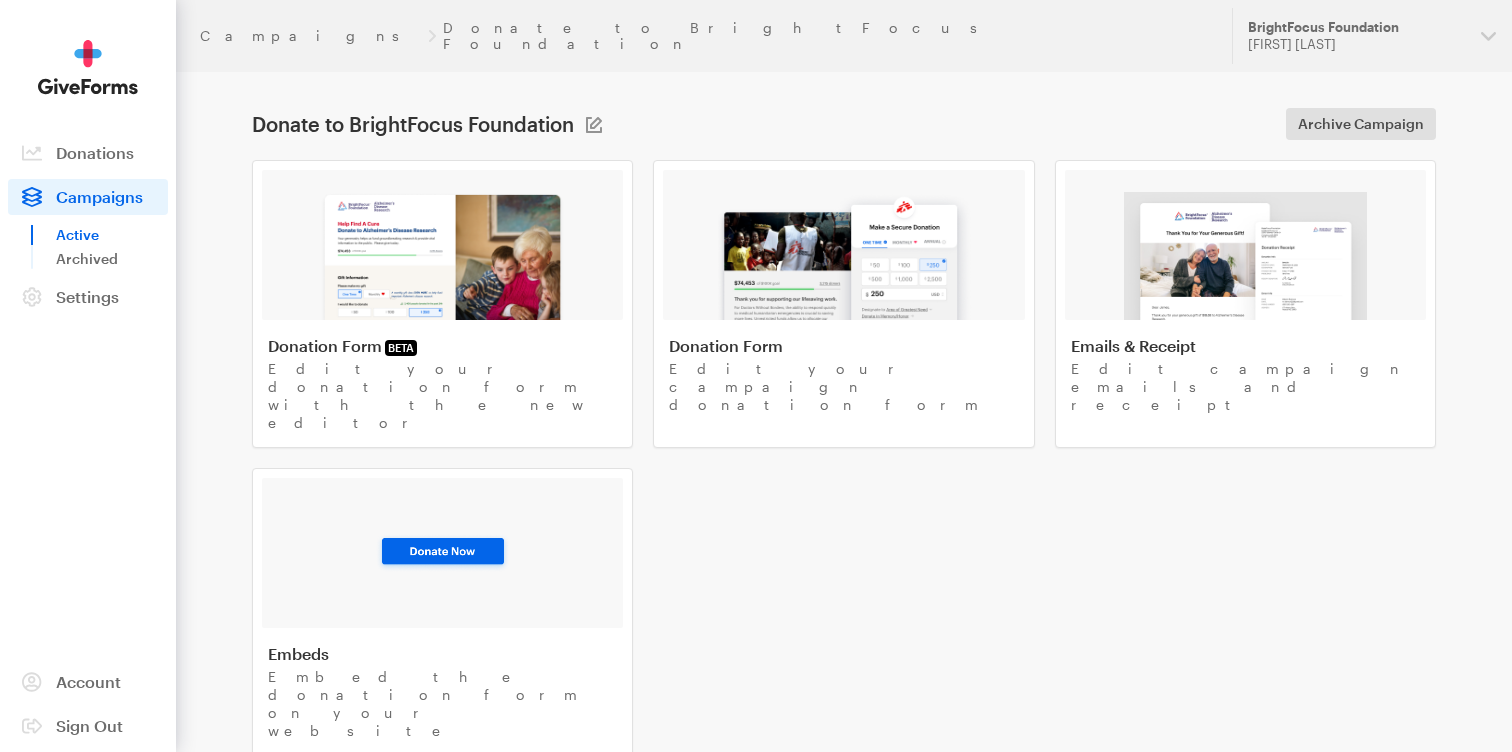 scroll, scrollTop: 0, scrollLeft: 0, axis: both 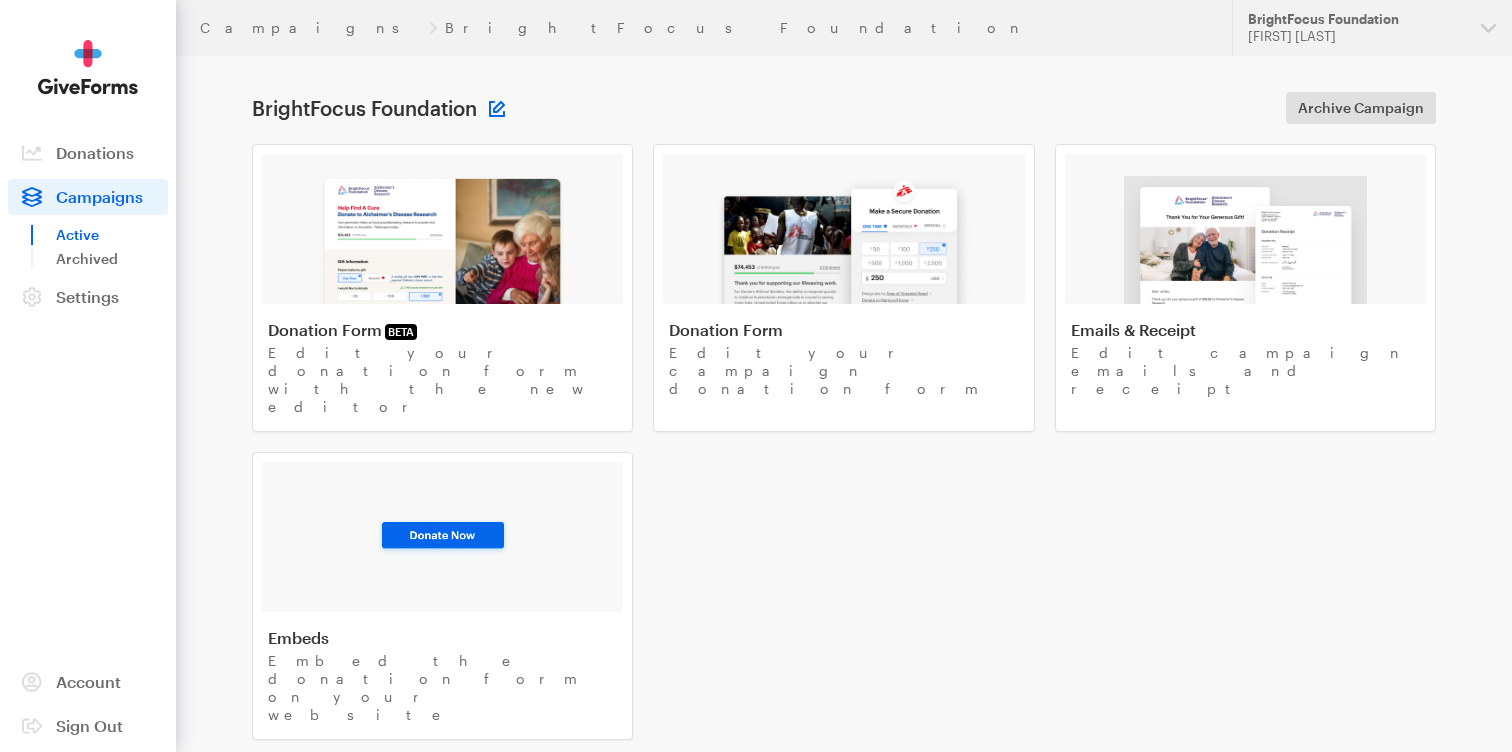 click on "BrightFocus Foundation
Campaign Name
BrightFocus Foundation
Save
Cancel" at bounding box center (378, 108) 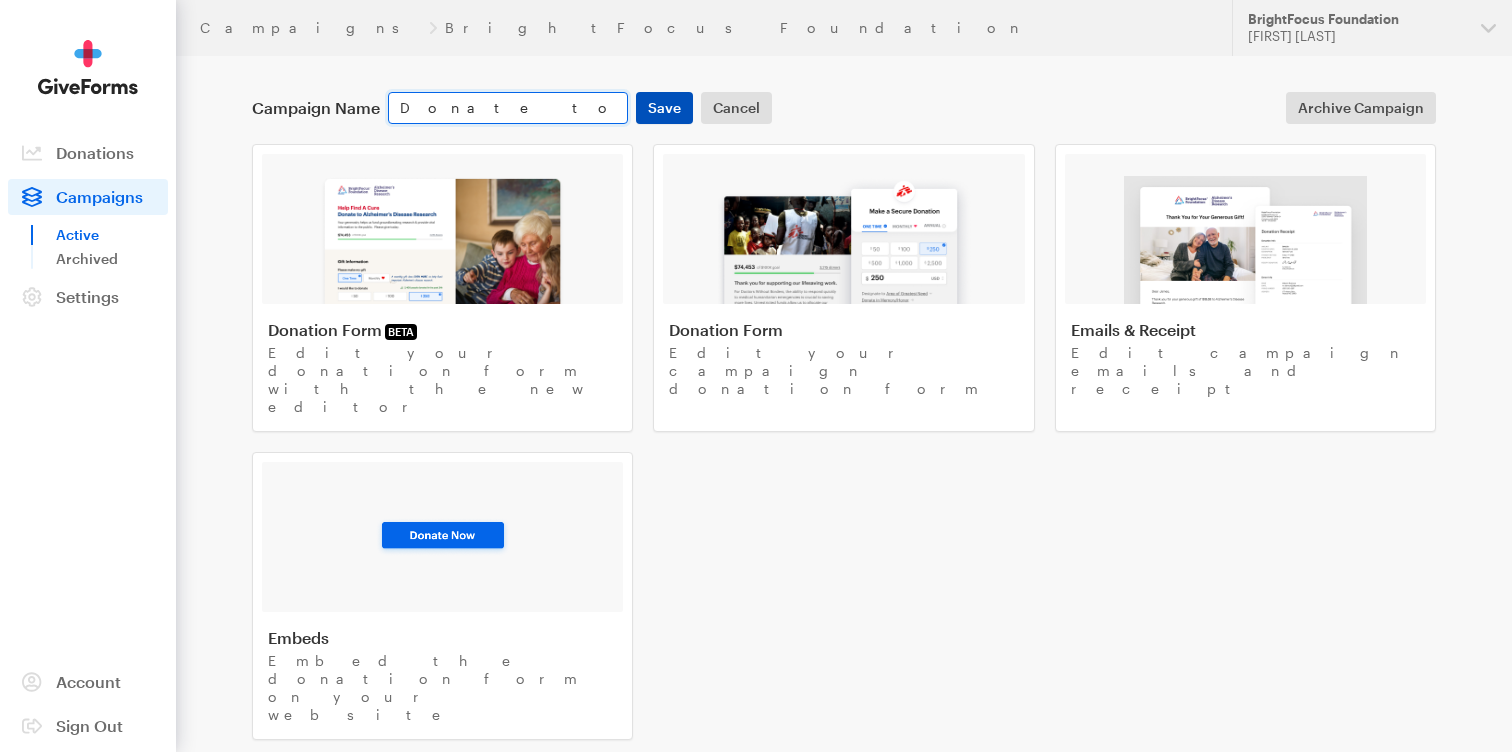 type on "Donate to BrightFocus Foundation" 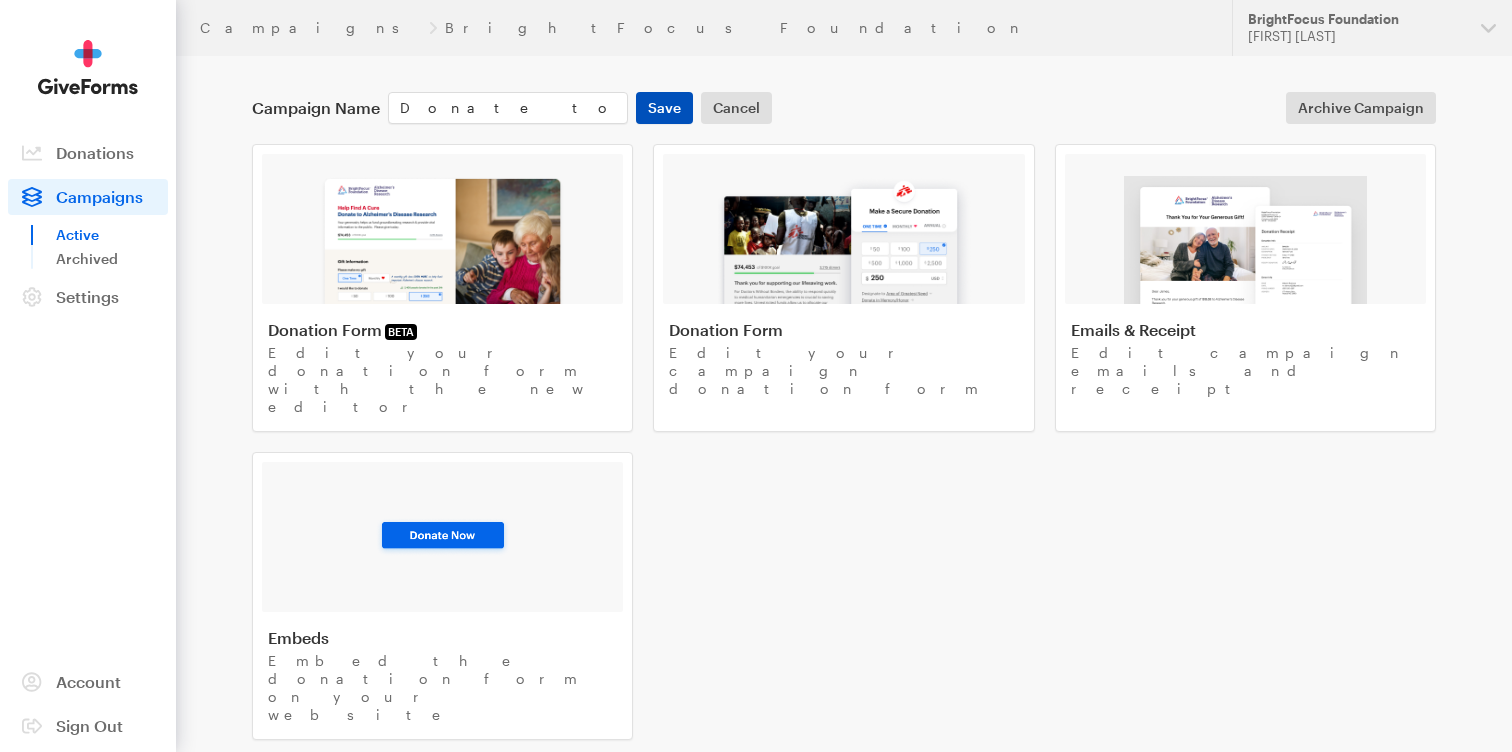 click on "Save" at bounding box center (664, 108) 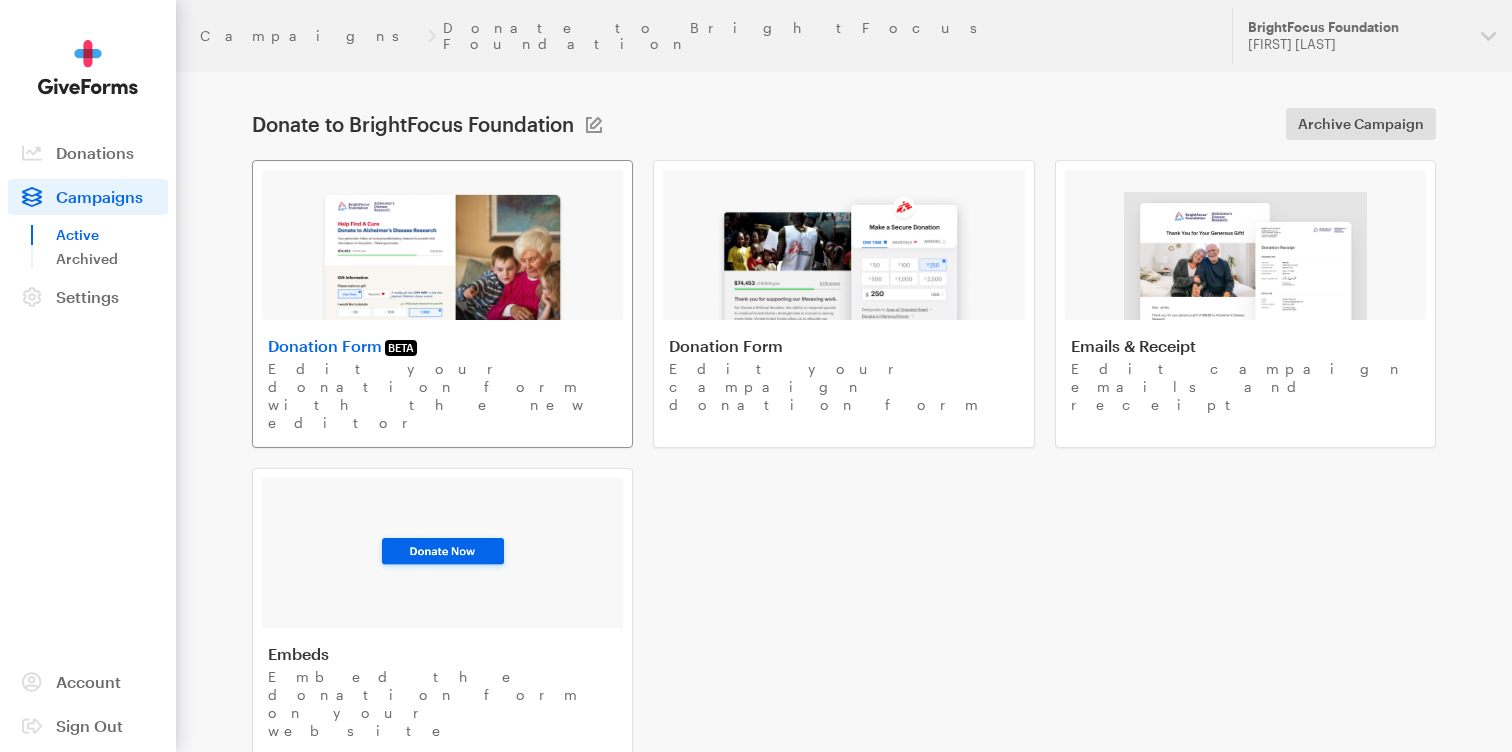 click at bounding box center (442, 256) 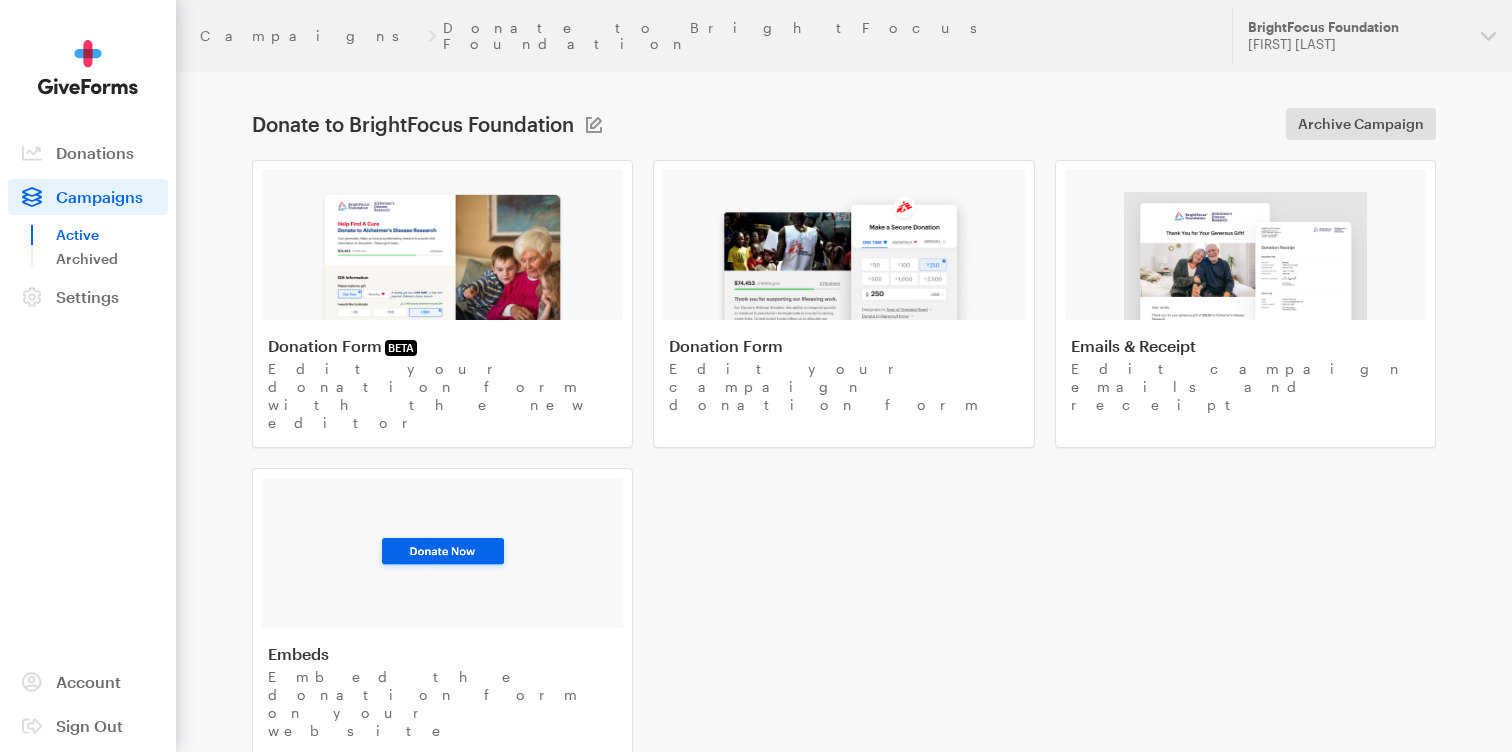 scroll, scrollTop: 0, scrollLeft: 0, axis: both 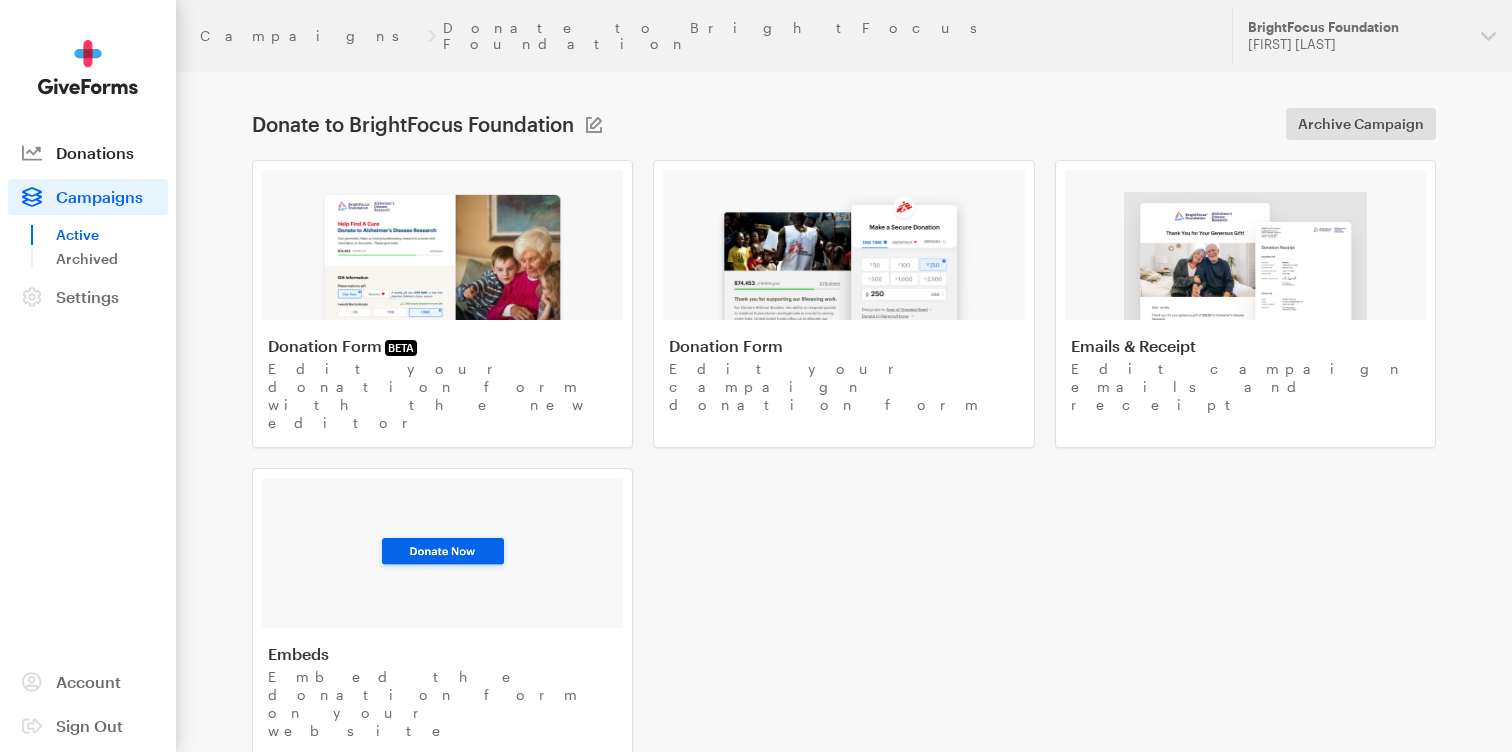 click on "Donations" at bounding box center (88, 153) 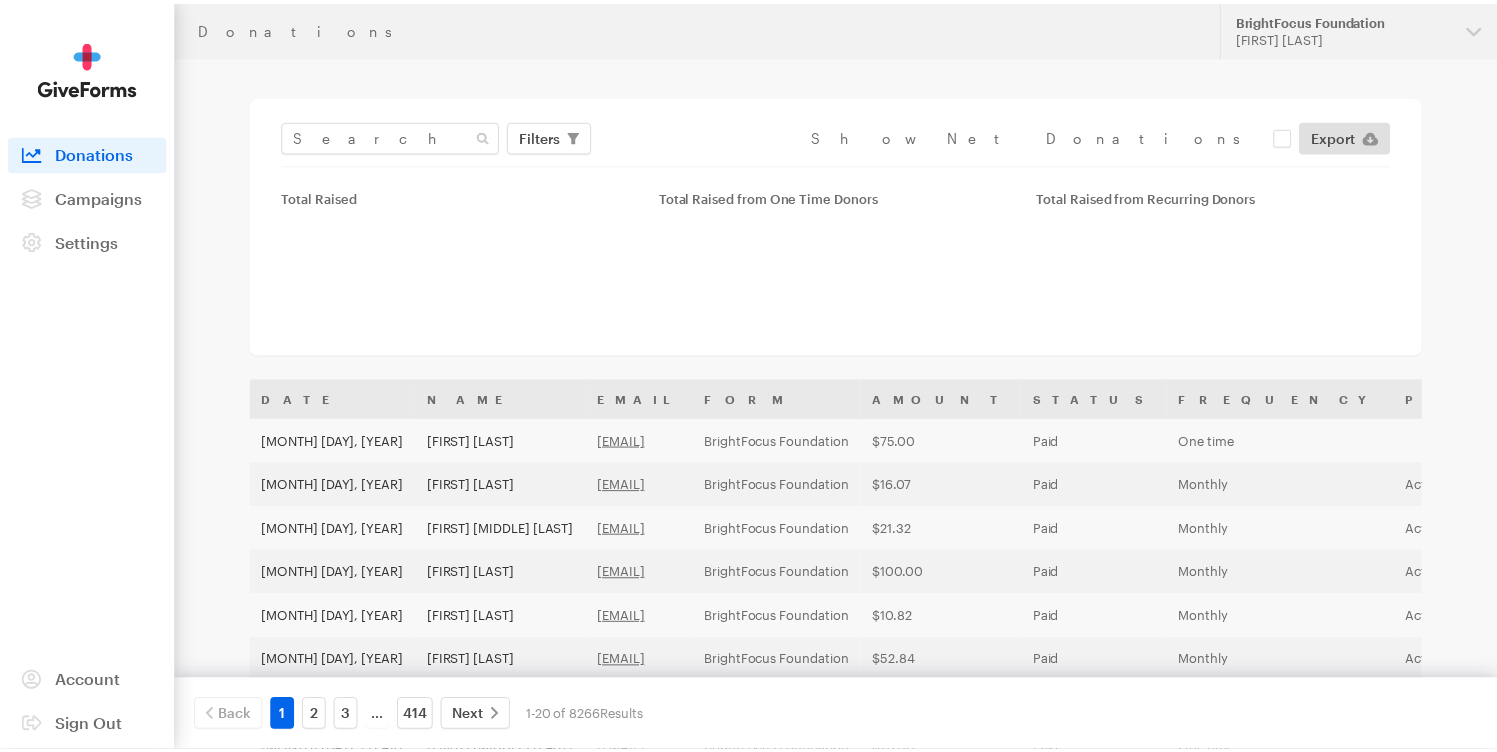 scroll, scrollTop: 0, scrollLeft: 0, axis: both 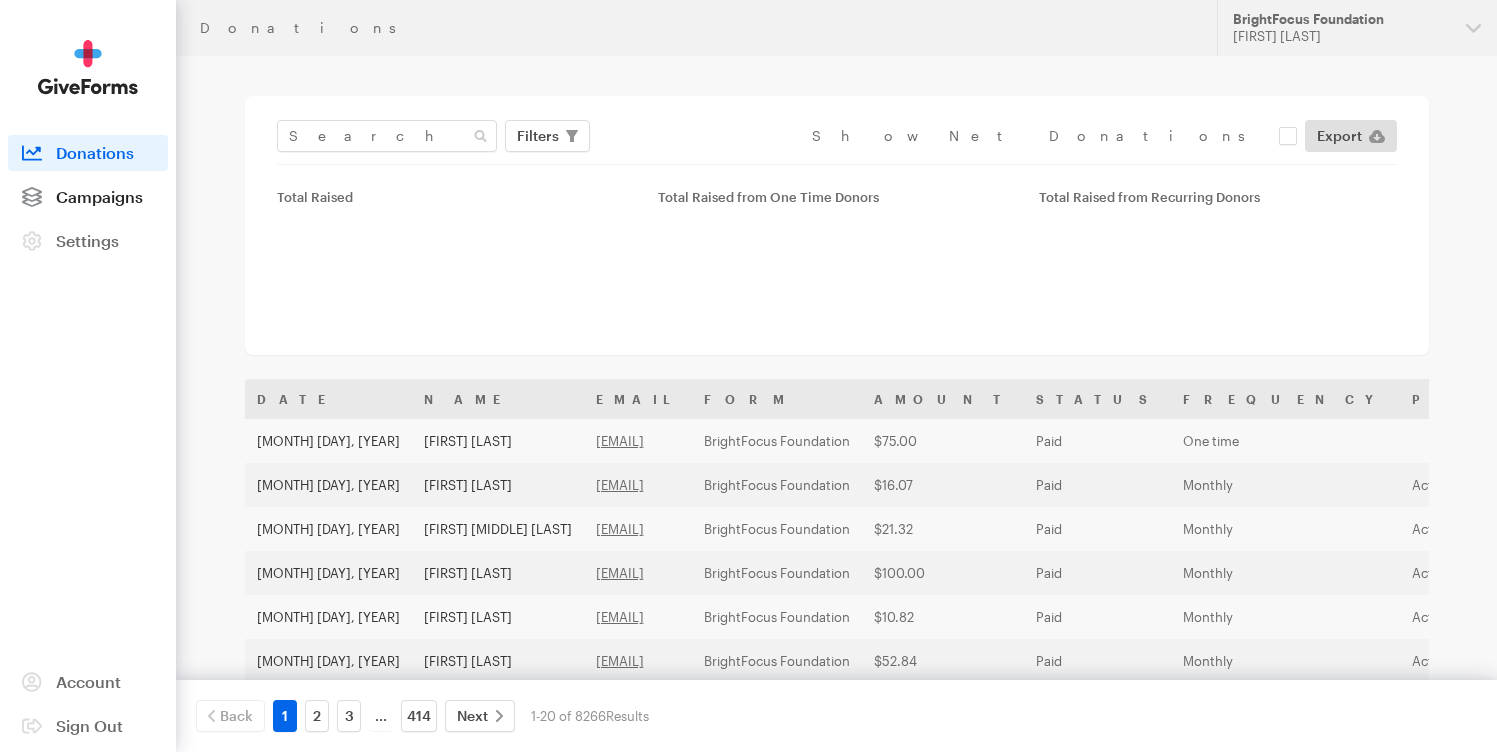 click on "Campaigns" at bounding box center [99, 196] 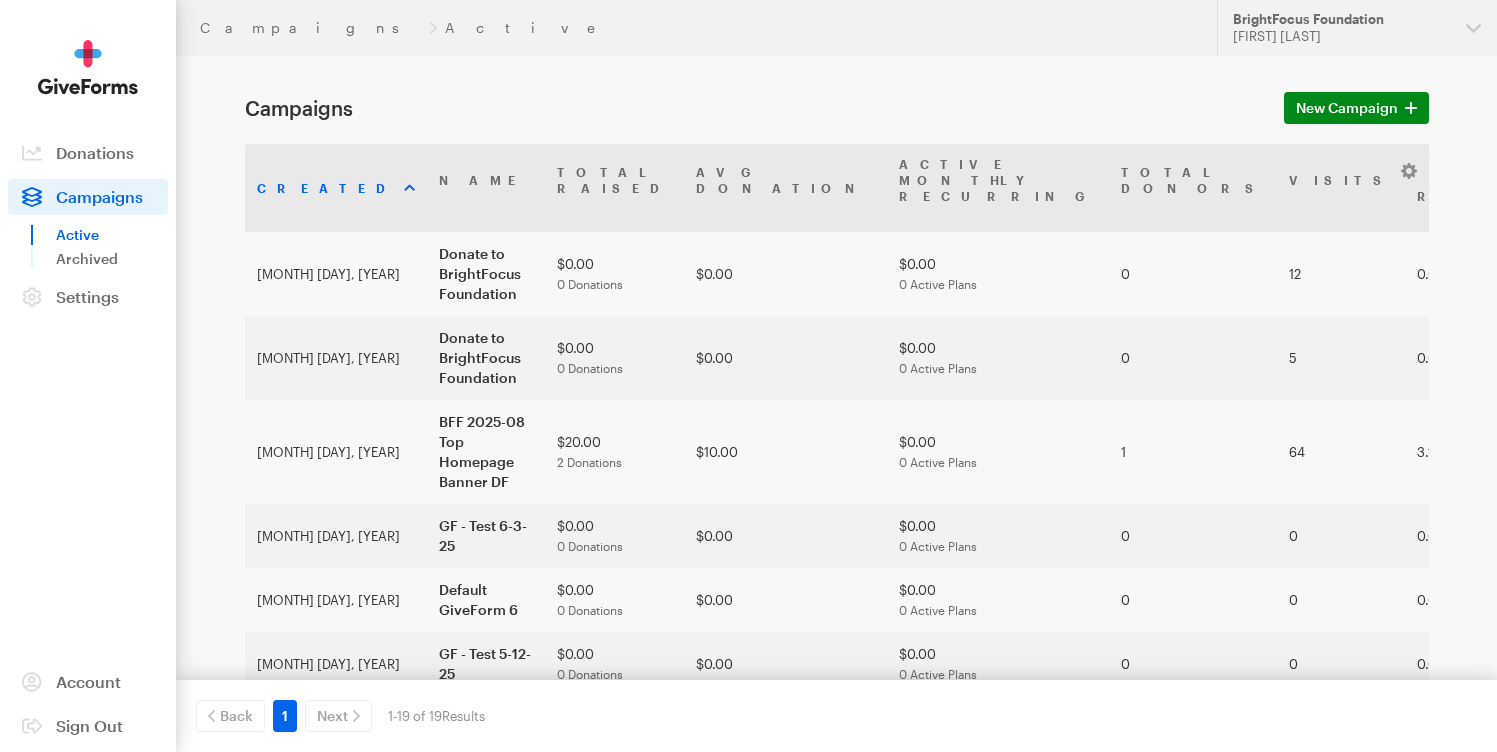 scroll, scrollTop: 0, scrollLeft: 0, axis: both 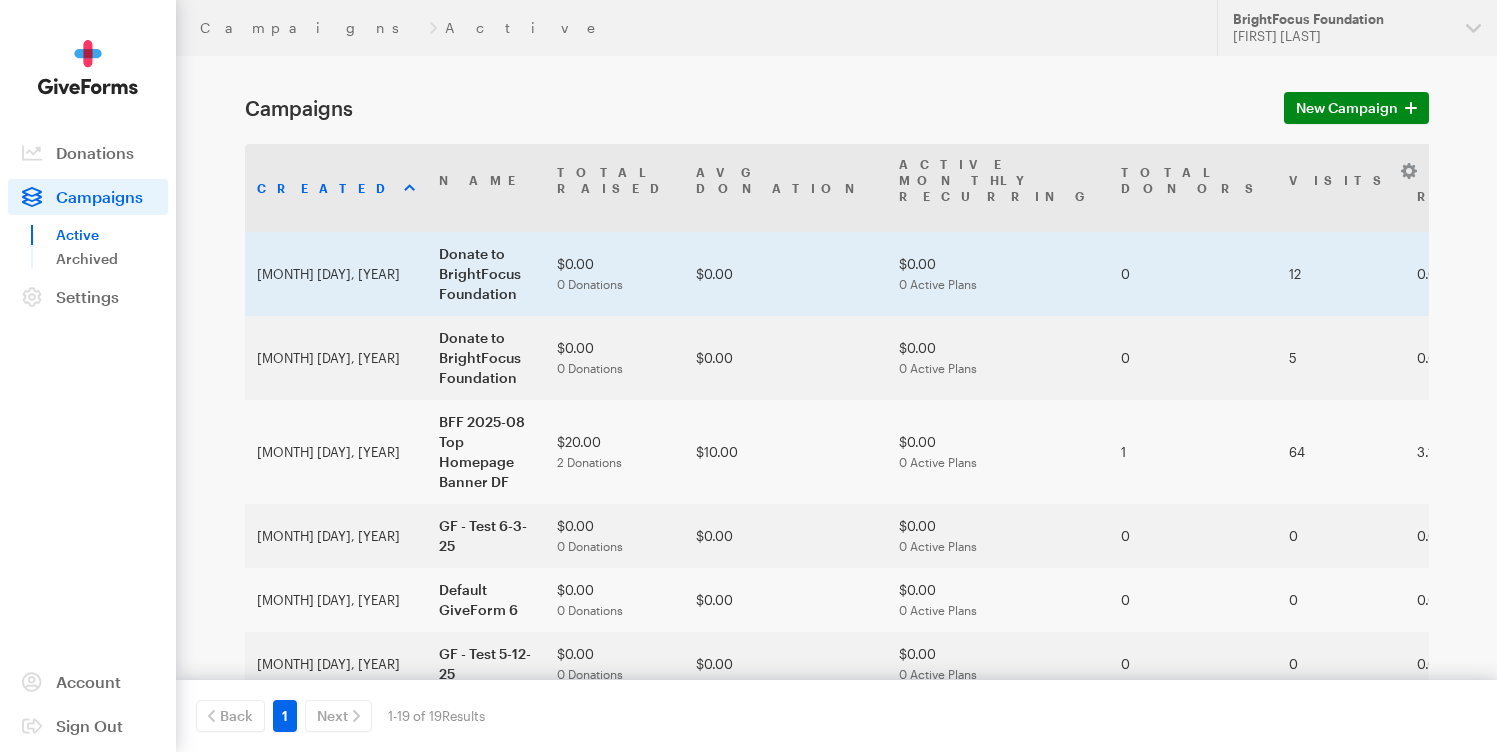 click on "Donate to BrightFocus Foundation" at bounding box center [486, 274] 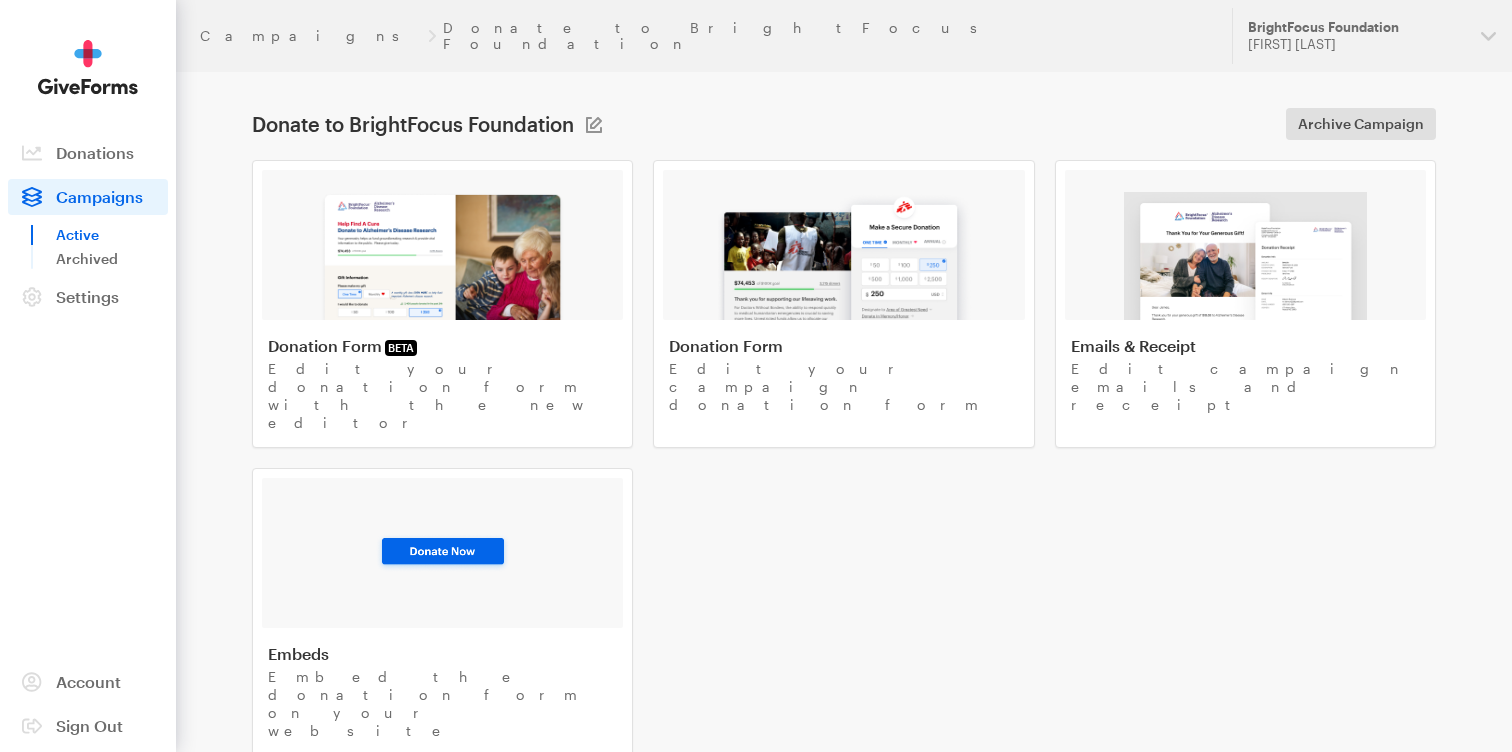 scroll, scrollTop: 0, scrollLeft: 0, axis: both 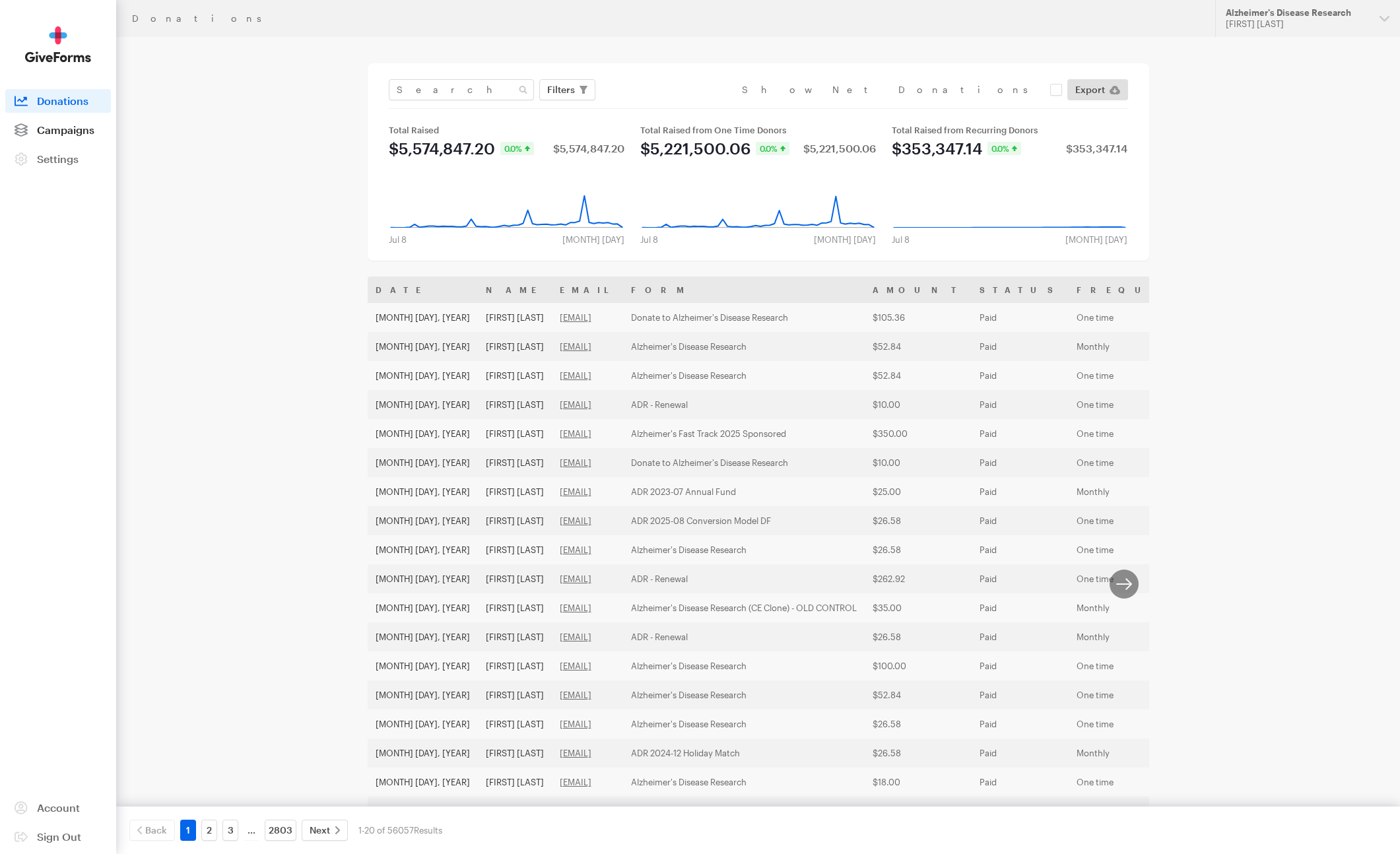 click on "Campaigns" at bounding box center [58, 130] 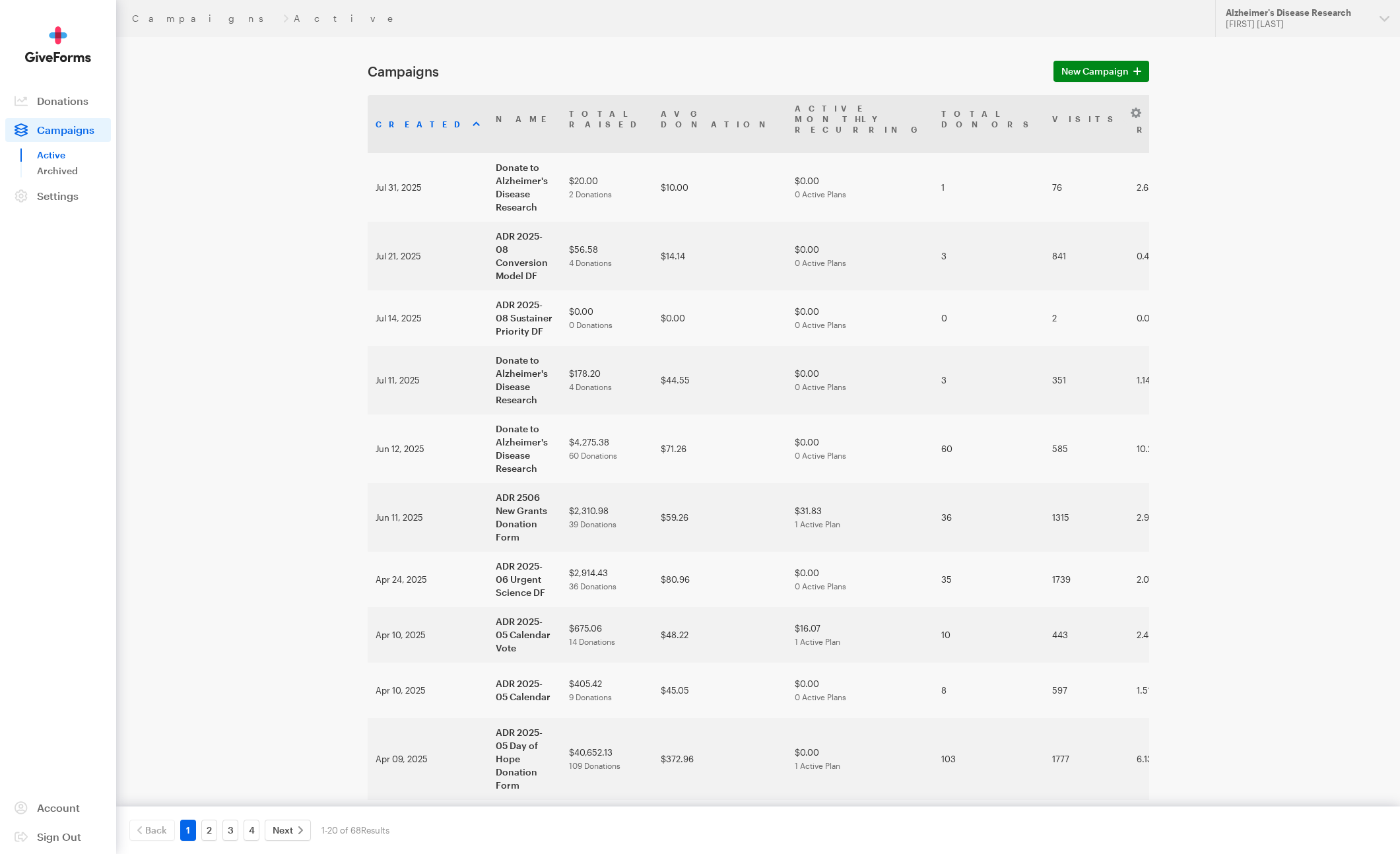 scroll, scrollTop: 0, scrollLeft: 0, axis: both 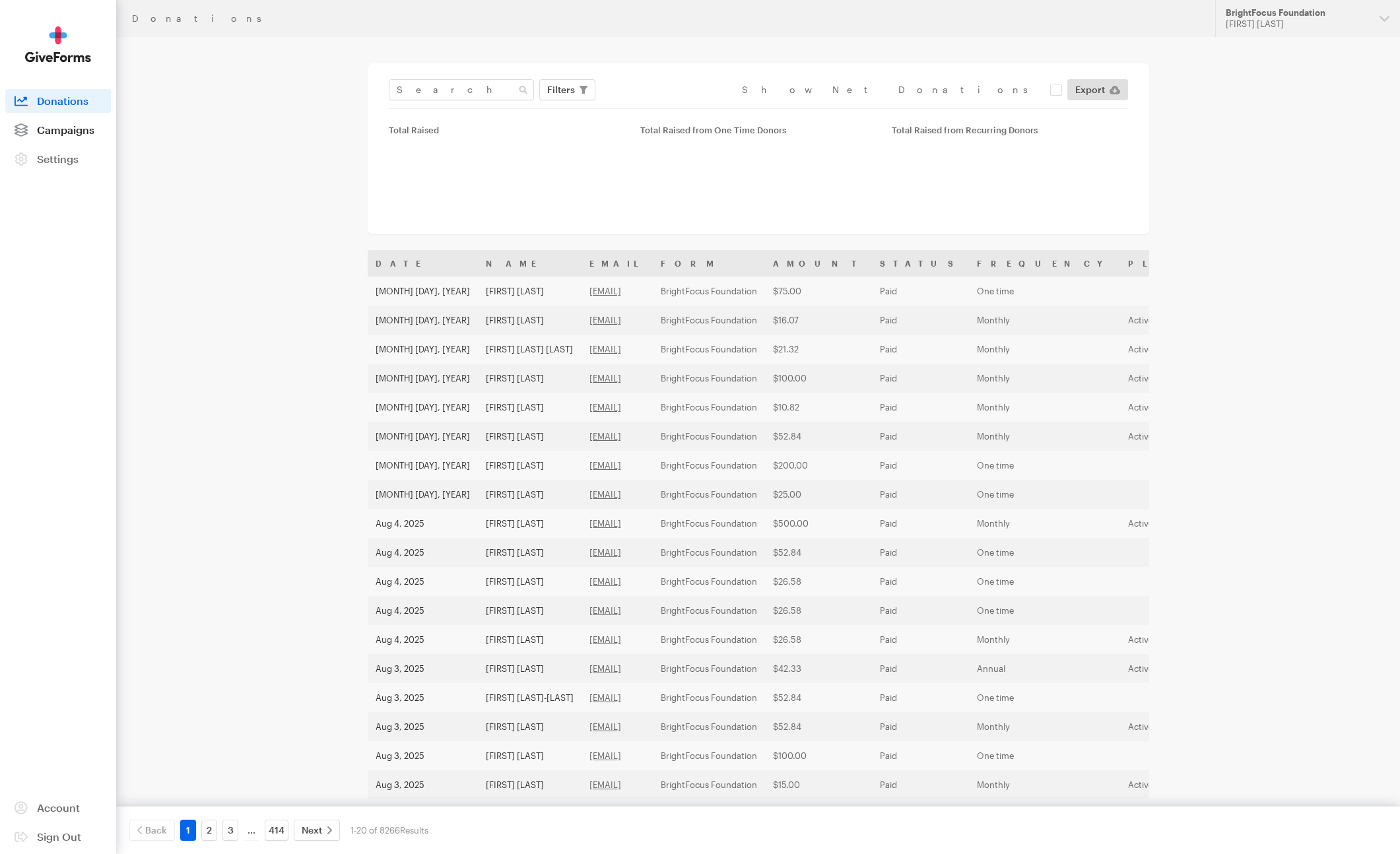 click on "Campaigns" at bounding box center (58, 130) 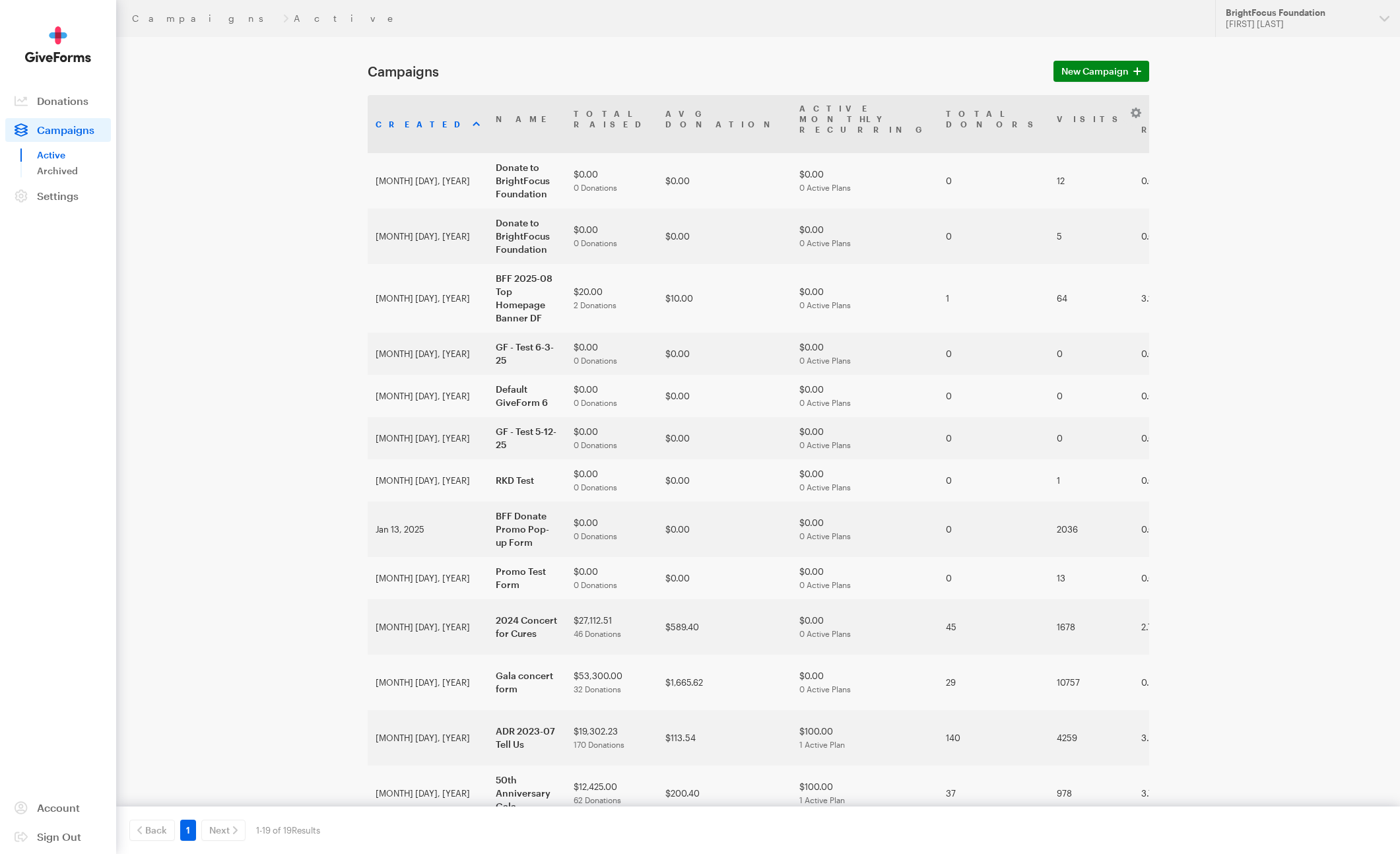 scroll, scrollTop: 0, scrollLeft: 0, axis: both 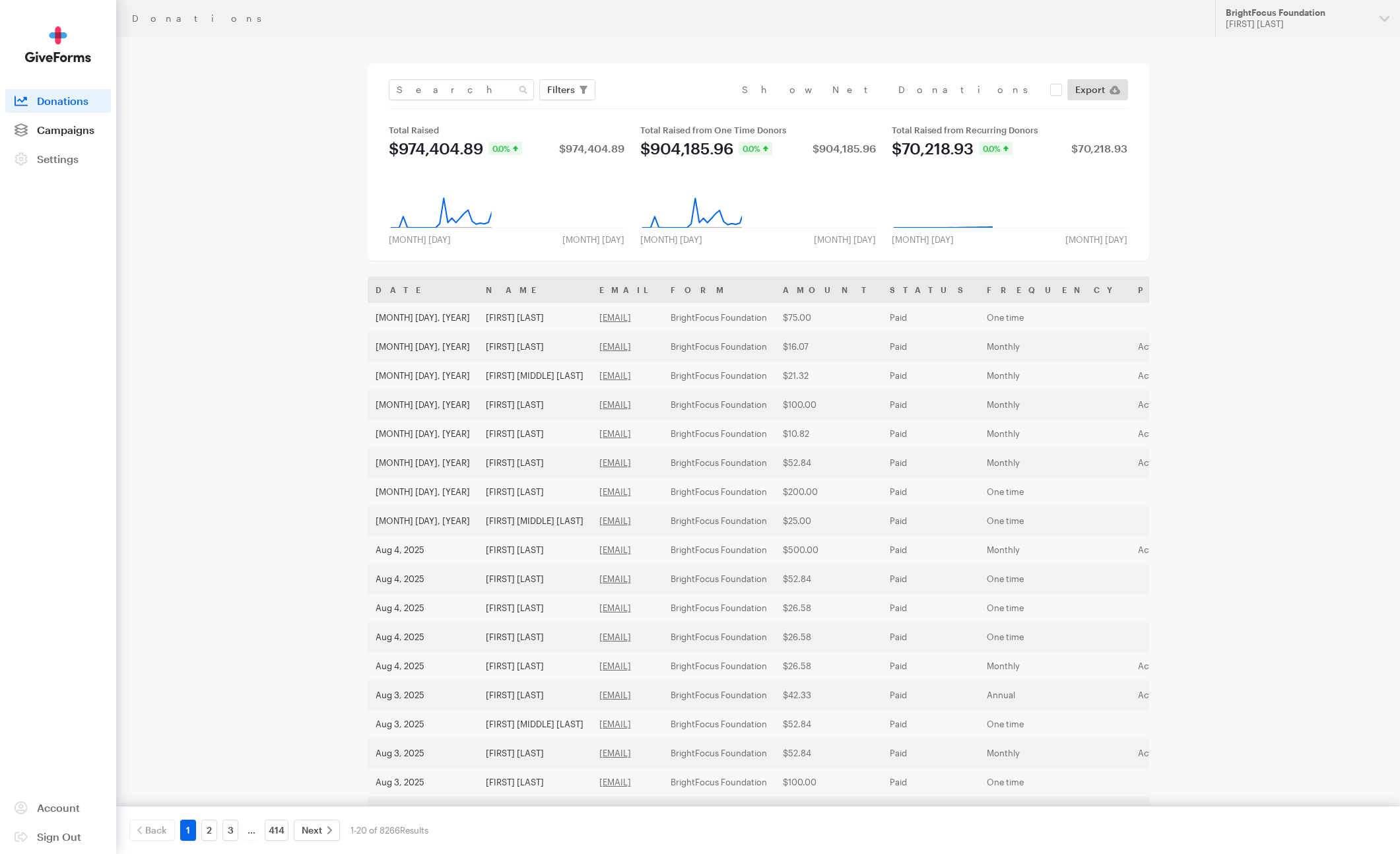 click on "Campaigns" at bounding box center (65, 129) 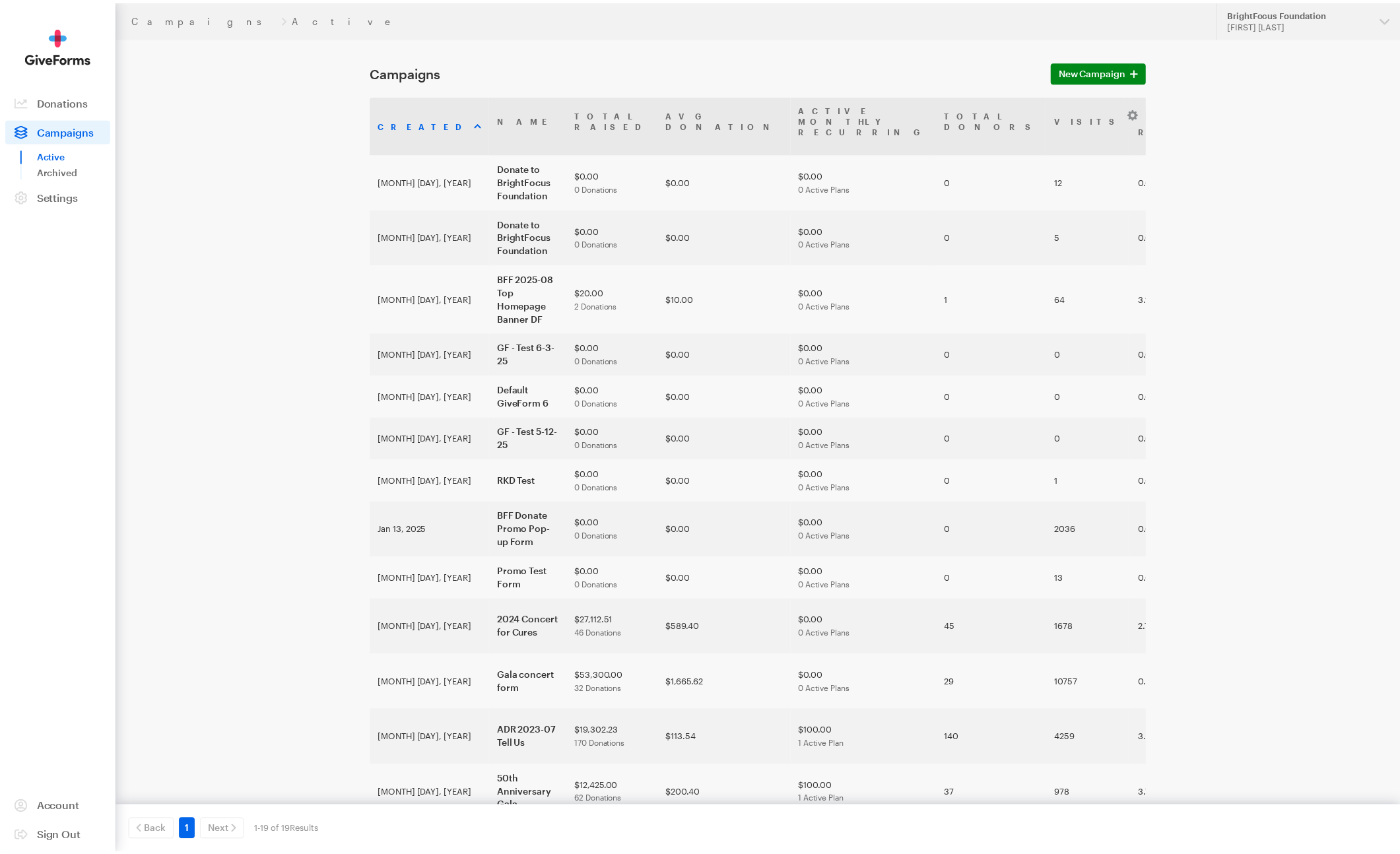 scroll, scrollTop: 0, scrollLeft: 0, axis: both 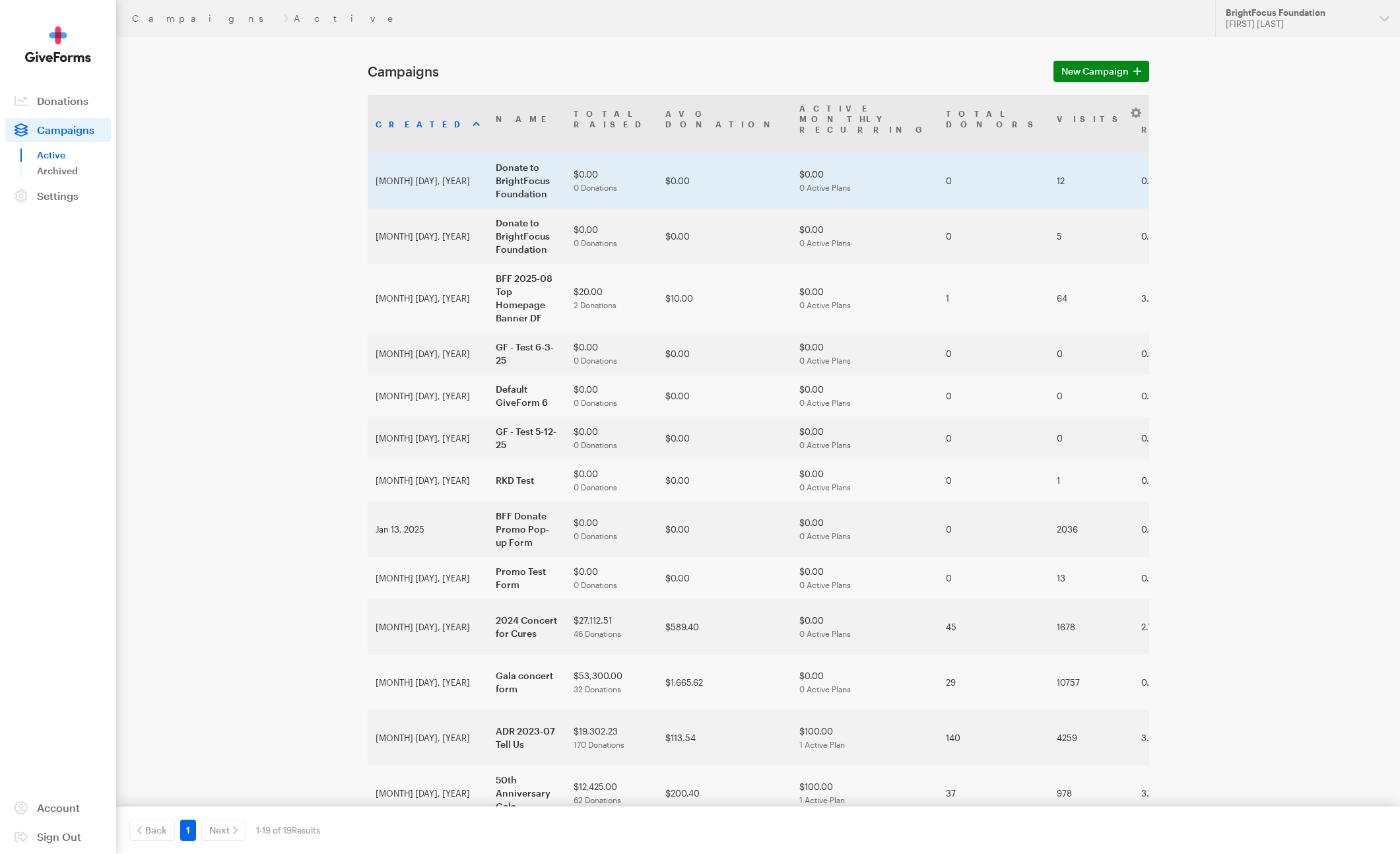 click on "Donate to BrightFocus Foundation" at bounding box center (527, 181) 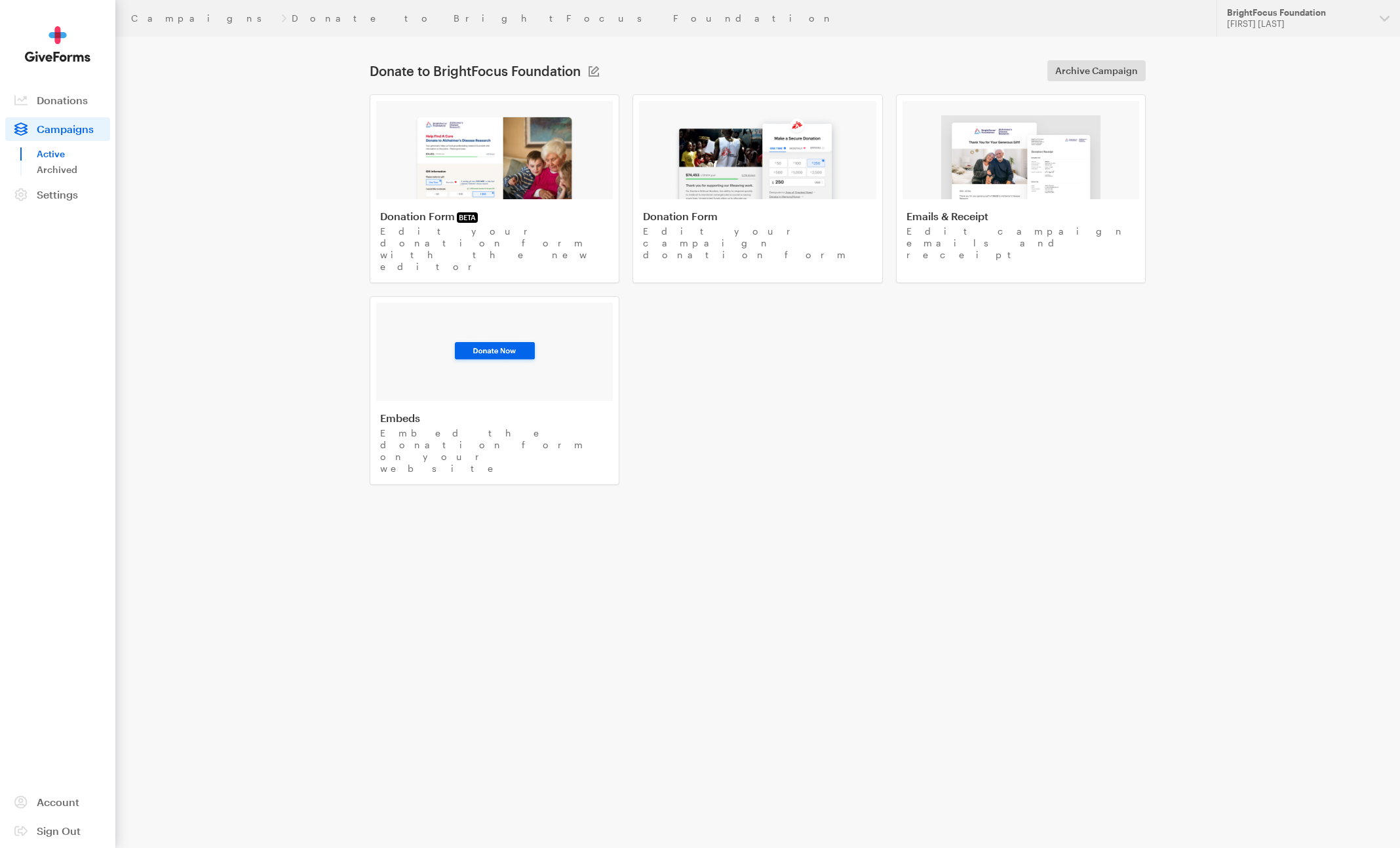 scroll, scrollTop: 0, scrollLeft: 0, axis: both 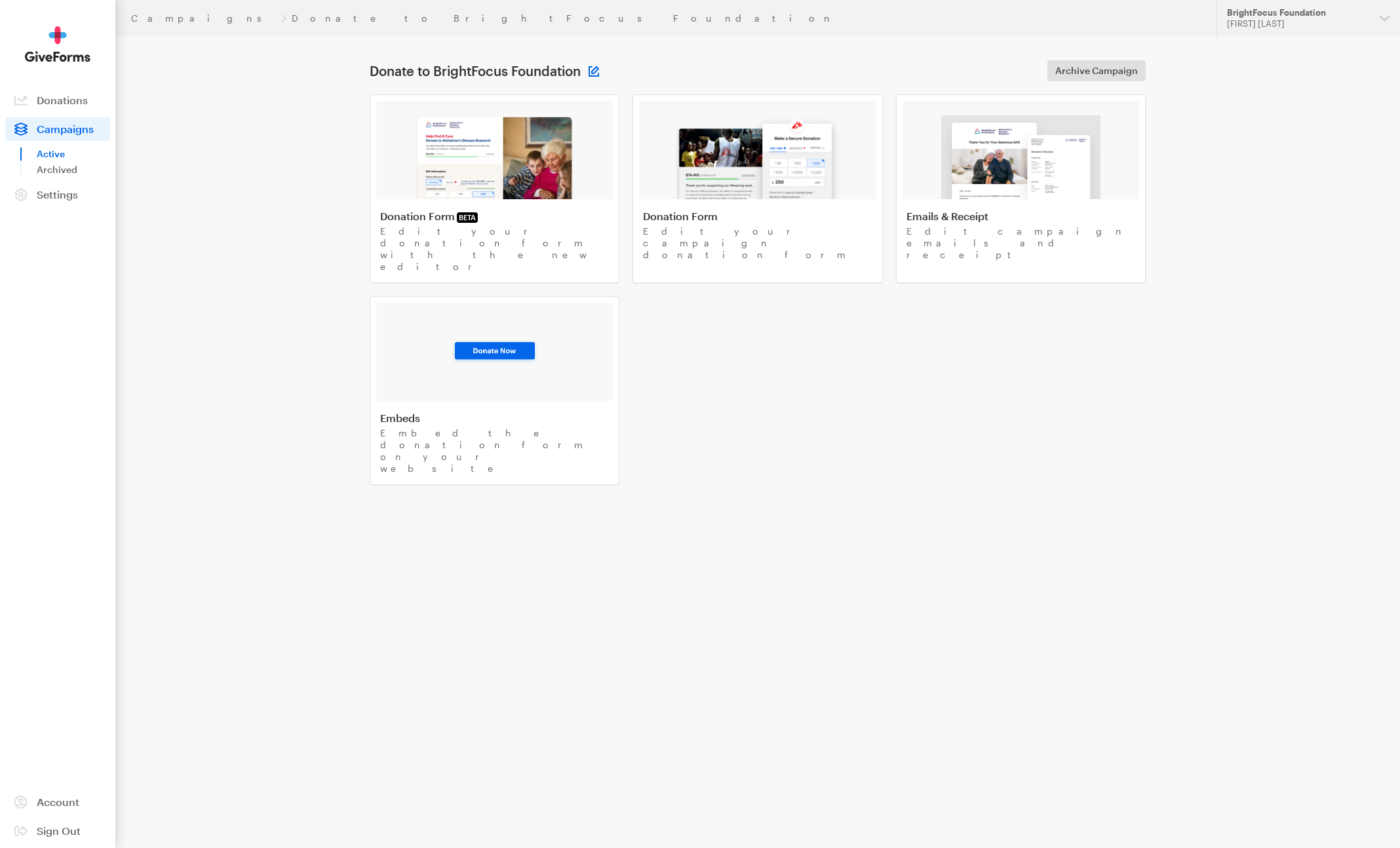 click at bounding box center (594, 71) 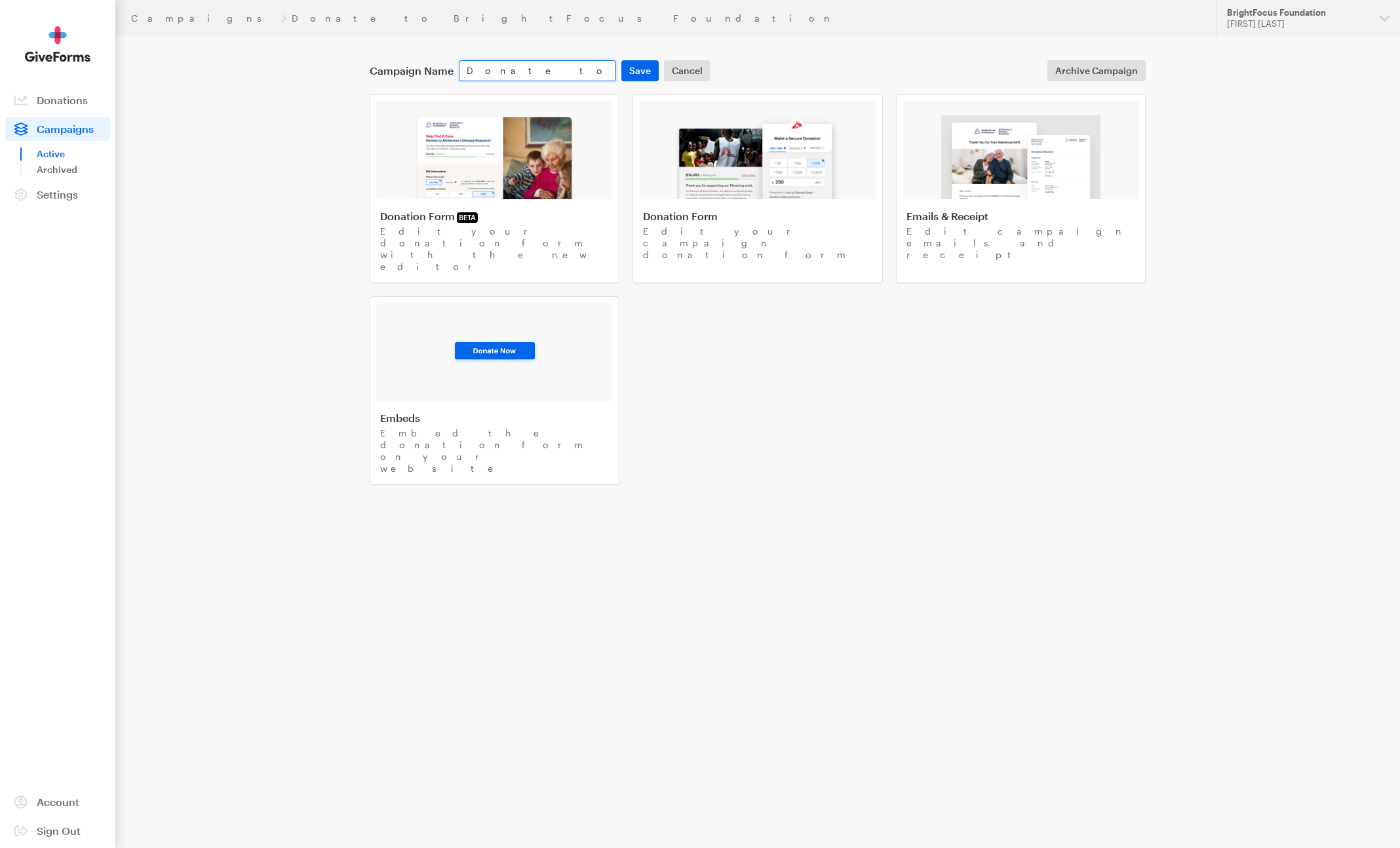 click on "Donate to BrightFocus Foundation" at bounding box center (537, 71) 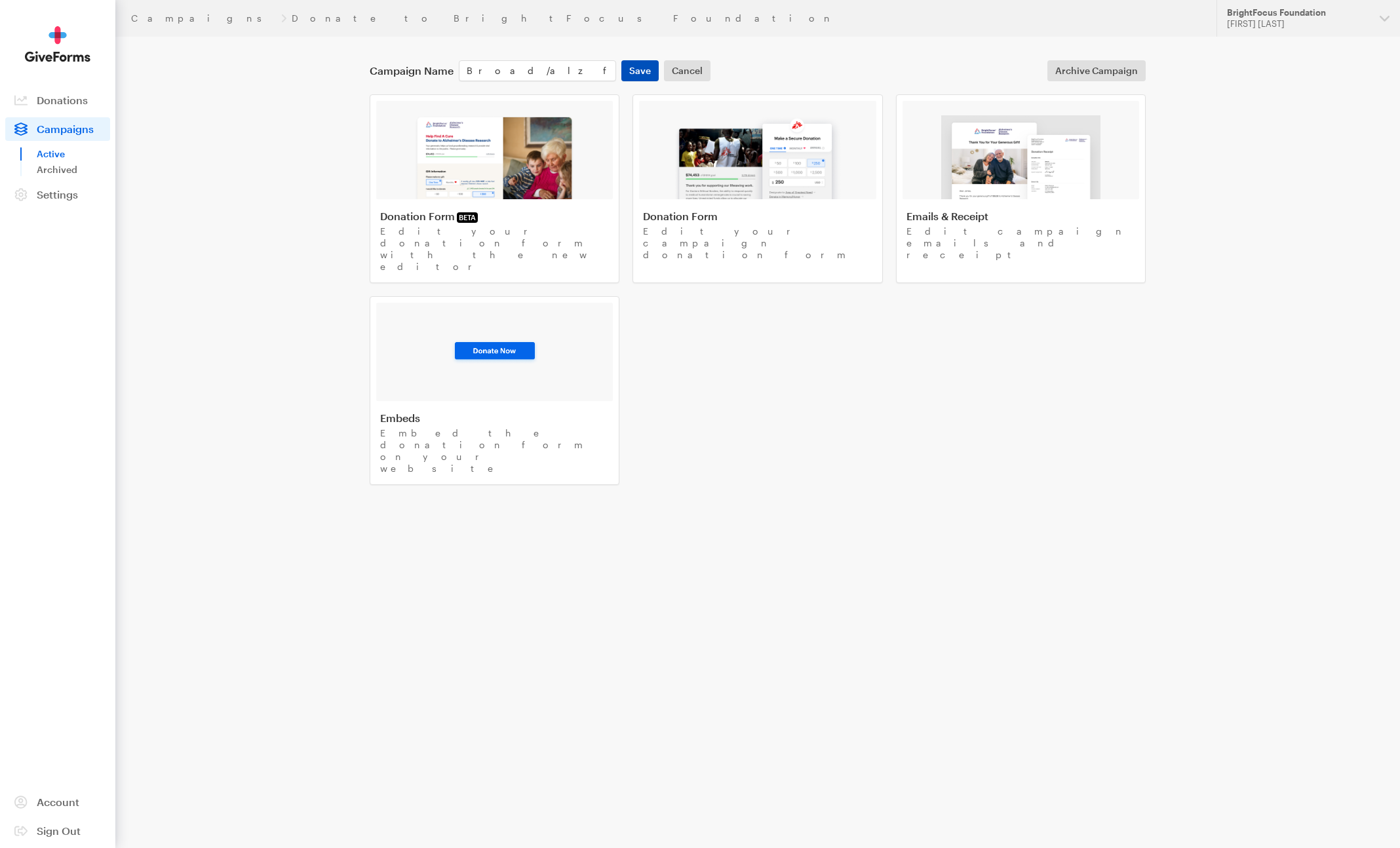 click on "Save" at bounding box center [640, 71] 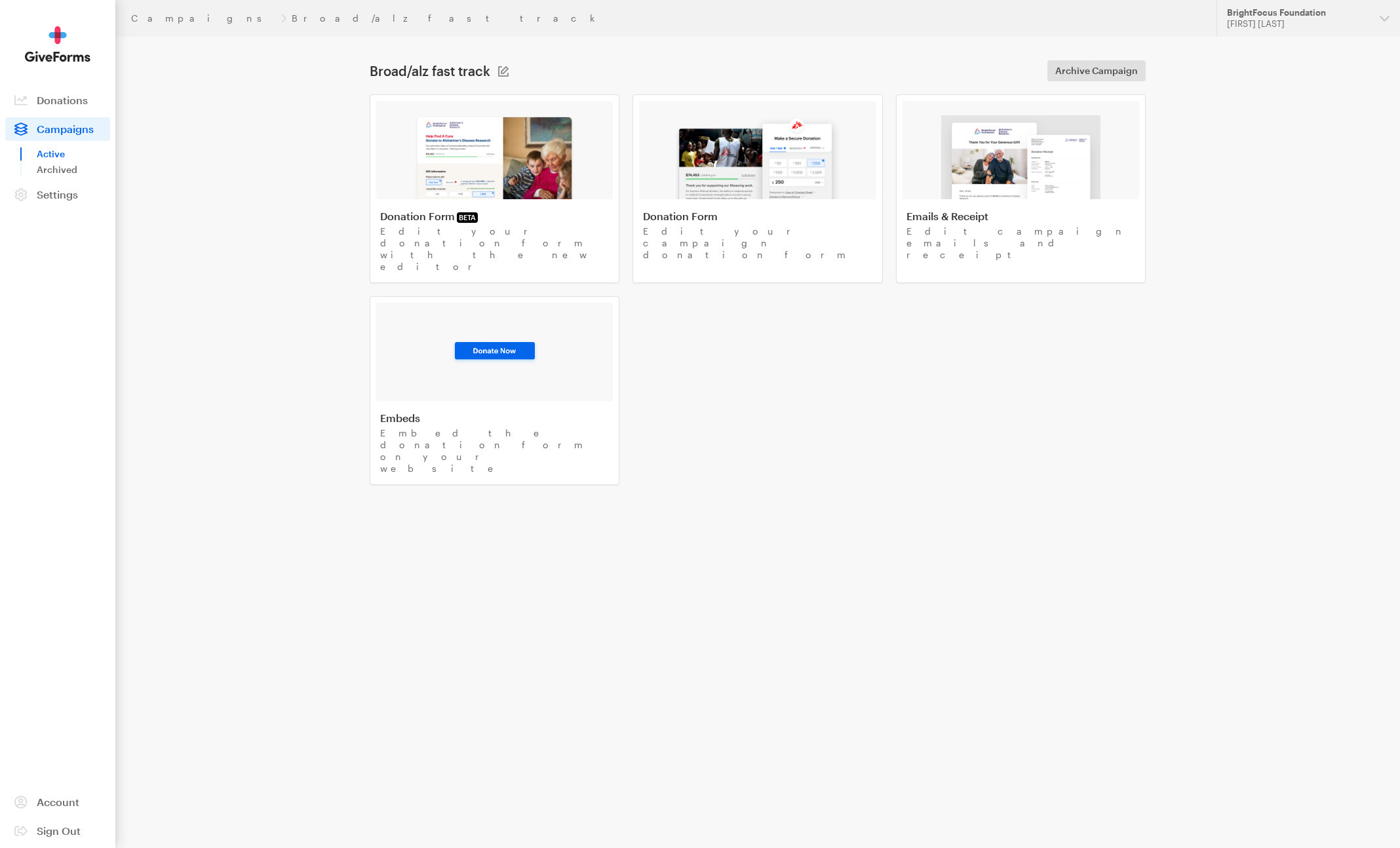 click at bounding box center (503, 71) 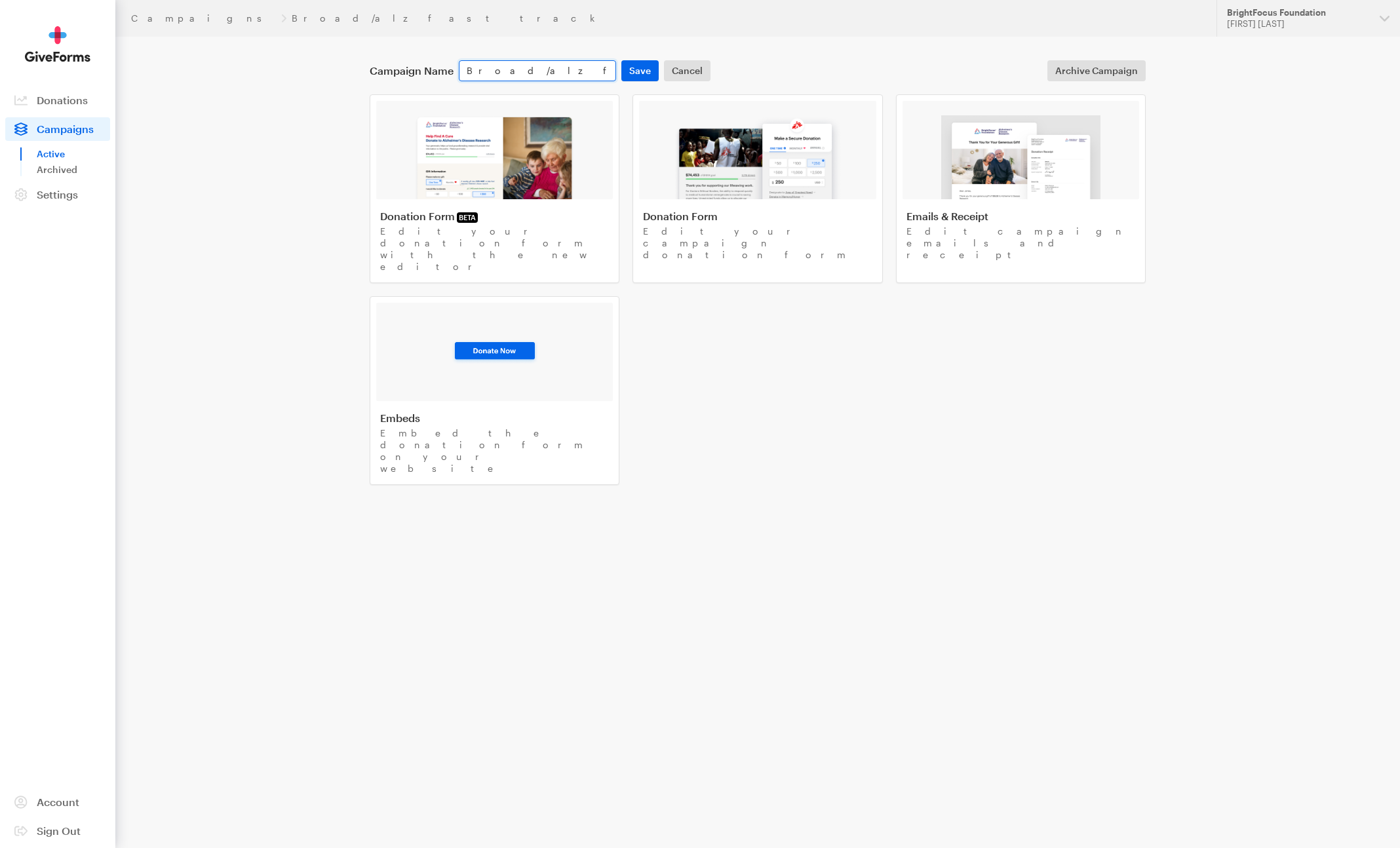 click on "Broad/alz fast track" at bounding box center (537, 71) 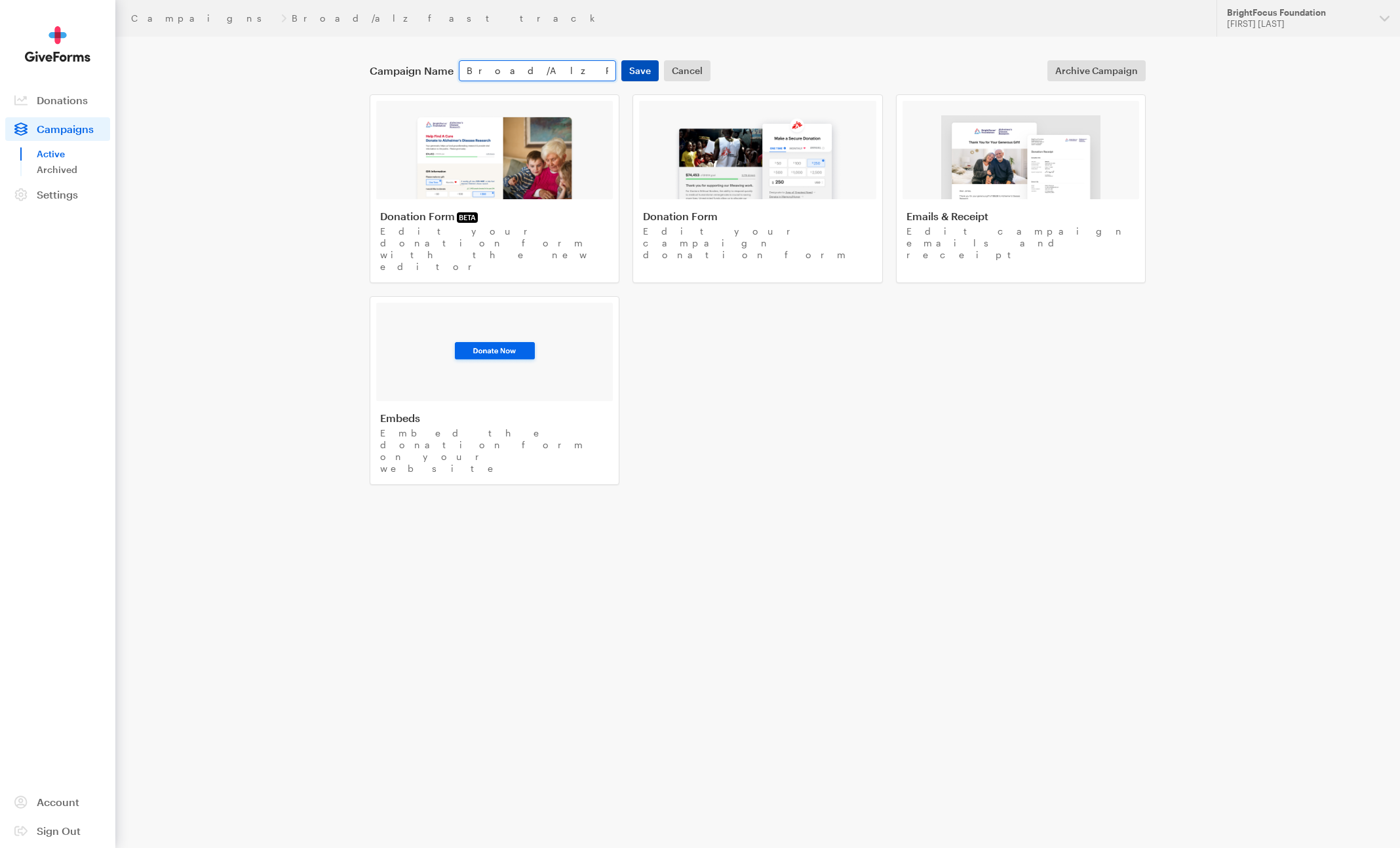 type on "Broad/Alz Fast Track" 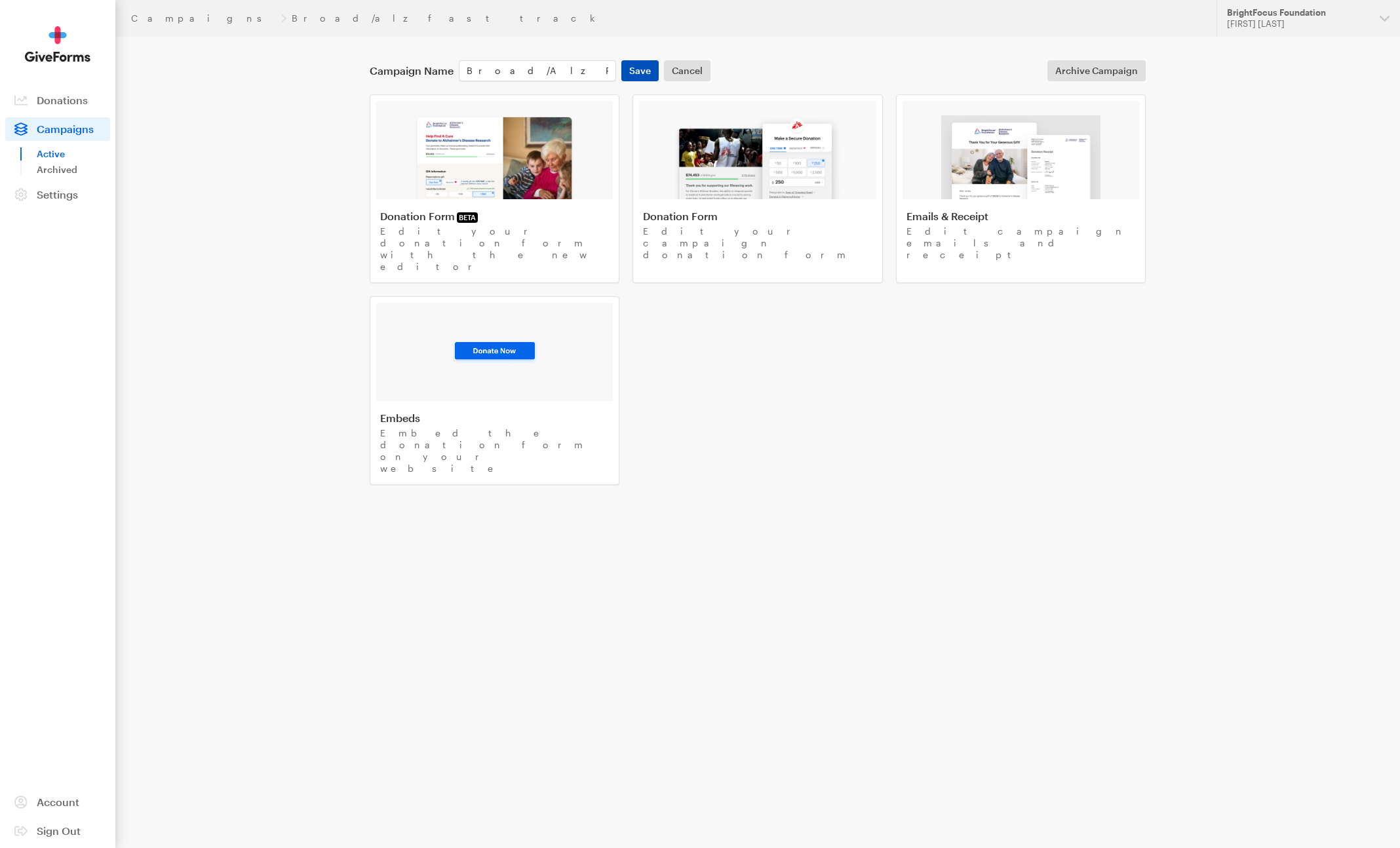 click on "Save" at bounding box center [640, 71] 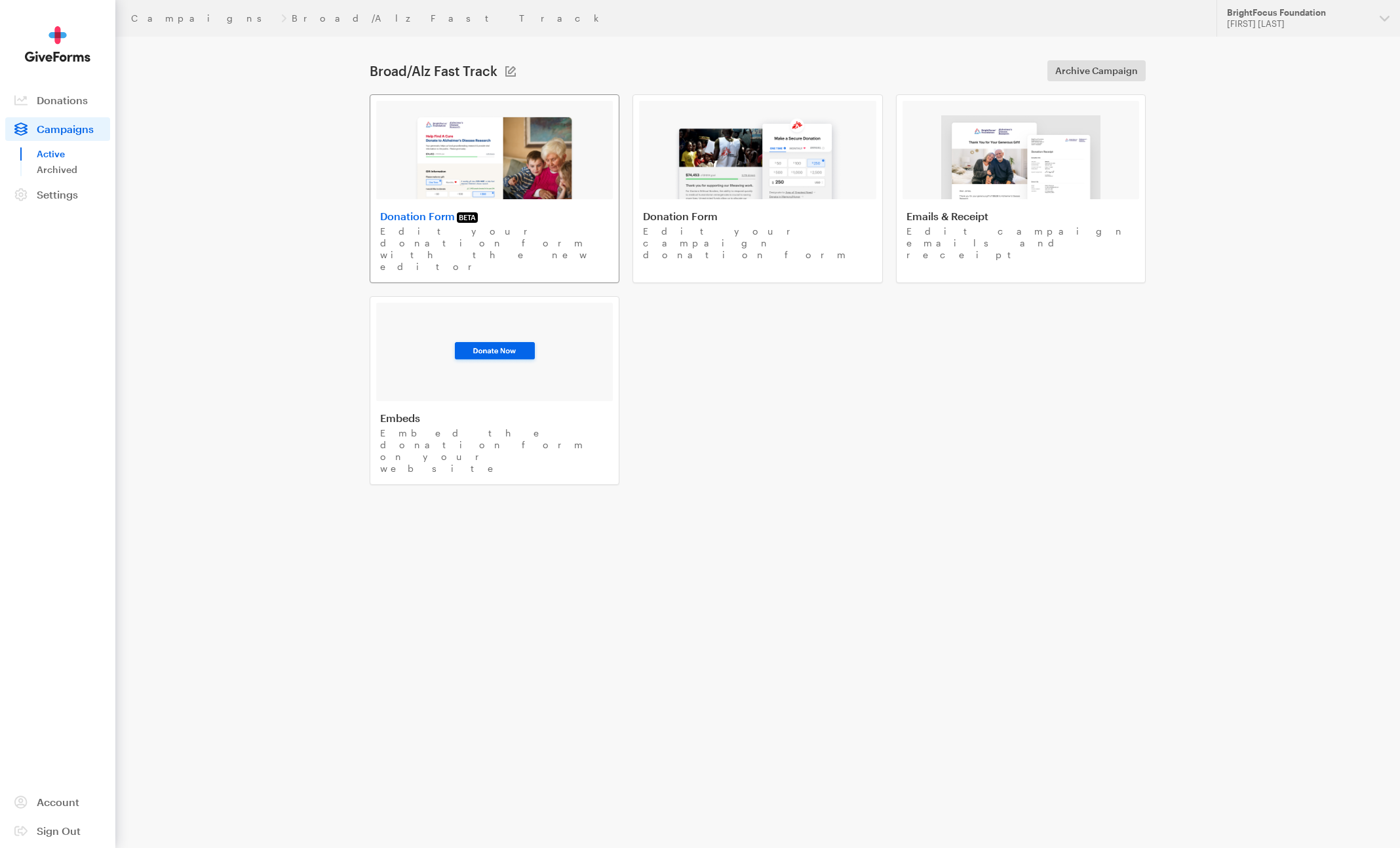 click at bounding box center (494, 157) 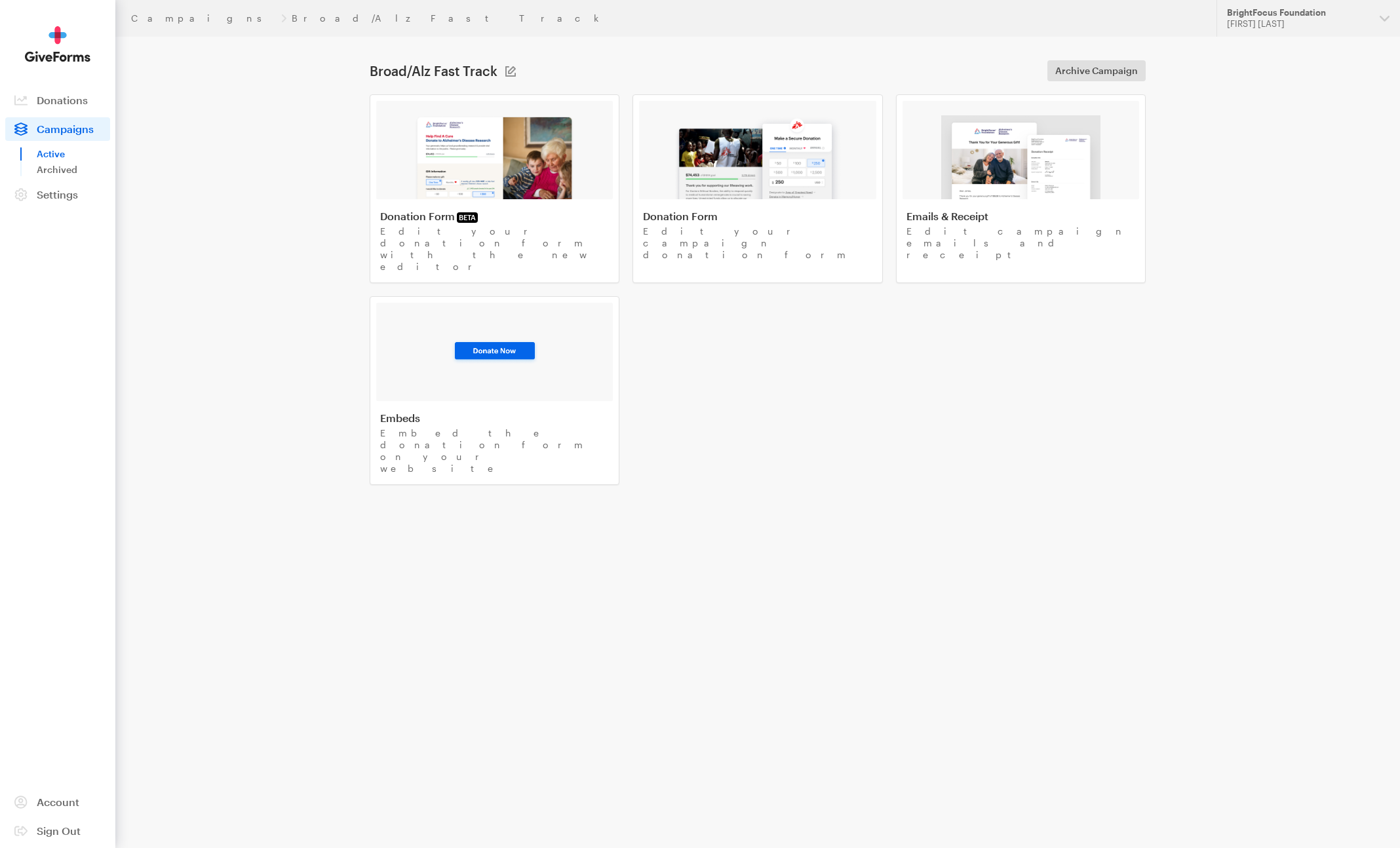 scroll, scrollTop: 0, scrollLeft: 0, axis: both 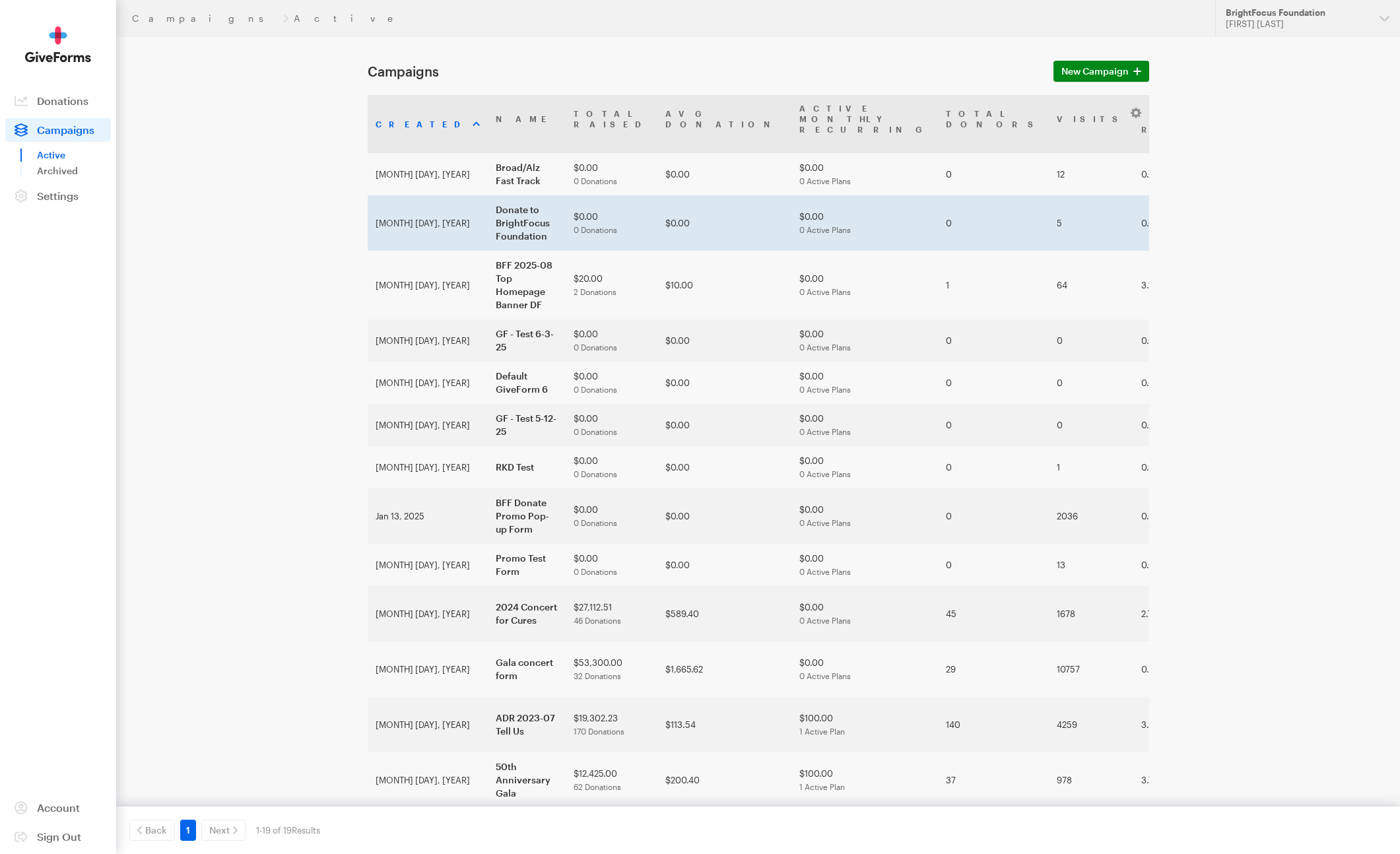 click on "Donate to BrightFocus Foundation" at bounding box center (527, 223) 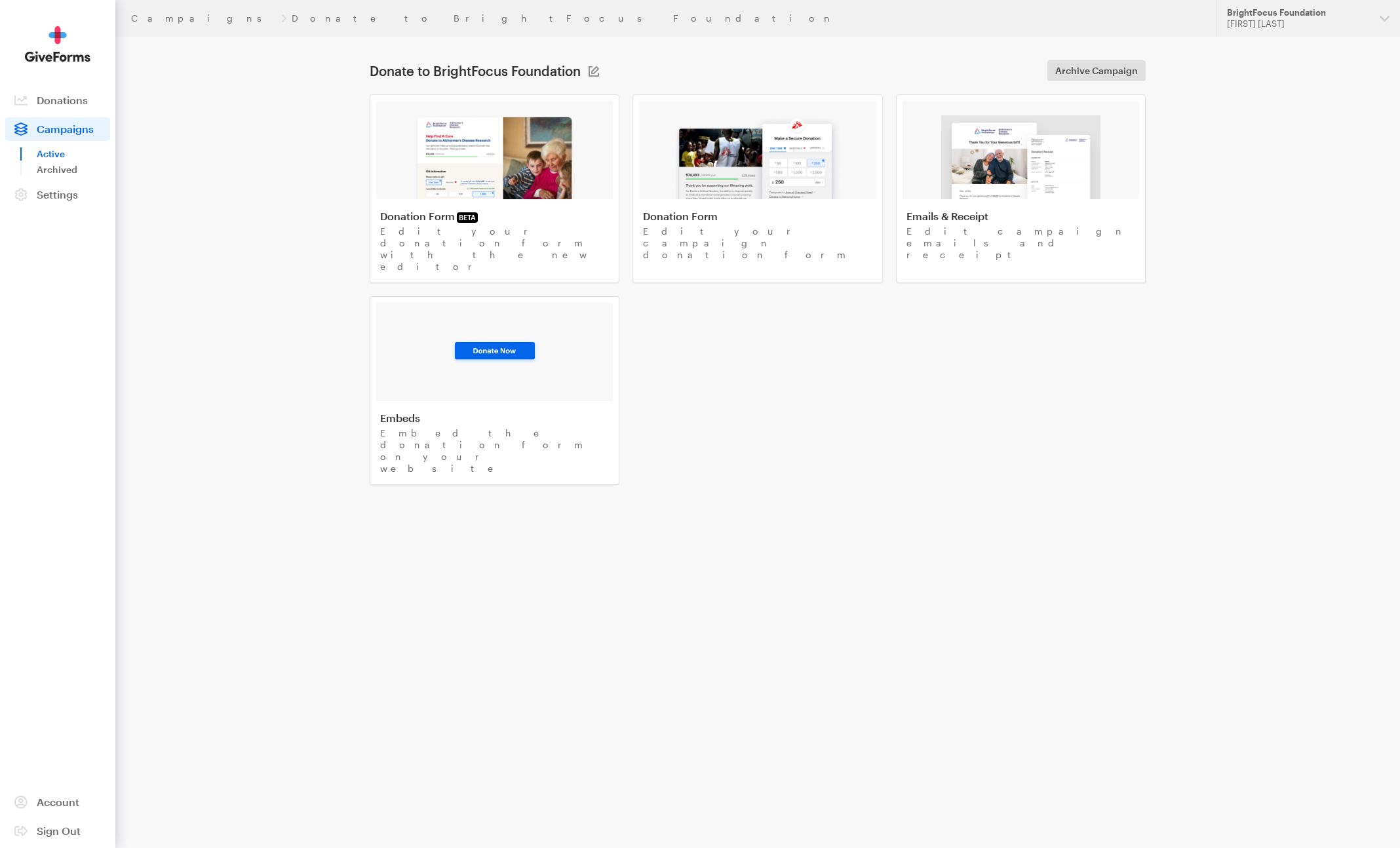 scroll, scrollTop: 0, scrollLeft: 0, axis: both 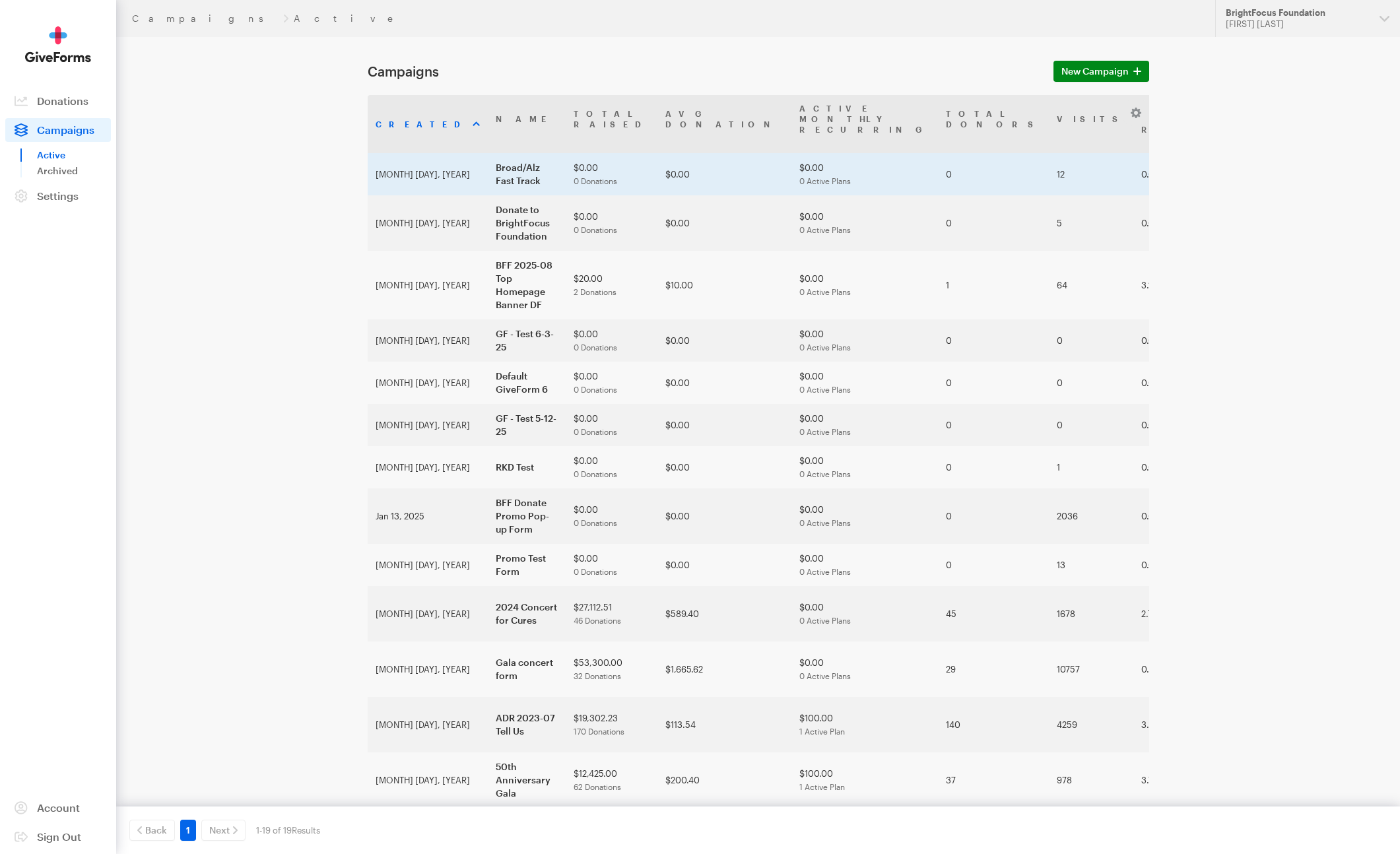 click on "$0.00
0 Active Plans" at bounding box center [865, 174] 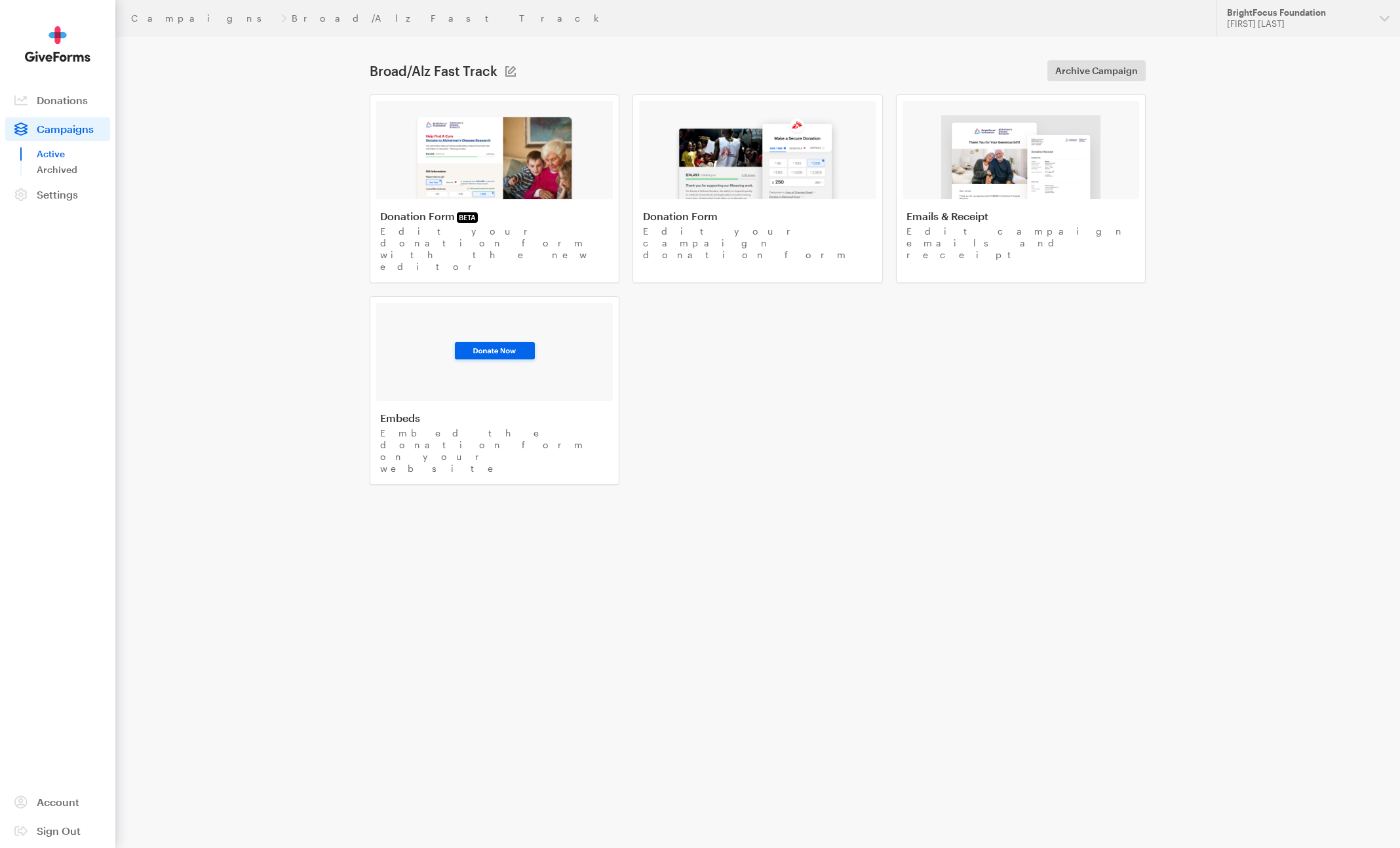 scroll, scrollTop: 0, scrollLeft: 0, axis: both 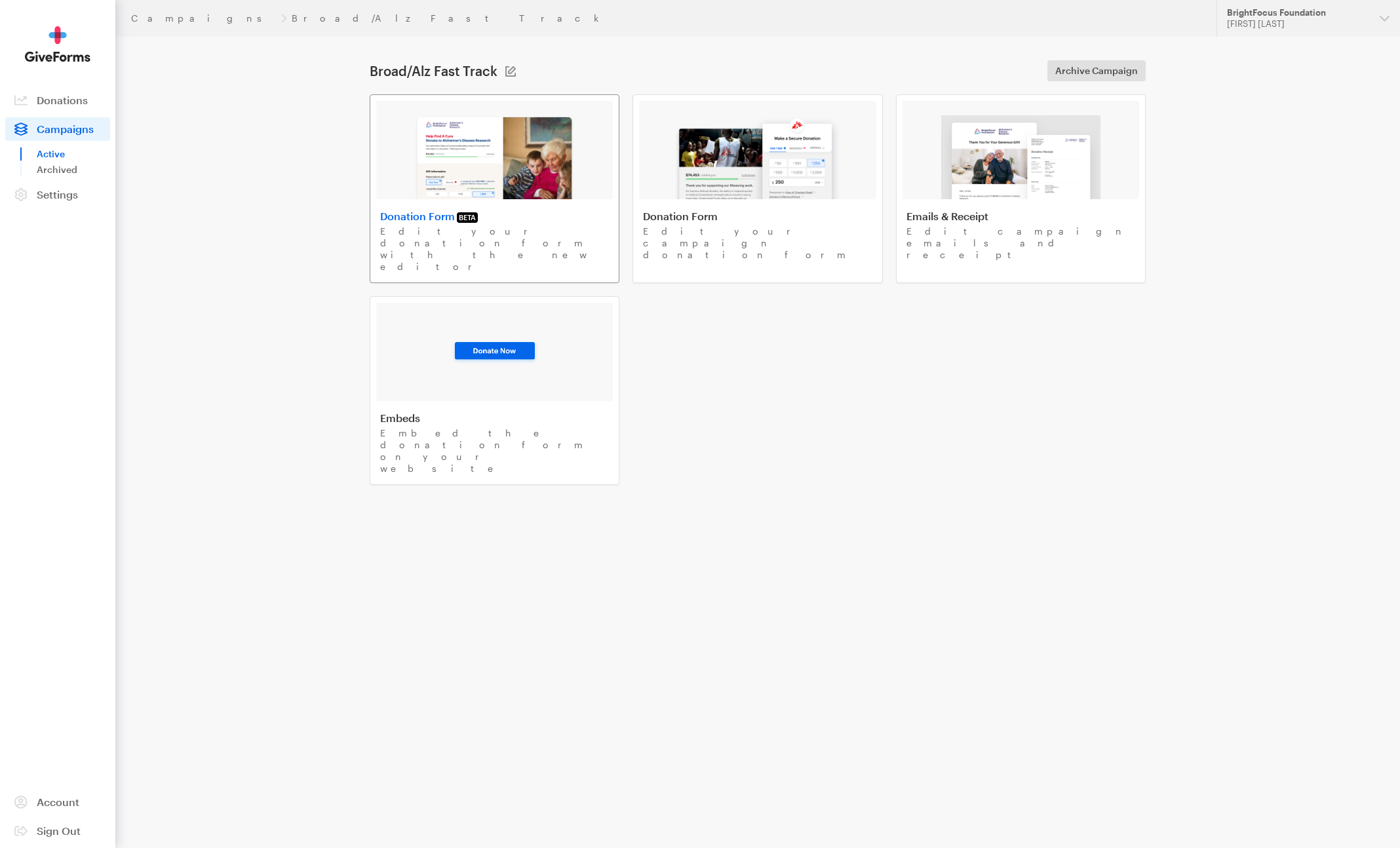 click at bounding box center [494, 157] 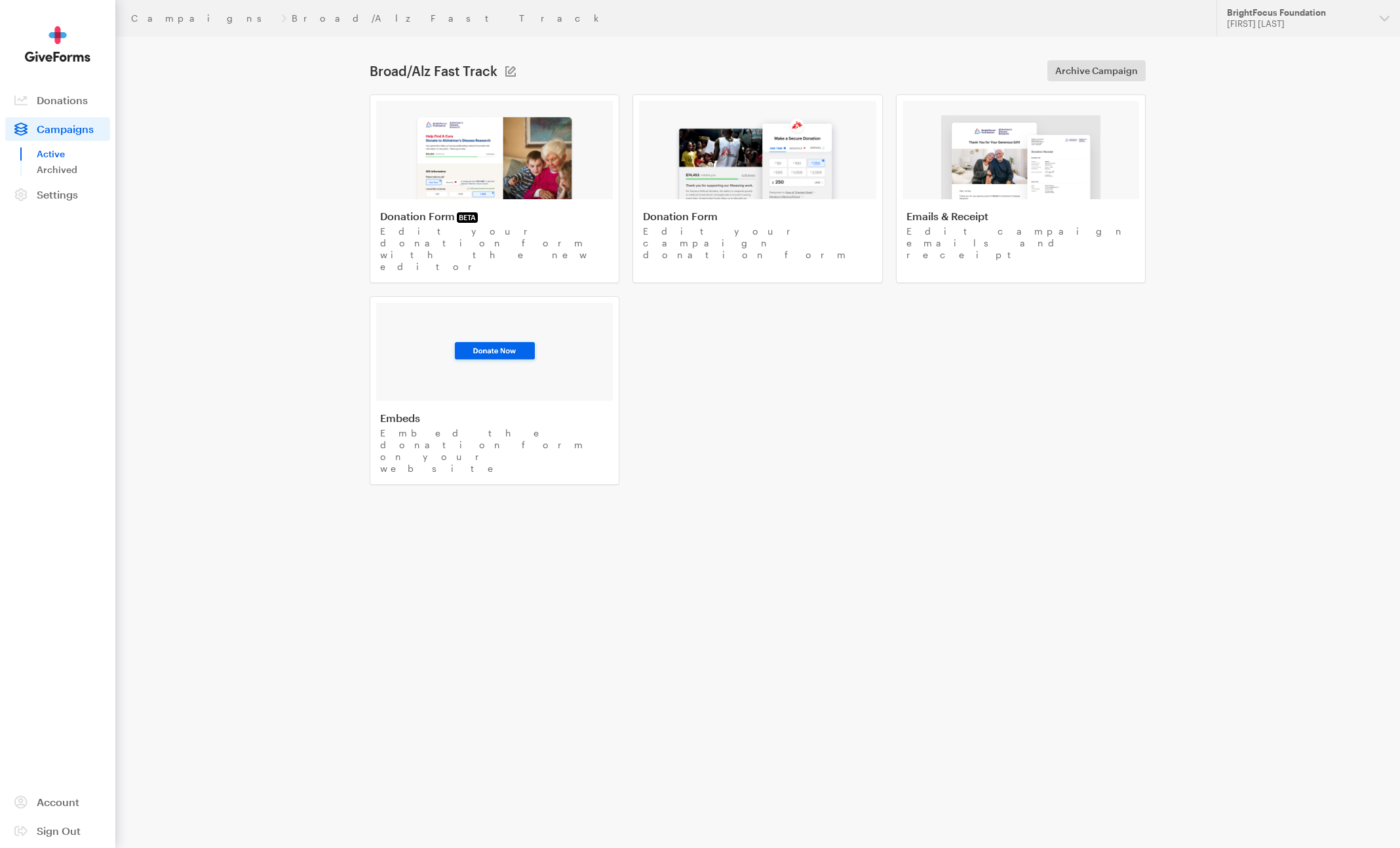 scroll, scrollTop: 0, scrollLeft: 0, axis: both 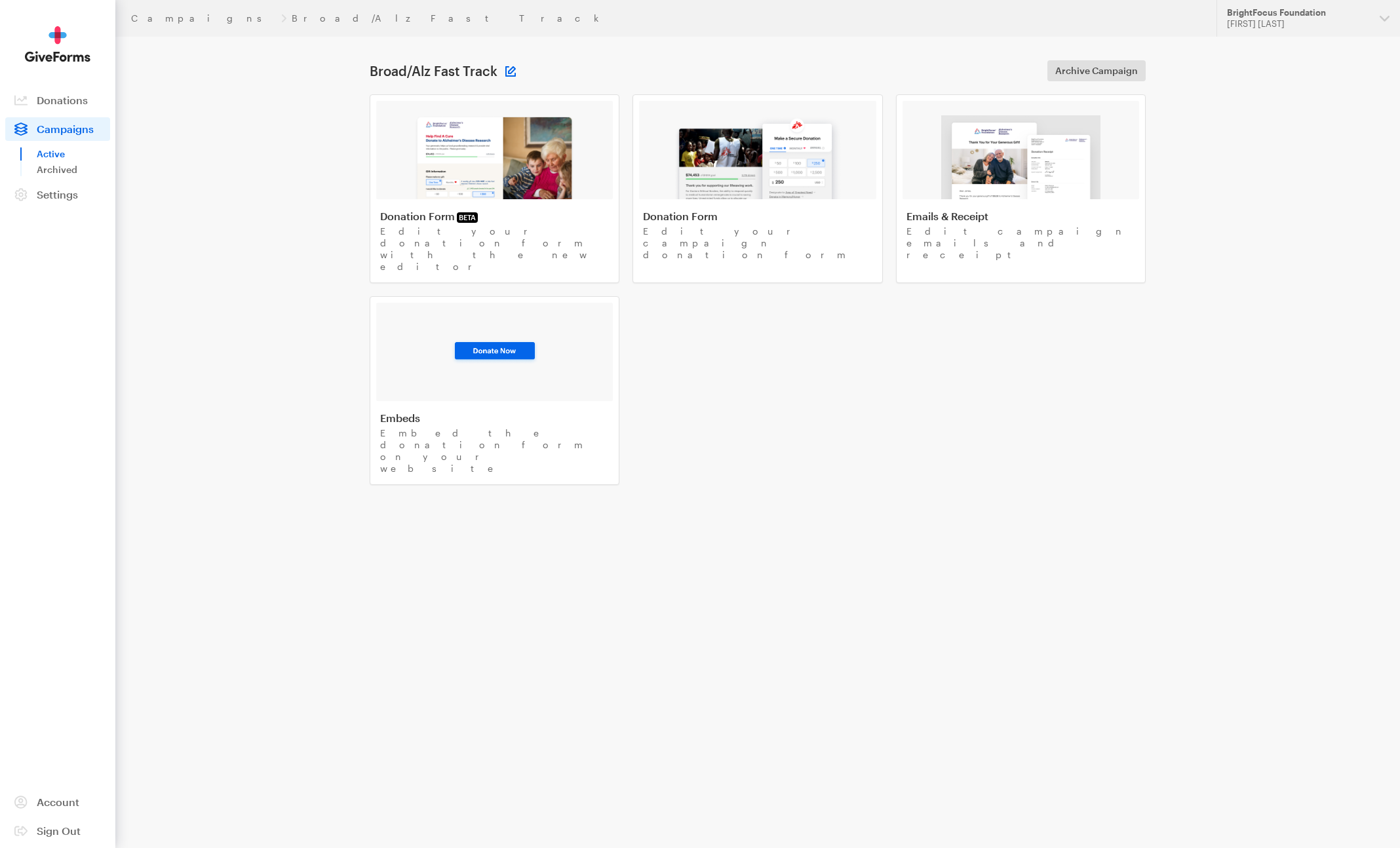 click at bounding box center [511, 71] 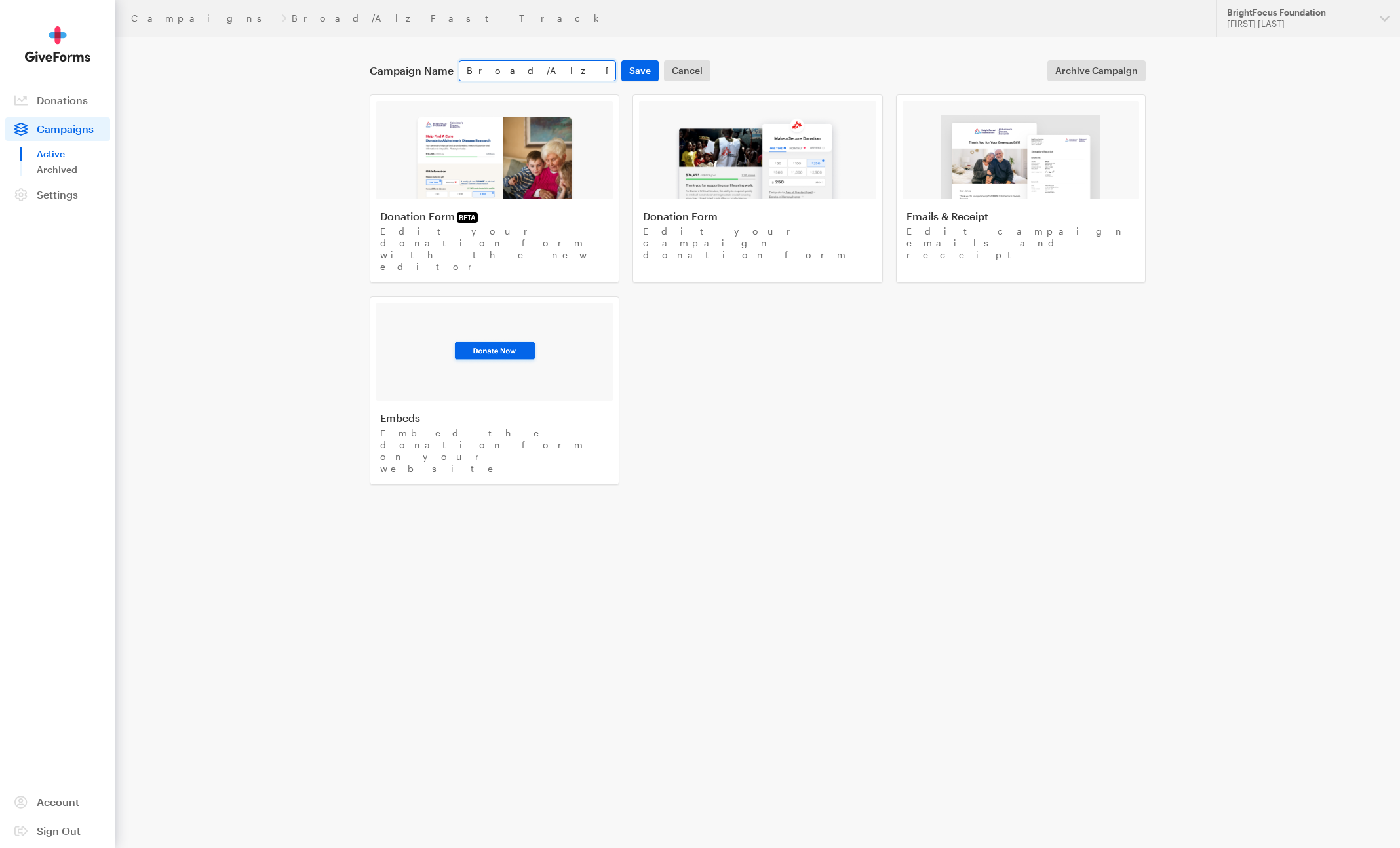 click on "Broad/Alz Fast Track" at bounding box center (537, 71) 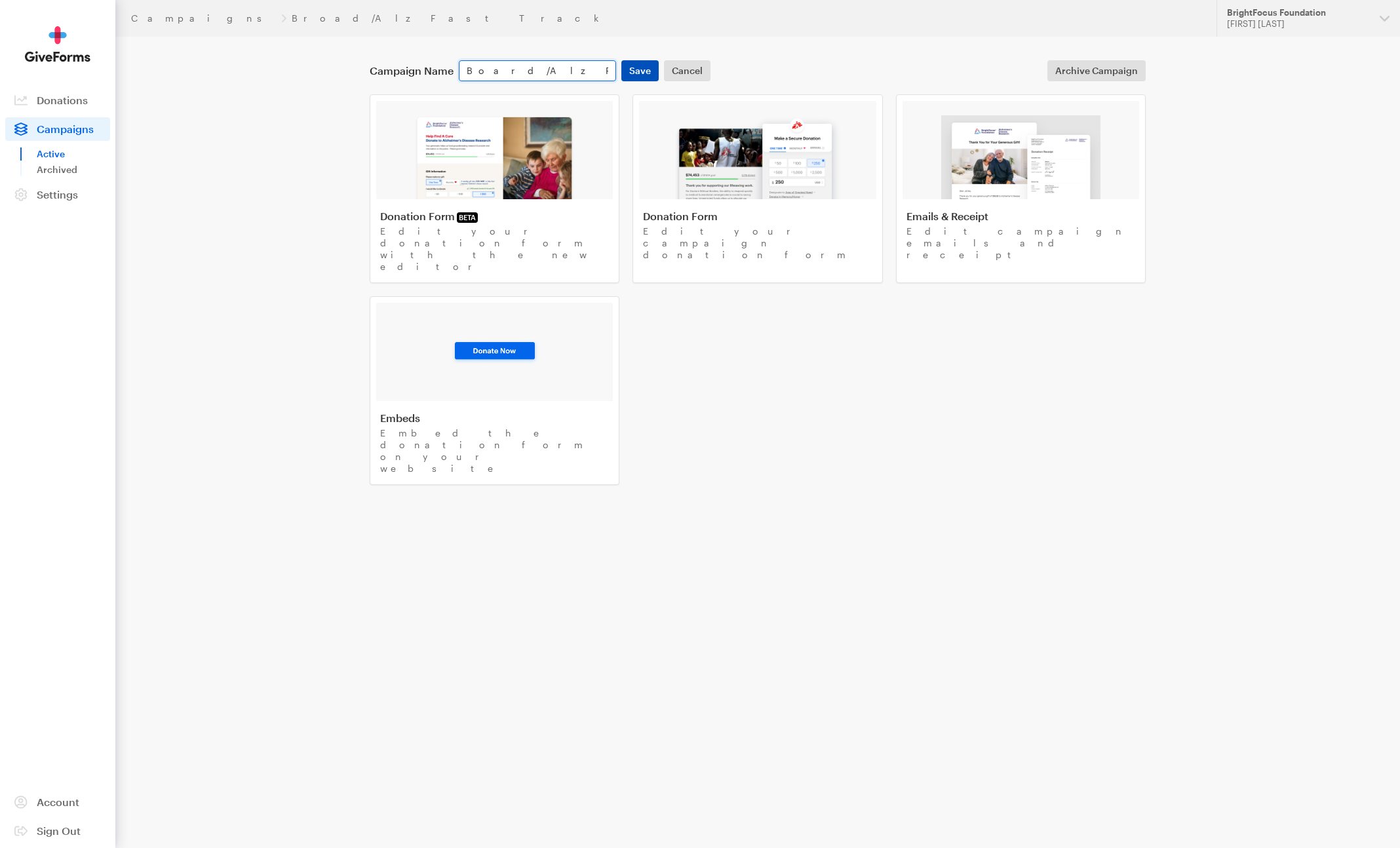 type on "Board/Alz Fast Track" 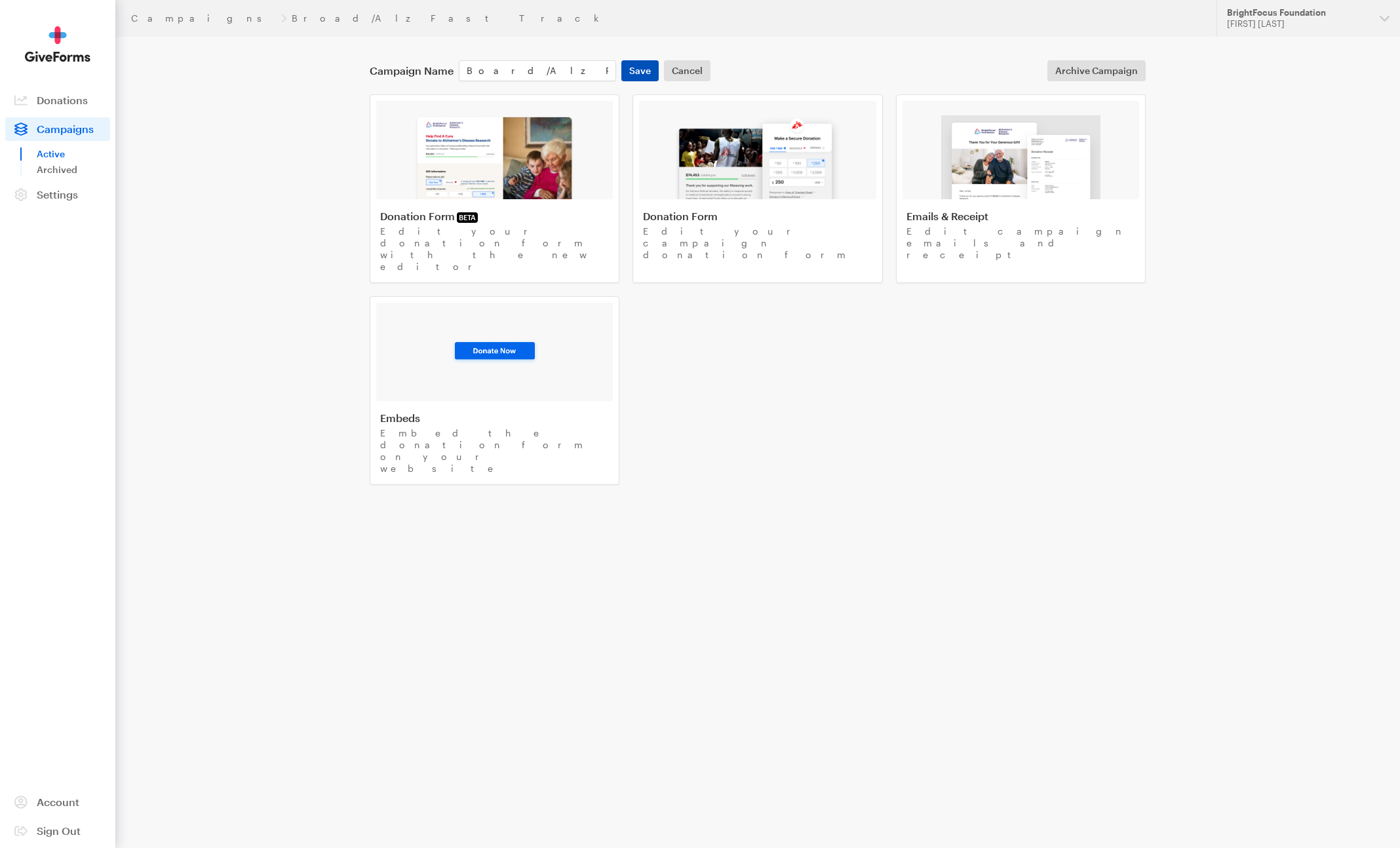 click on "Save" at bounding box center [640, 71] 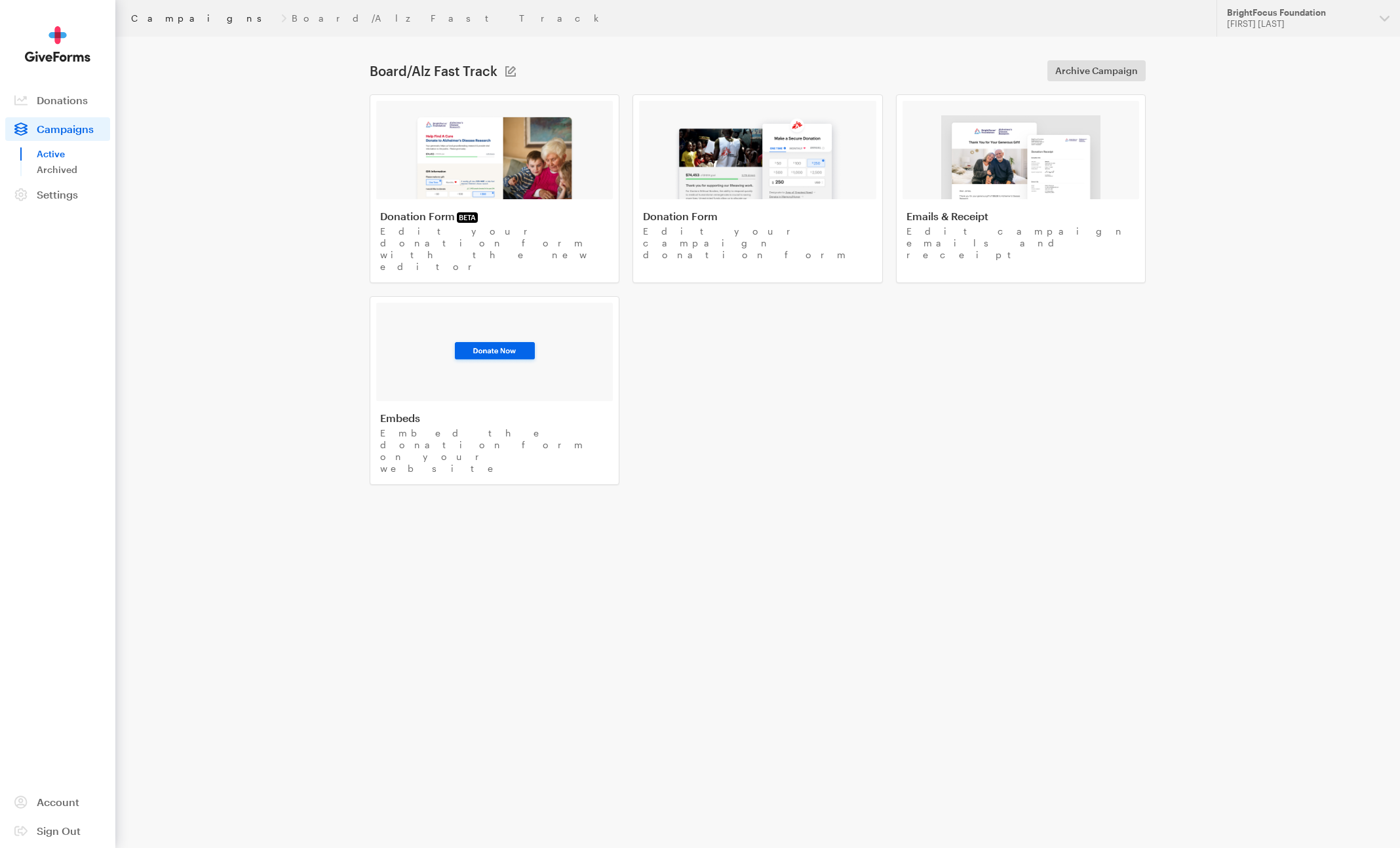 click on "Campaigns" at bounding box center [203, 18] 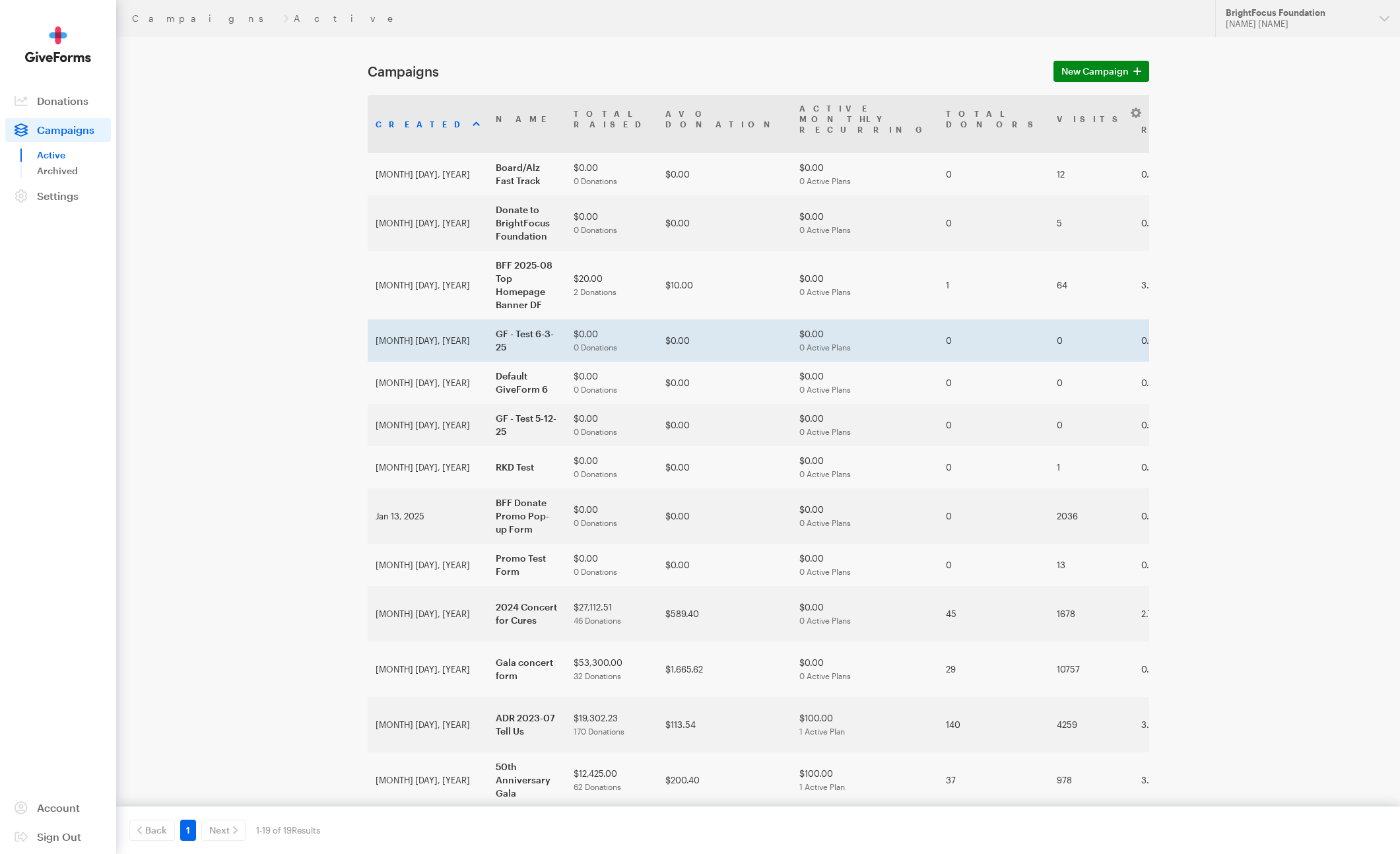 scroll, scrollTop: 0, scrollLeft: 0, axis: both 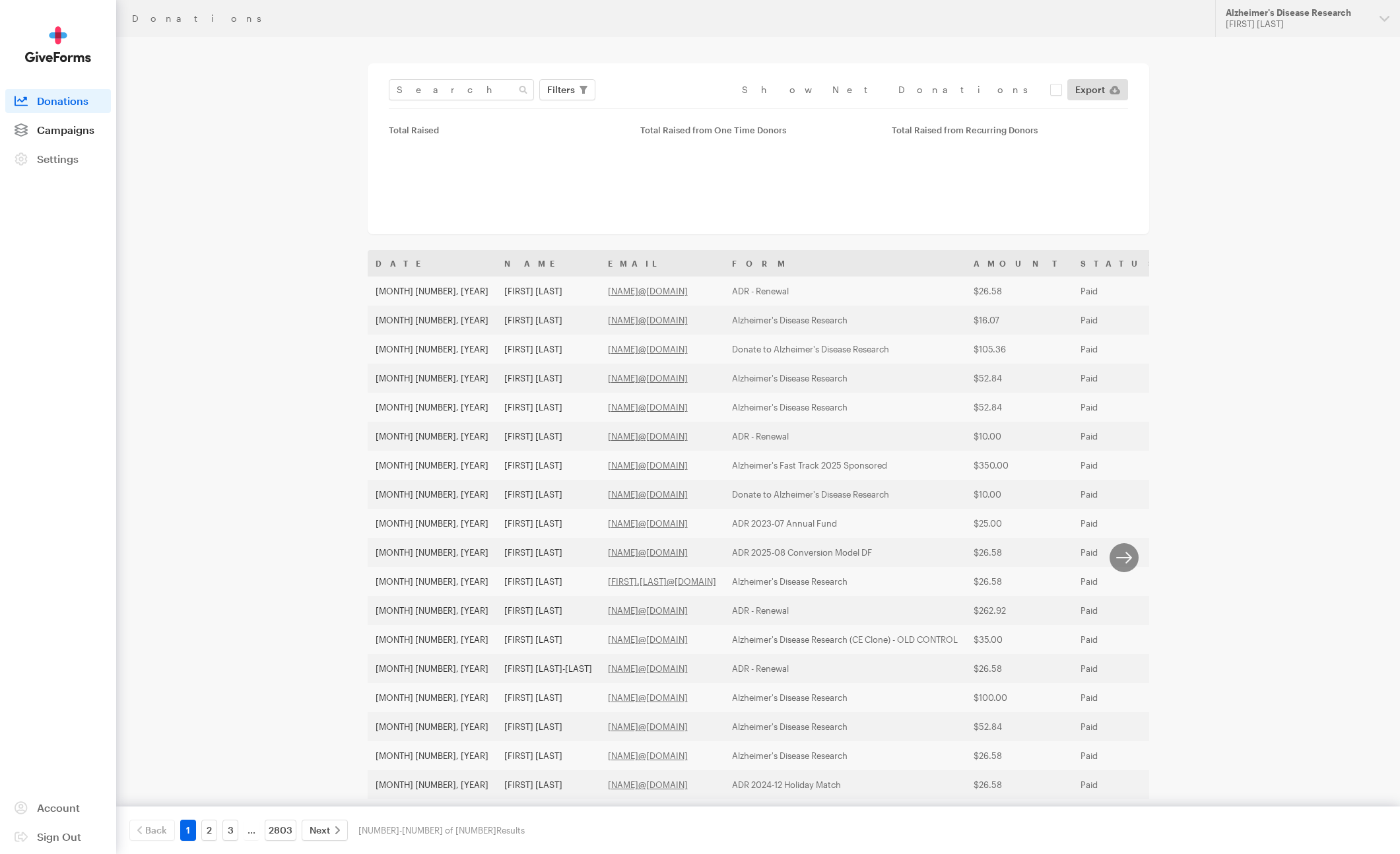 click on "Campaigns" at bounding box center (65, 129) 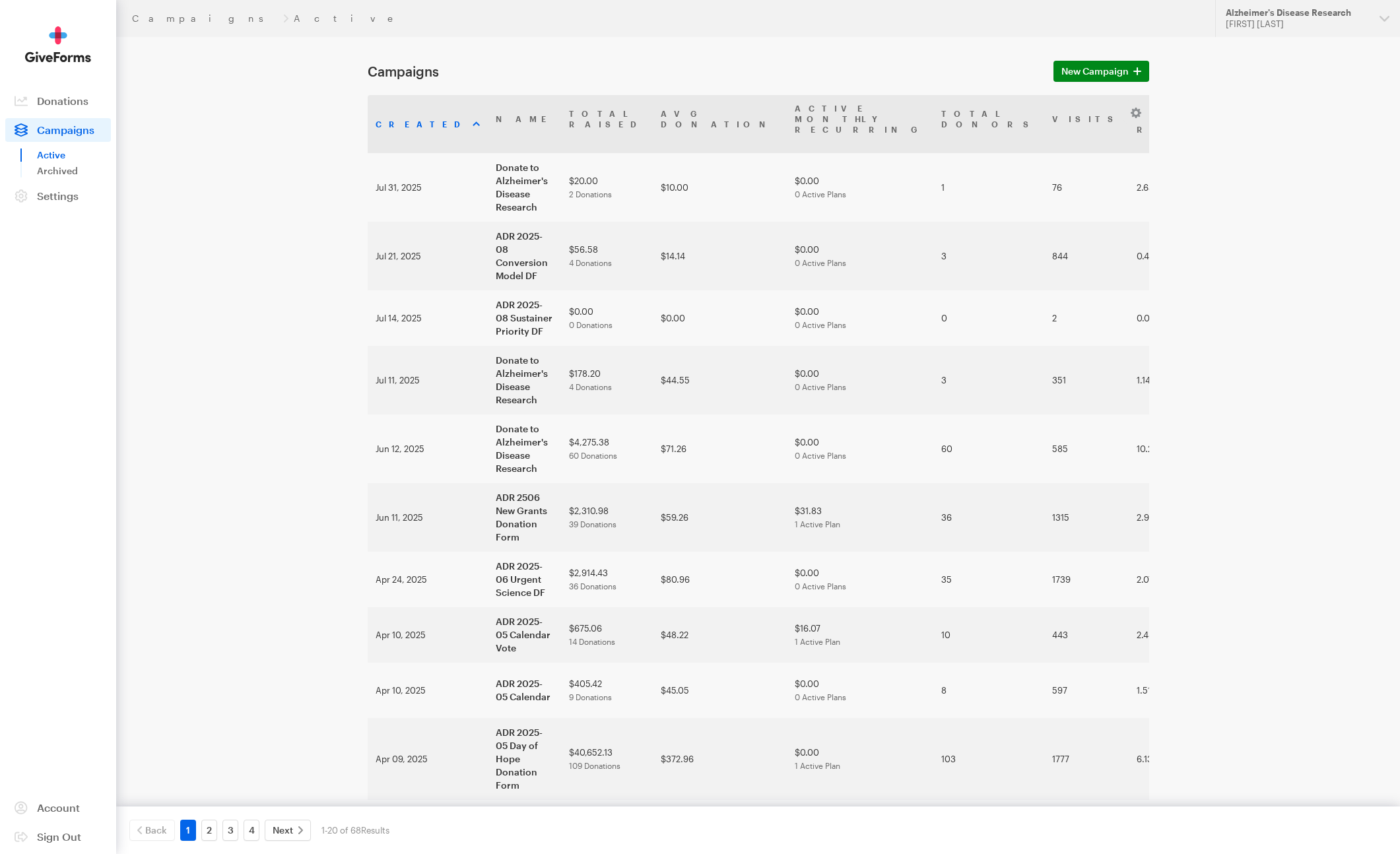 scroll, scrollTop: 0, scrollLeft: 0, axis: both 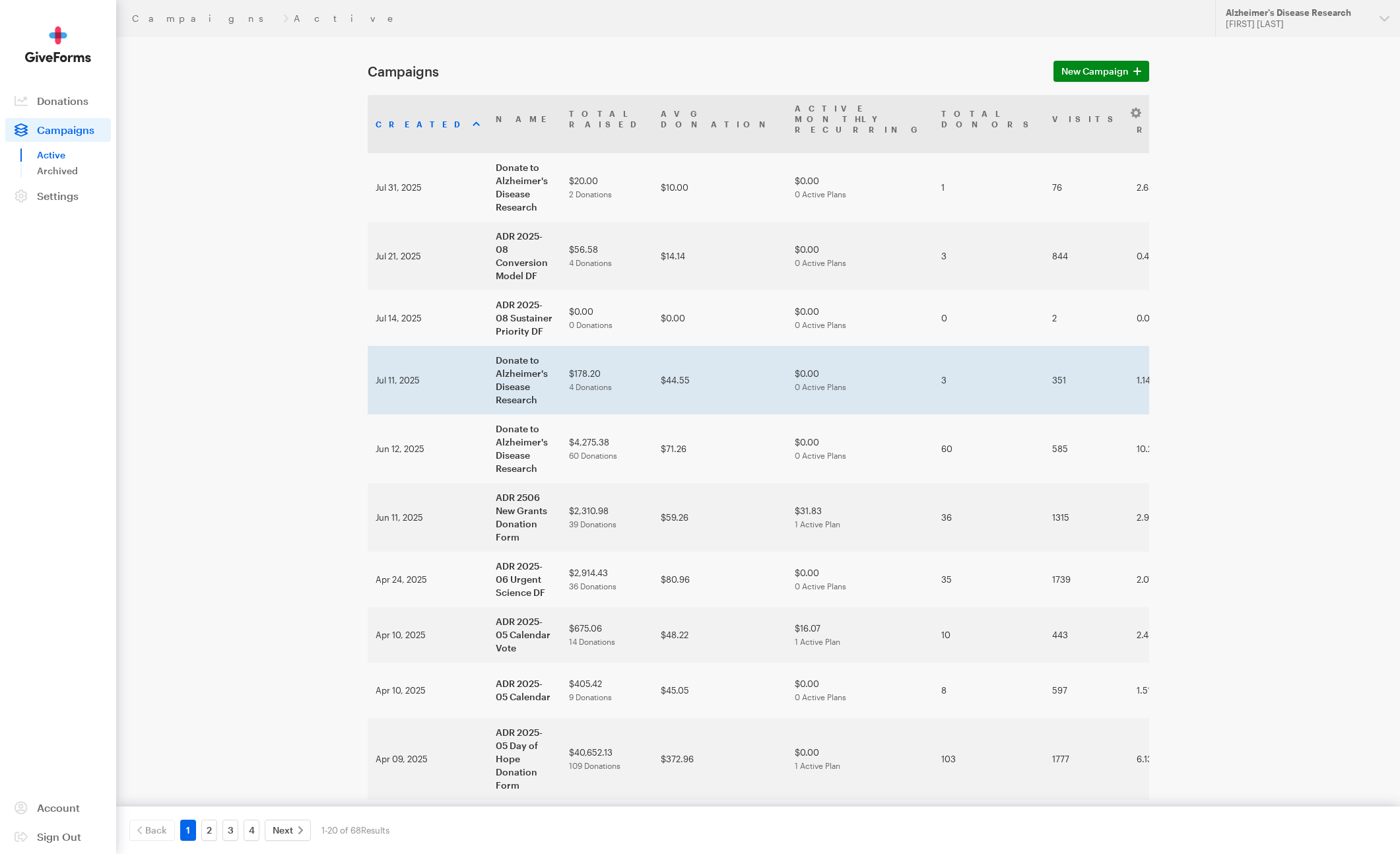 click on "Donate to Alzheimer's Disease Research" at bounding box center (524, 380) 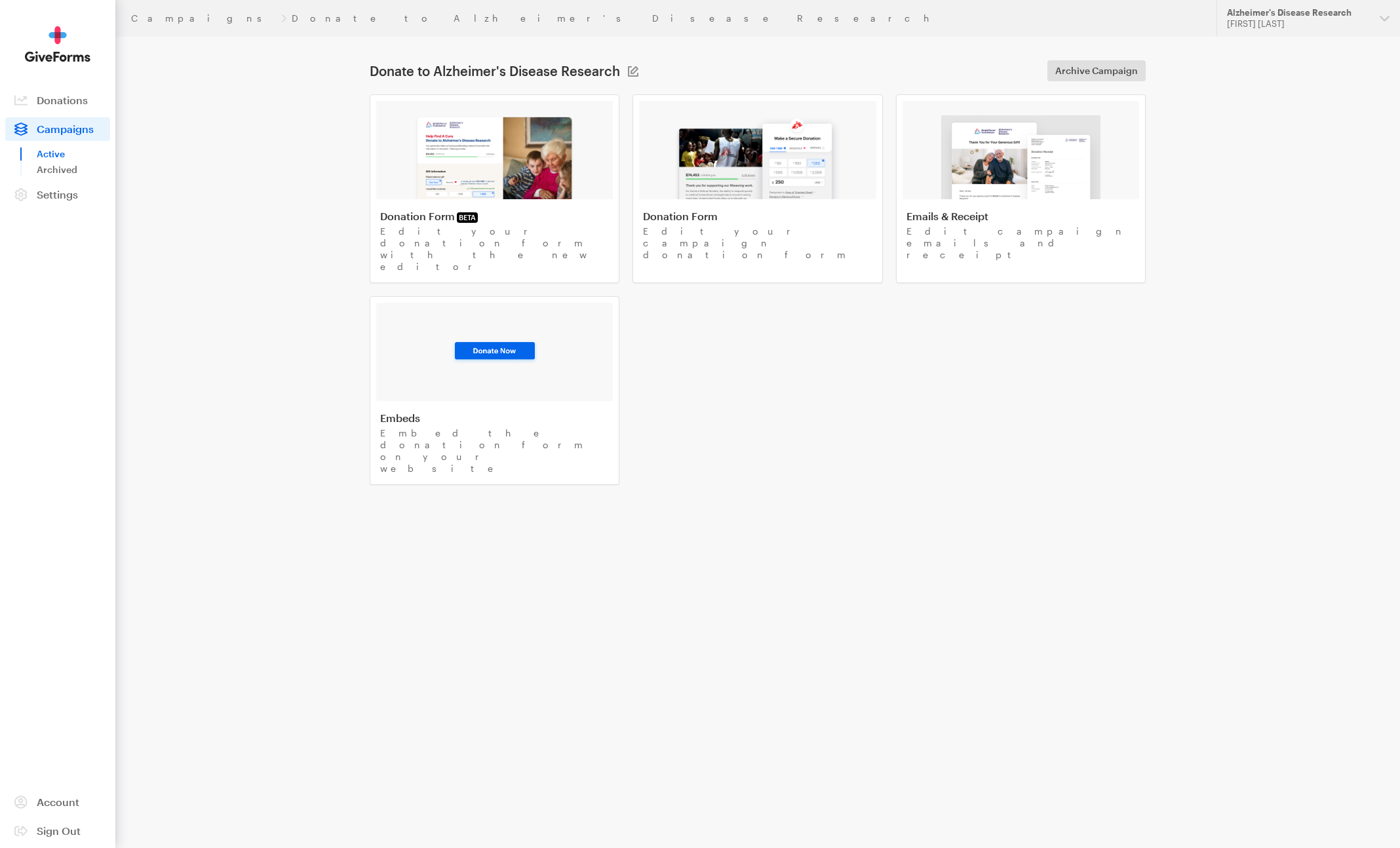 scroll, scrollTop: 0, scrollLeft: 0, axis: both 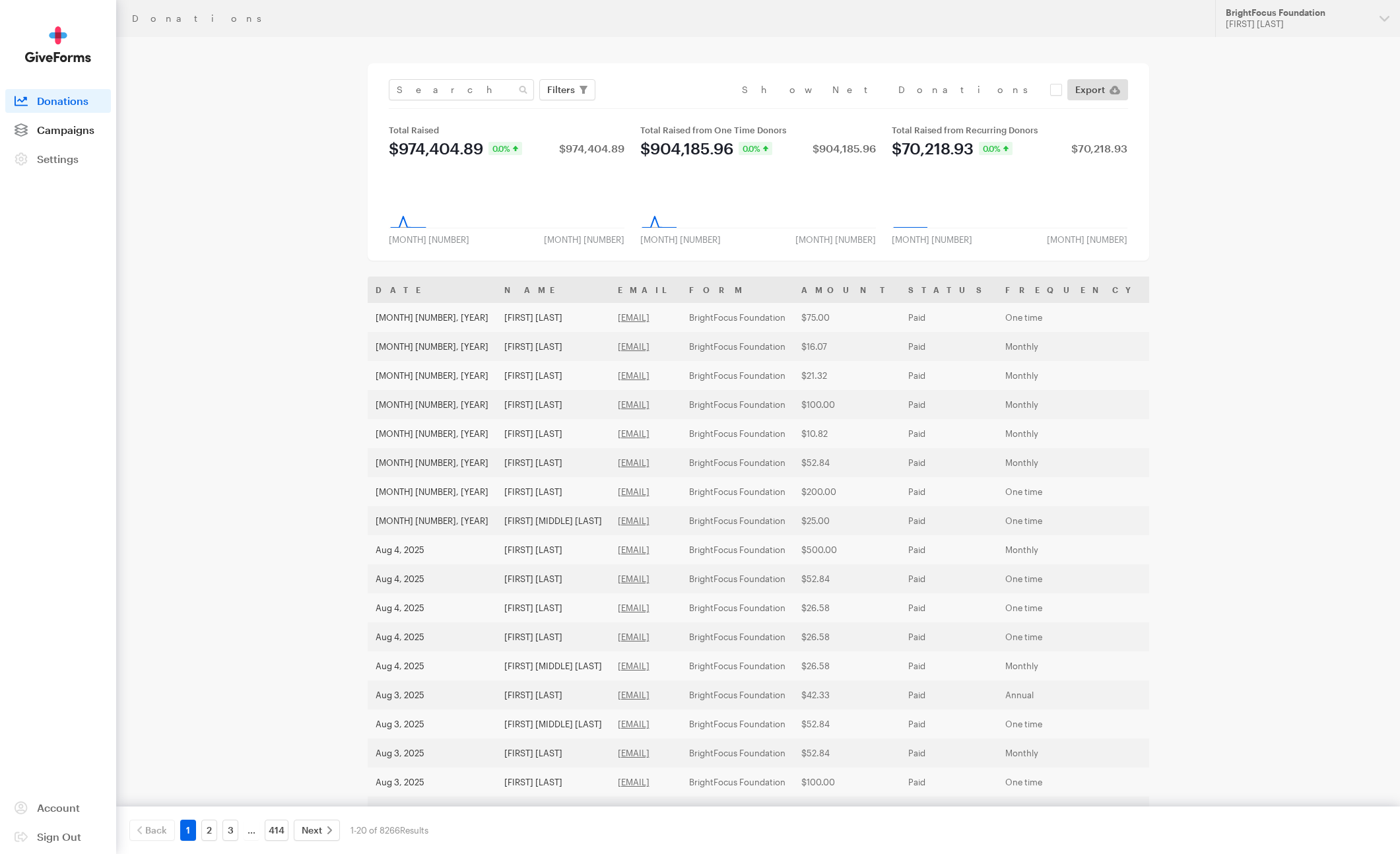 click on "Campaigns" at bounding box center [65, 129] 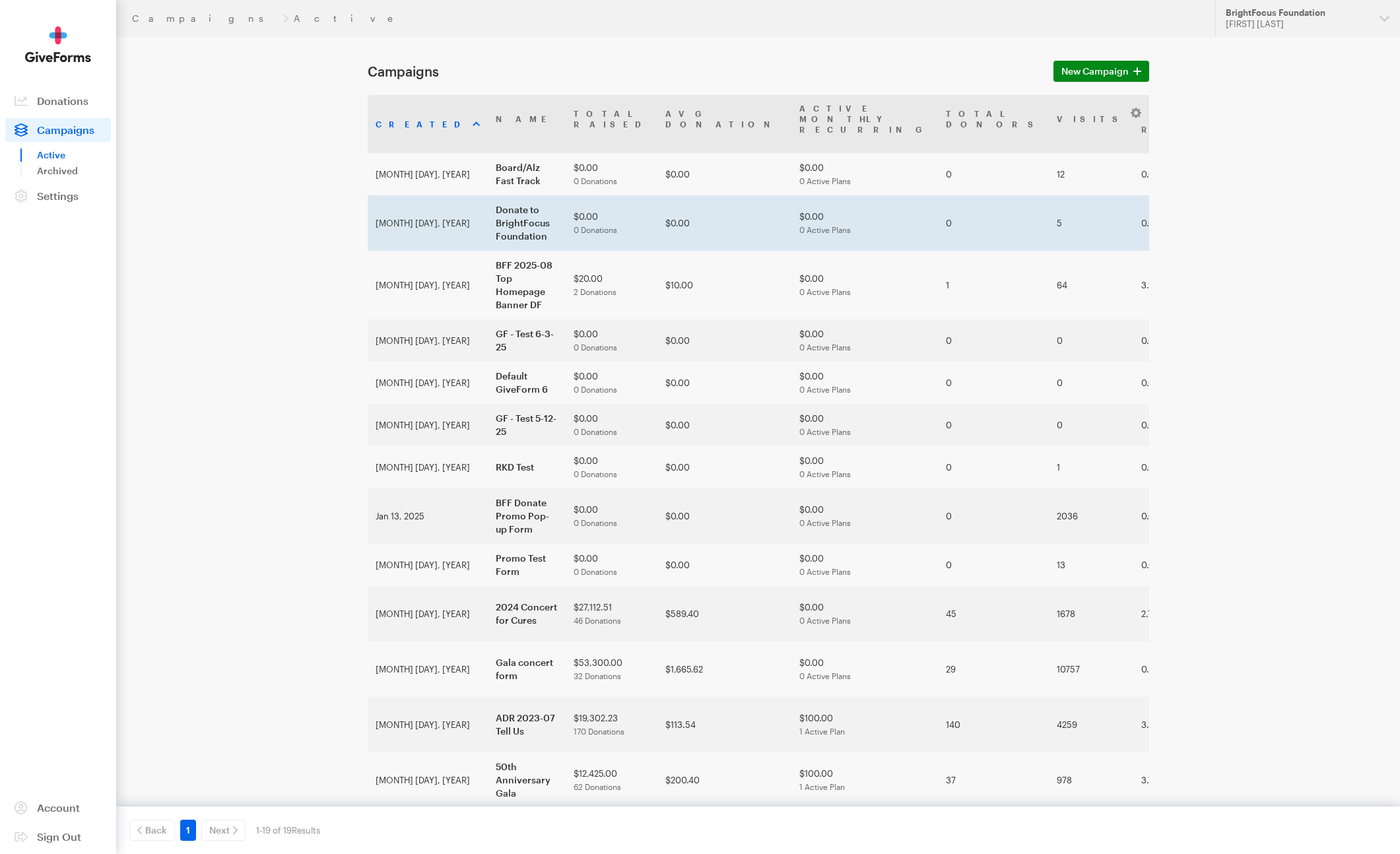 scroll, scrollTop: 0, scrollLeft: 0, axis: both 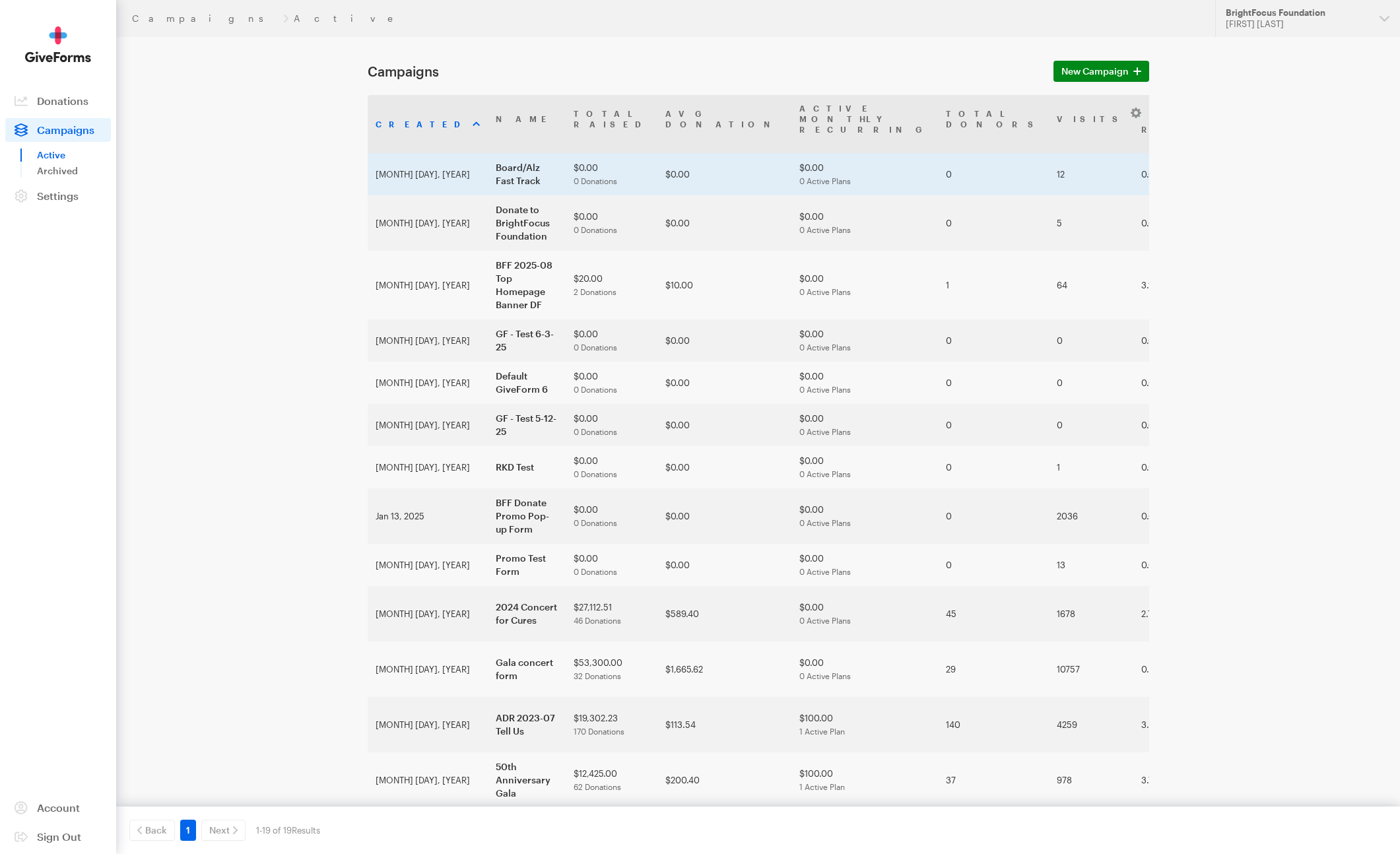 click on "Board/Alz Fast Track" at bounding box center [527, 174] 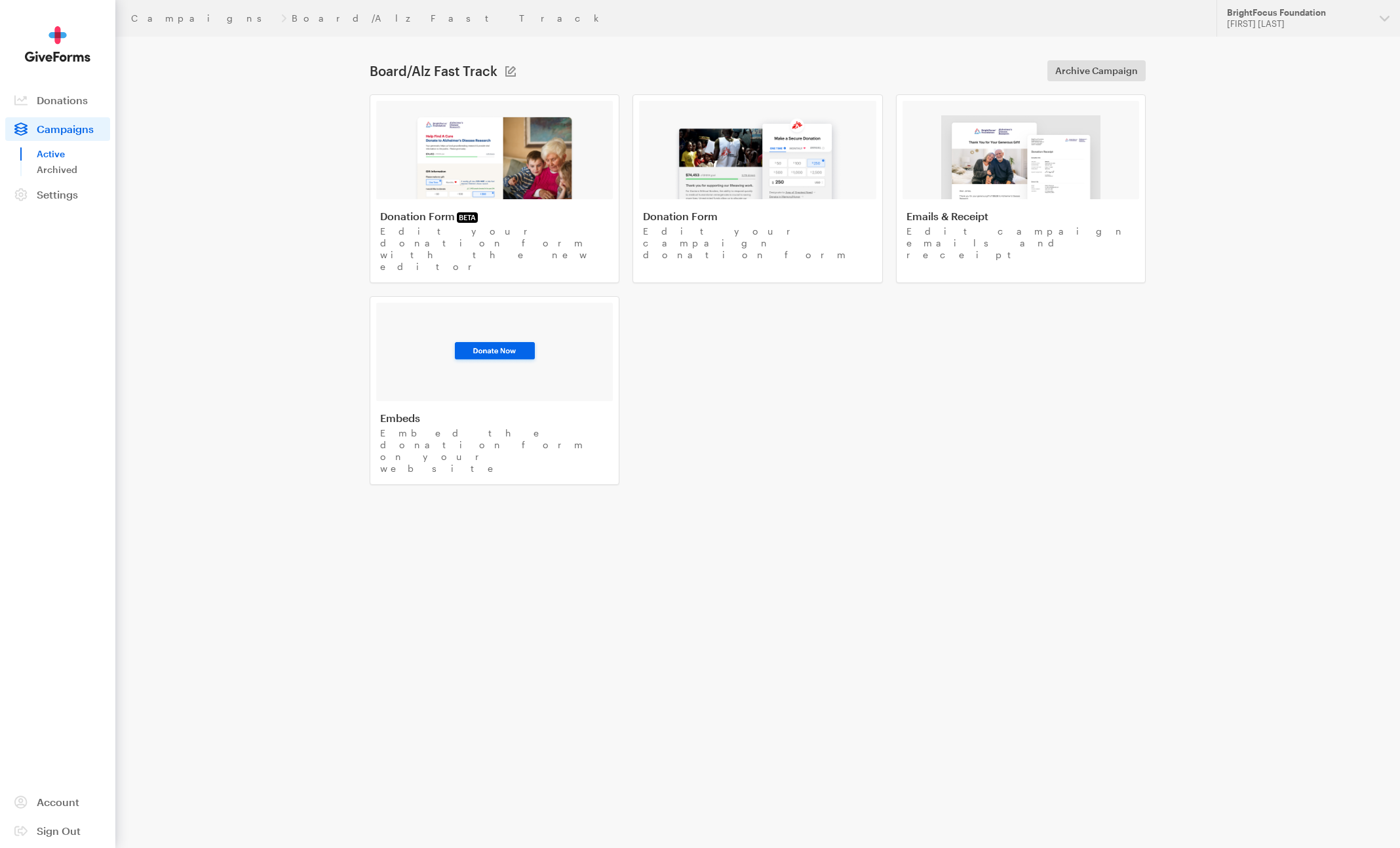 scroll, scrollTop: 0, scrollLeft: 0, axis: both 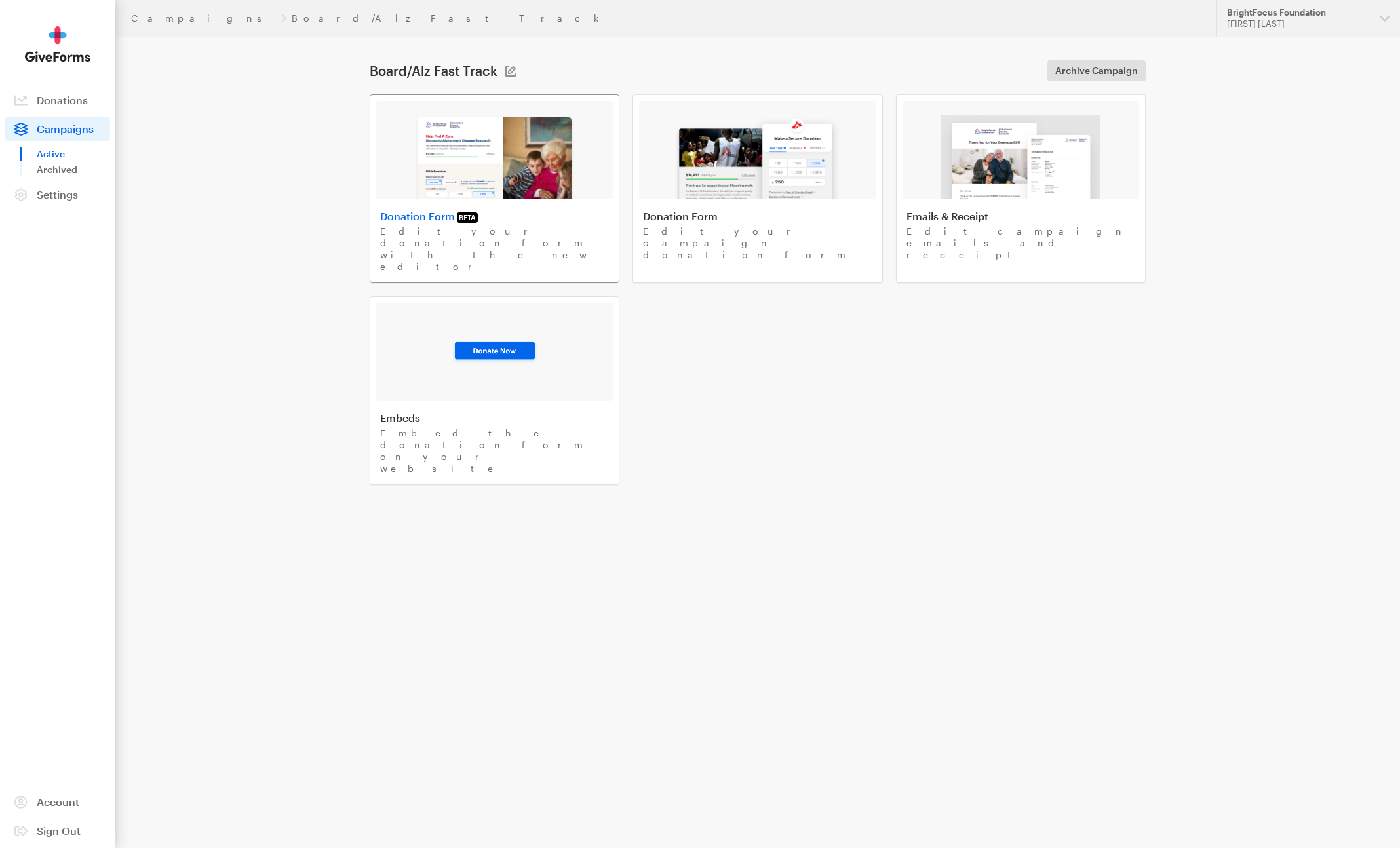 click at bounding box center [494, 157] 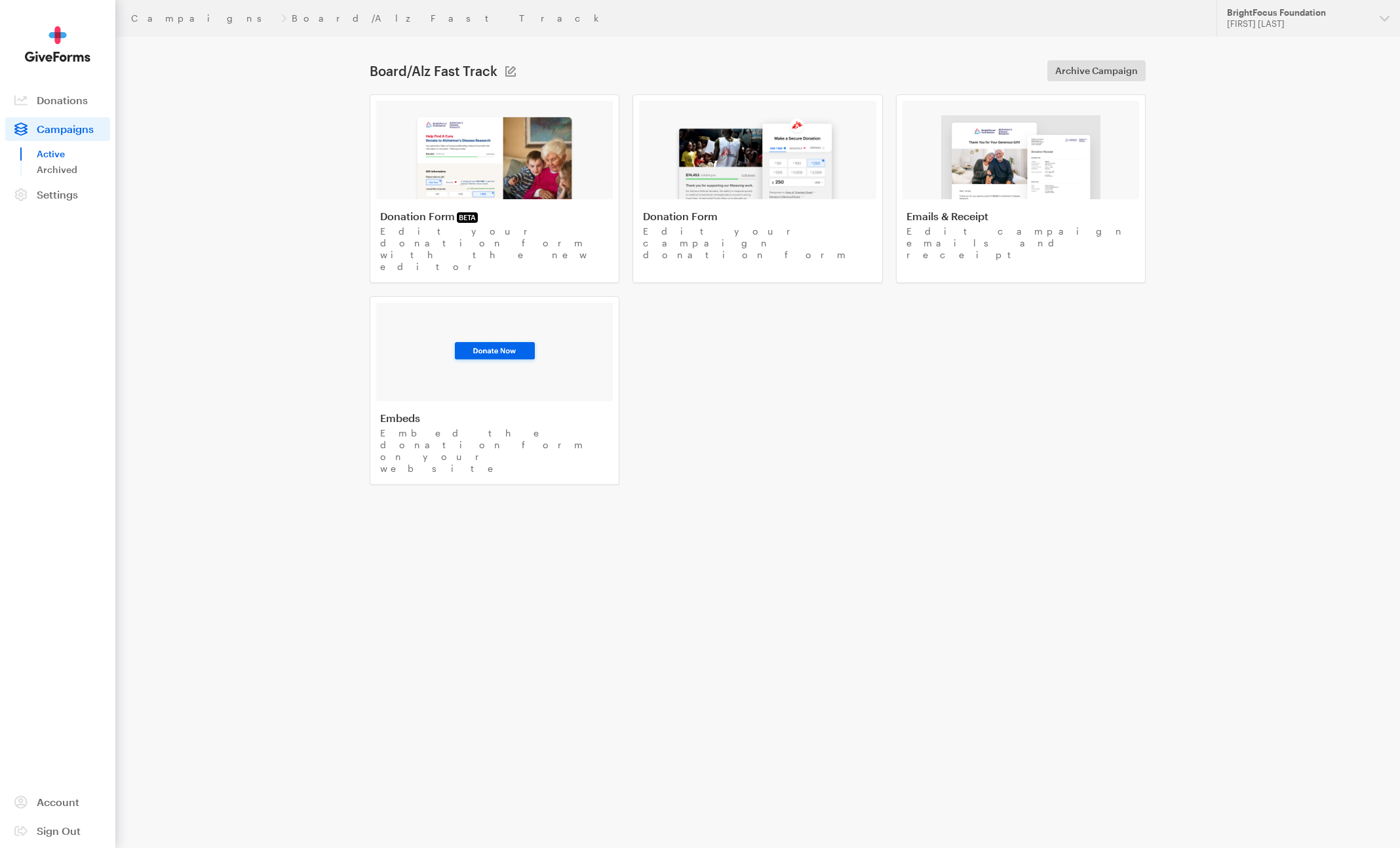 scroll, scrollTop: 0, scrollLeft: 0, axis: both 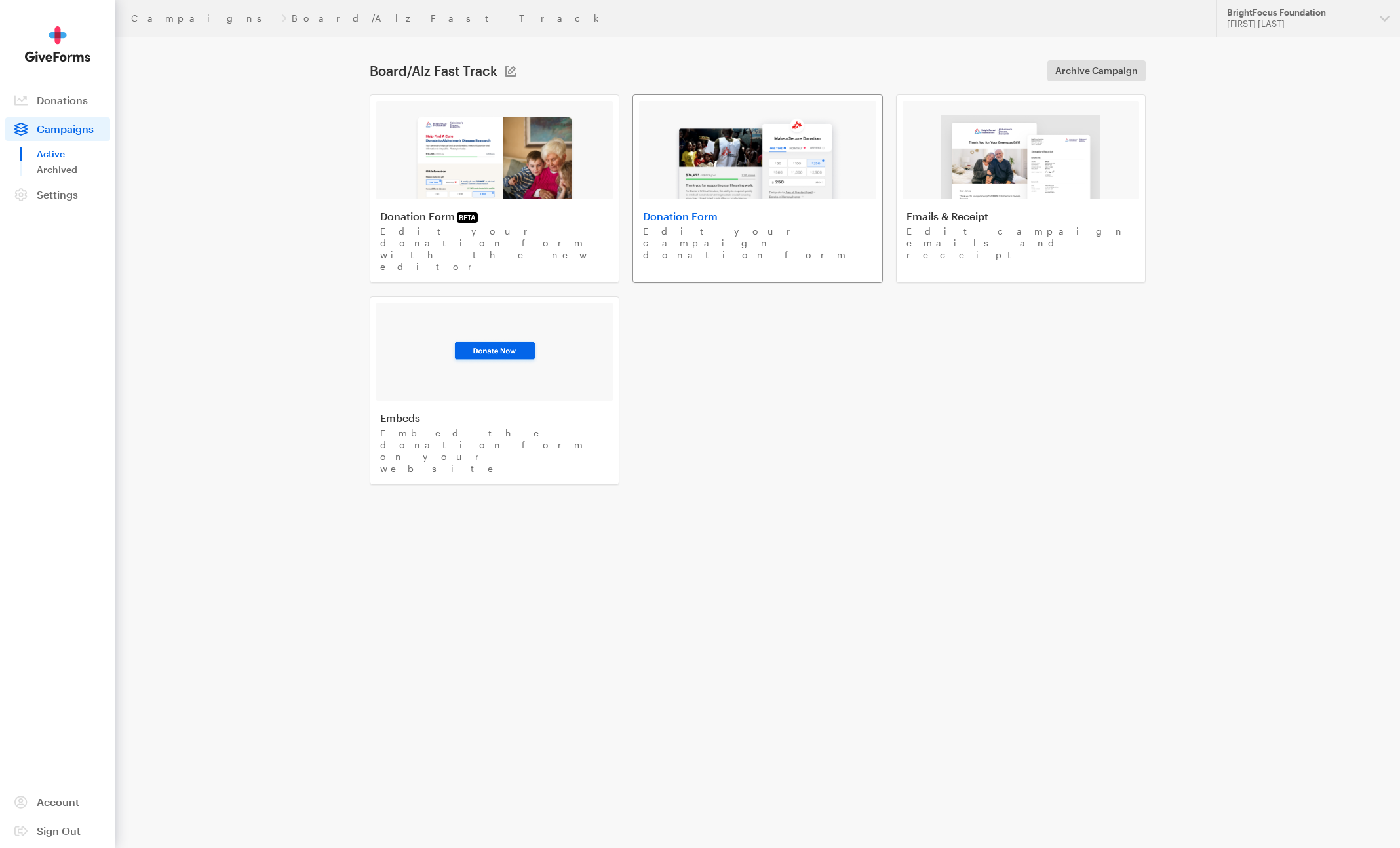 click on "Donation Form" at bounding box center [757, 216] 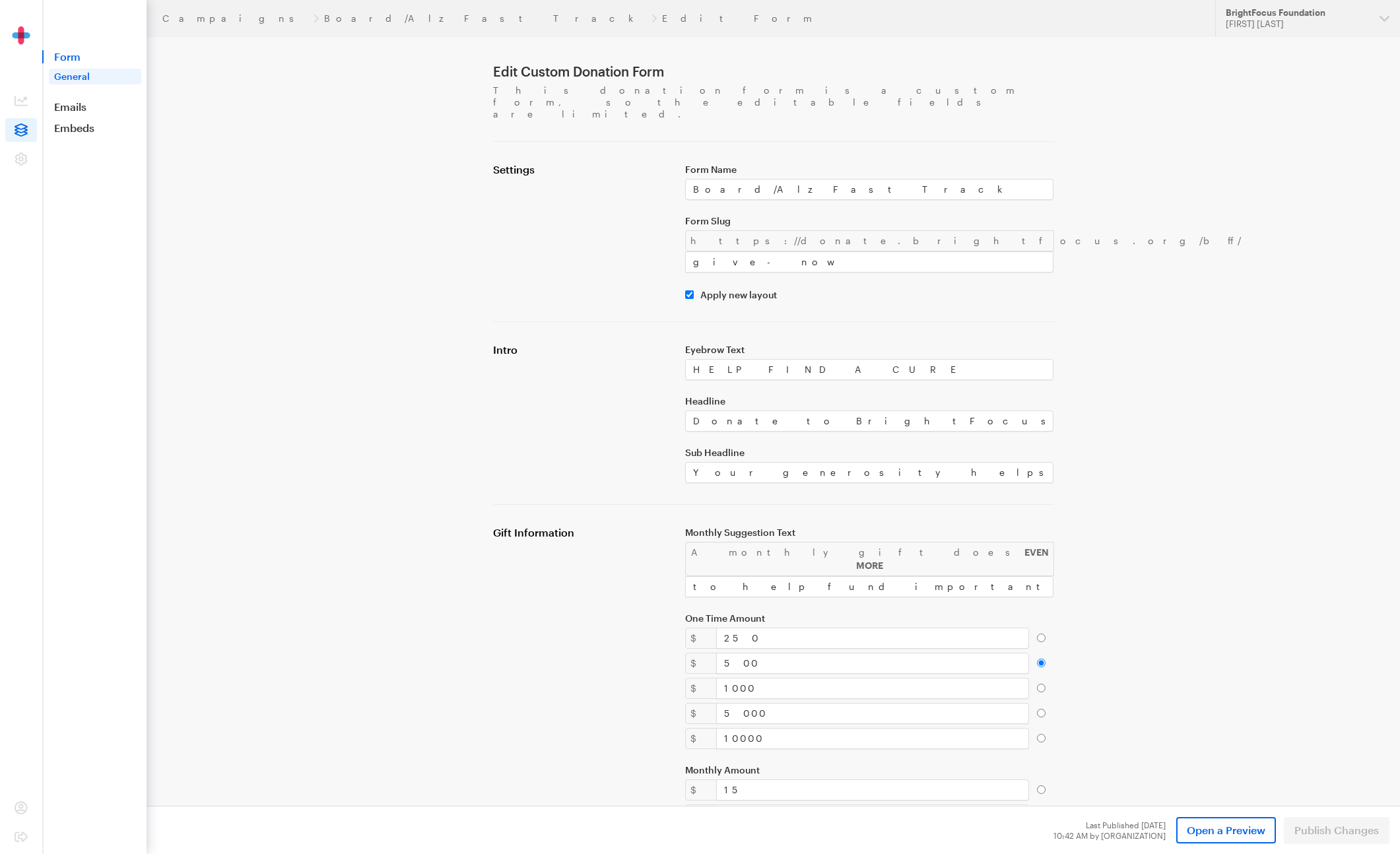 scroll, scrollTop: 0, scrollLeft: 0, axis: both 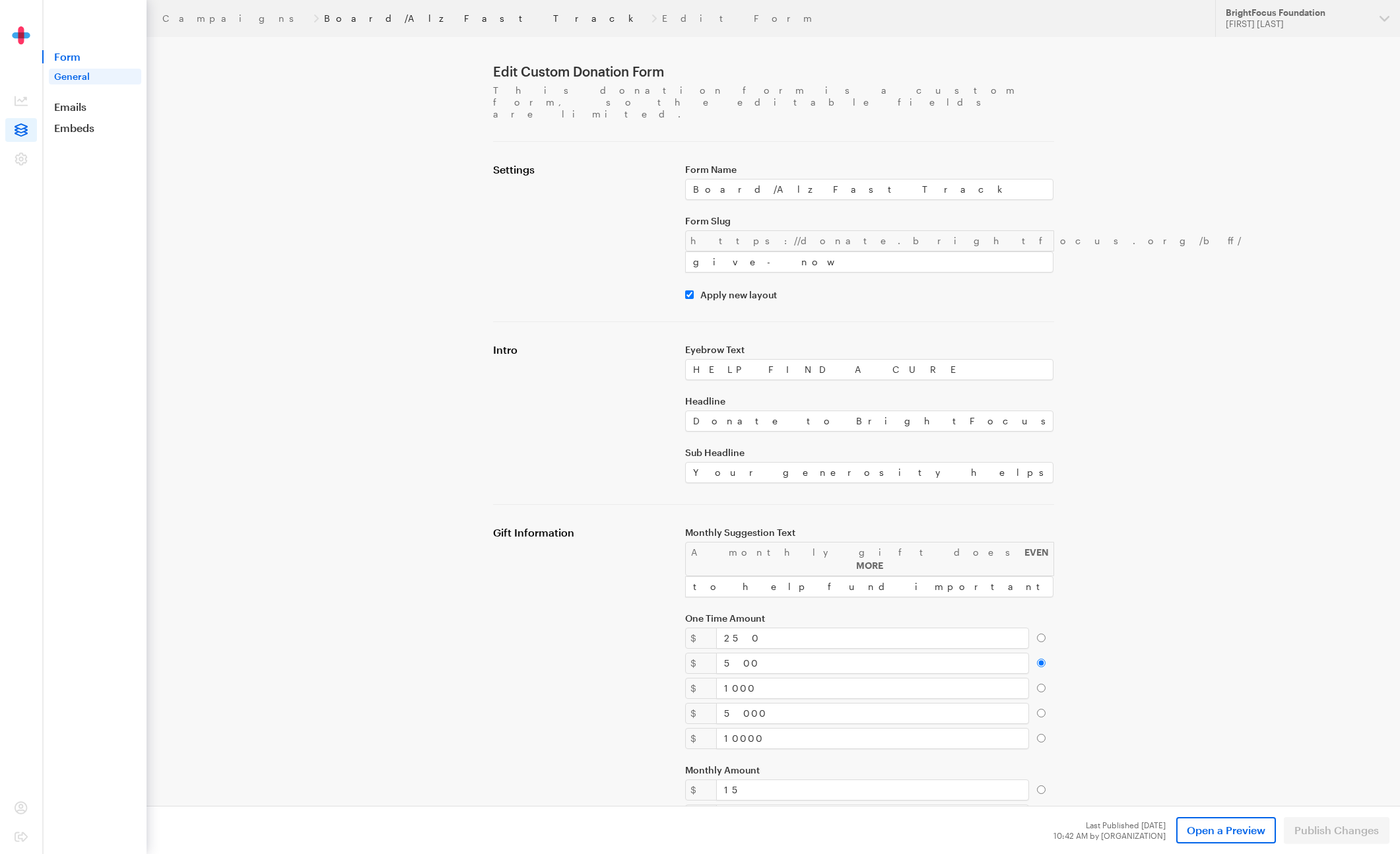 click on "Board/Alz Fast Track" at bounding box center [485, 18] 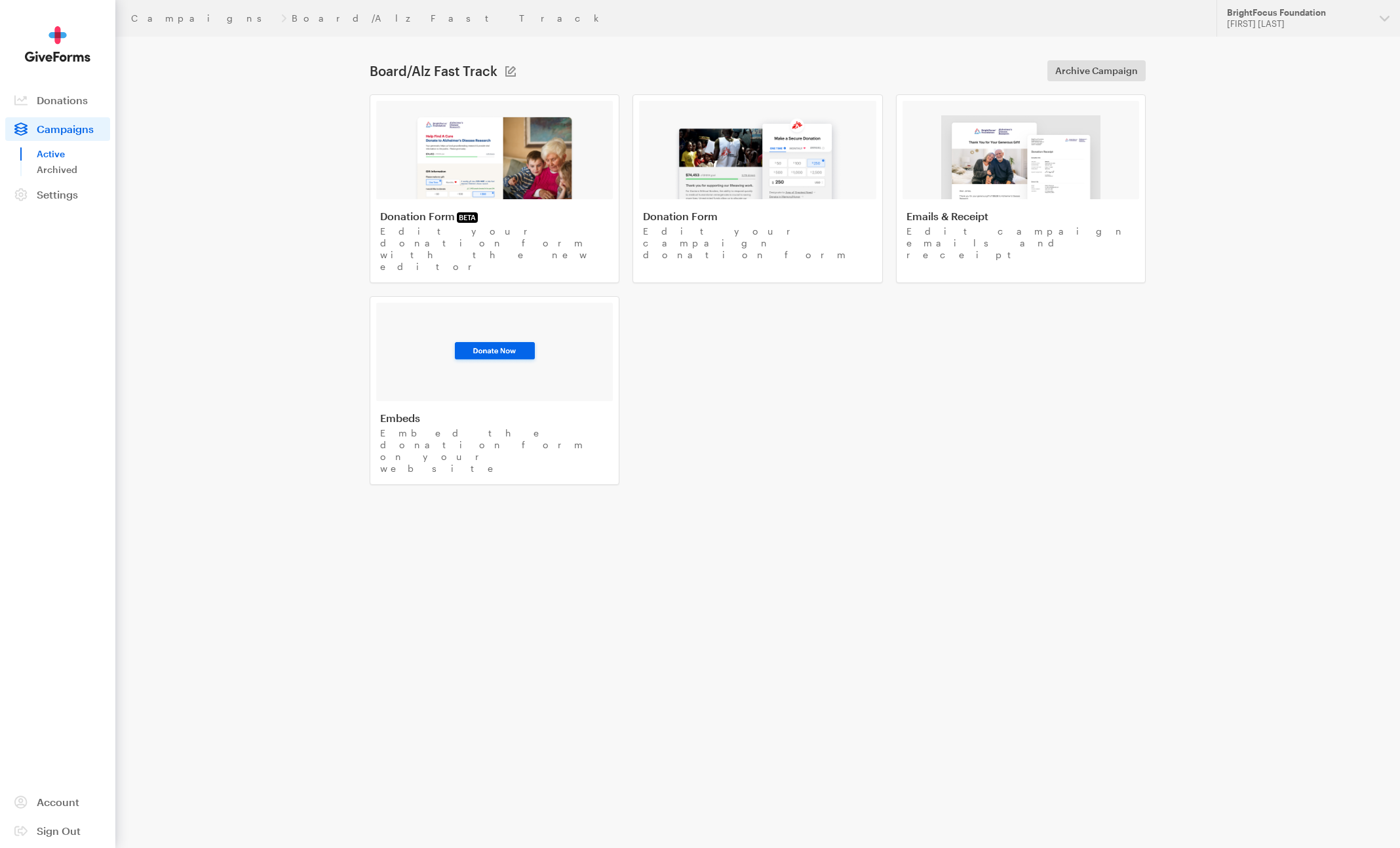 scroll, scrollTop: 0, scrollLeft: 0, axis: both 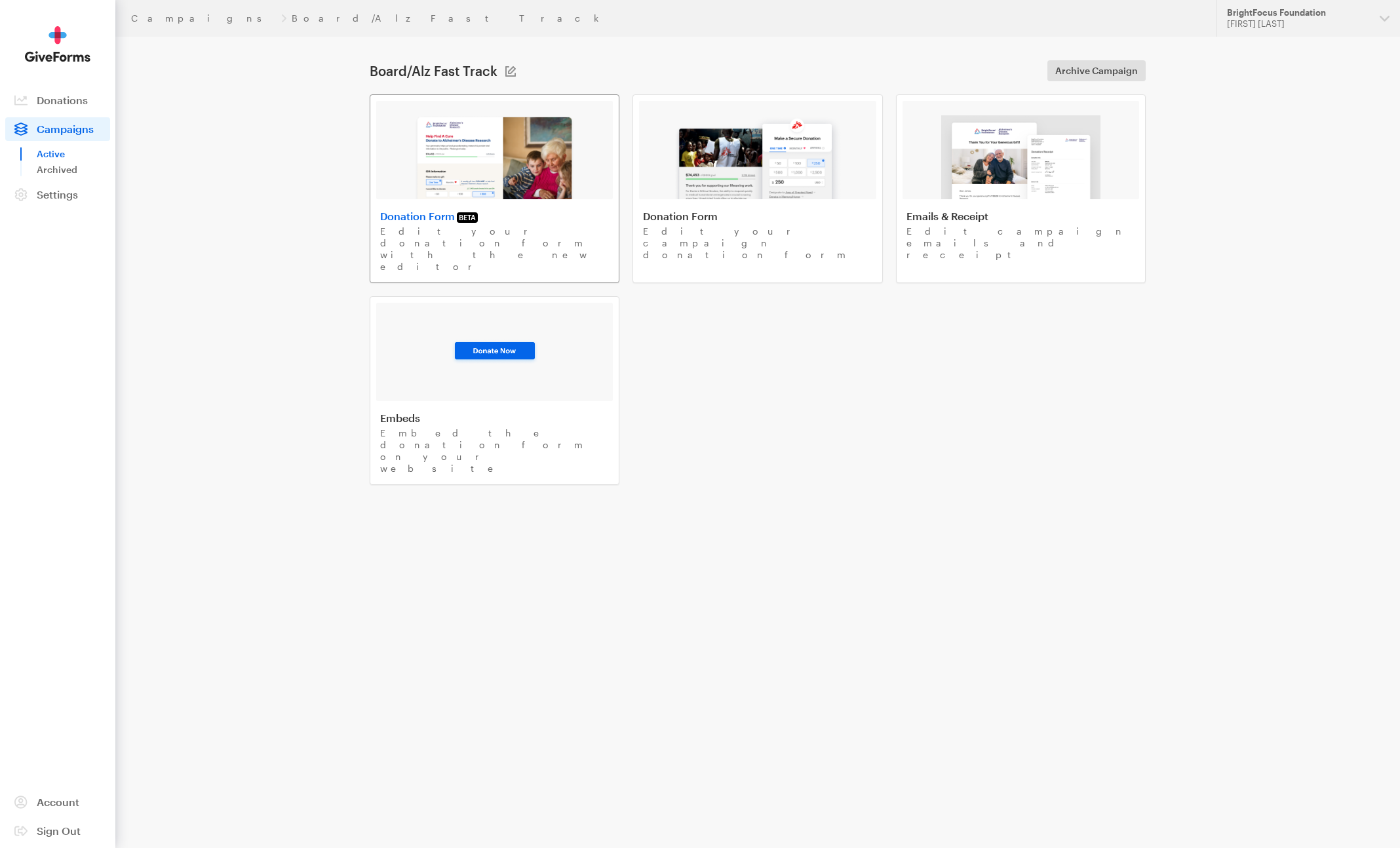 click at bounding box center (494, 157) 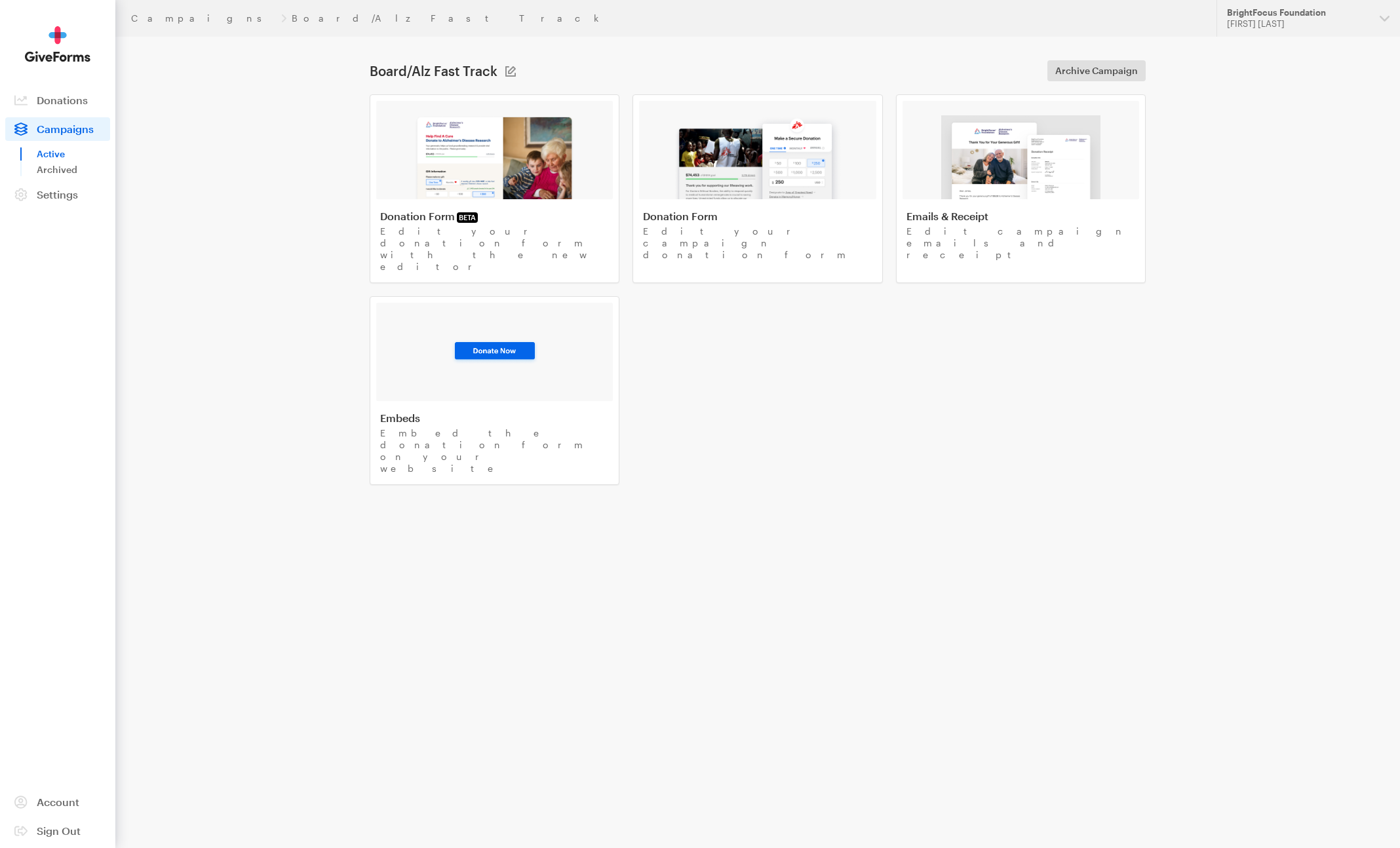 scroll, scrollTop: 0, scrollLeft: 0, axis: both 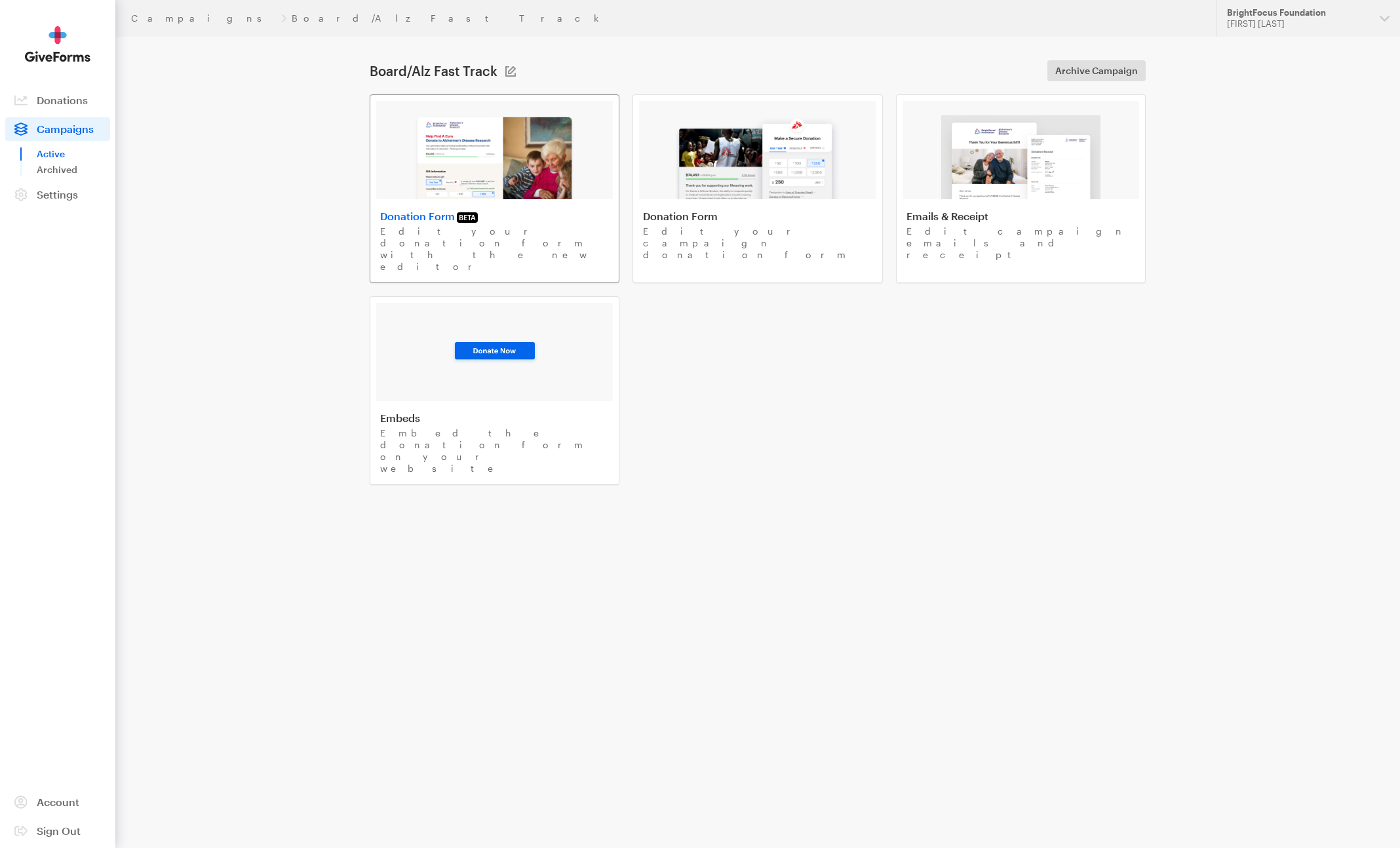 click at bounding box center (494, 150) 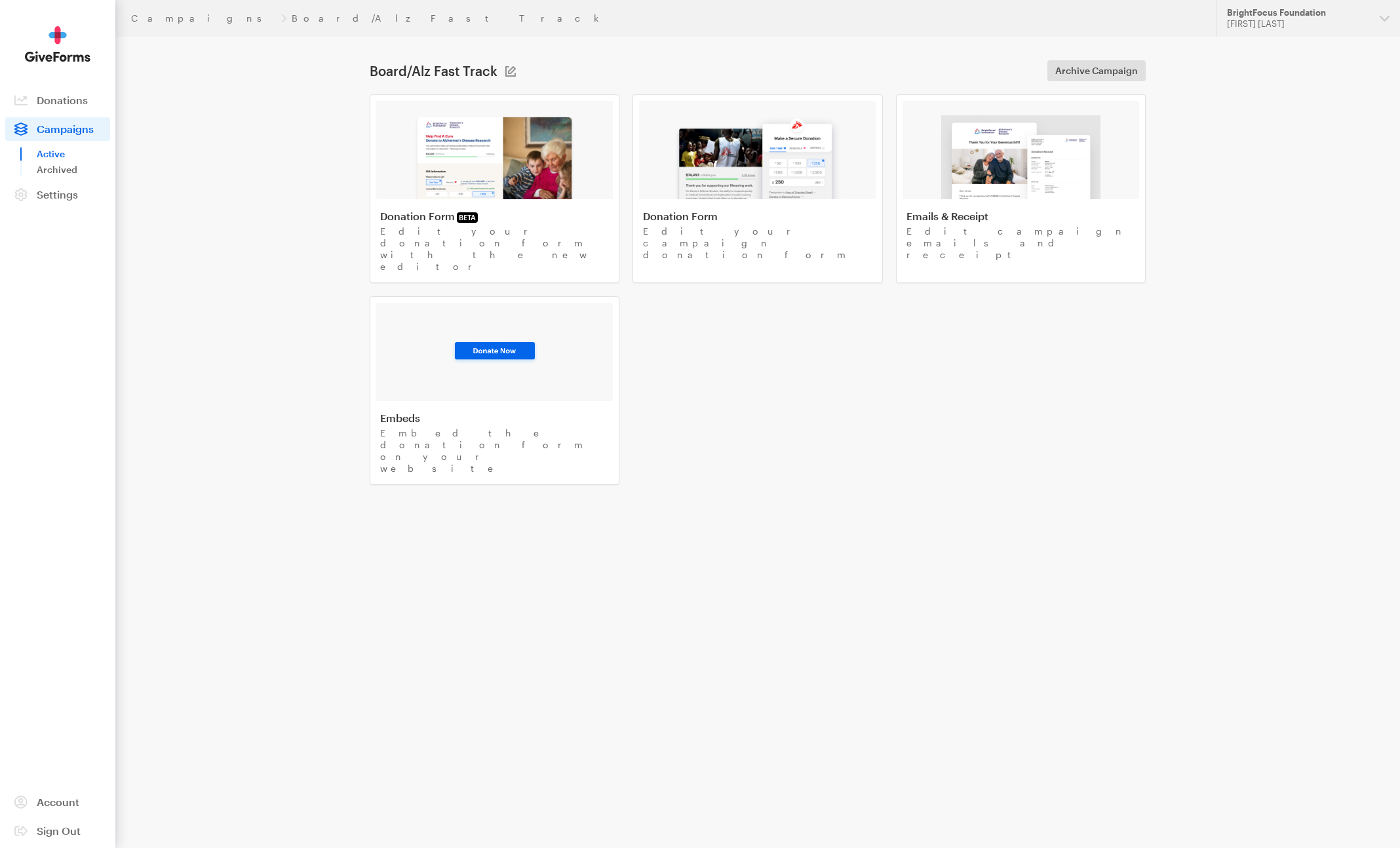scroll, scrollTop: 0, scrollLeft: 0, axis: both 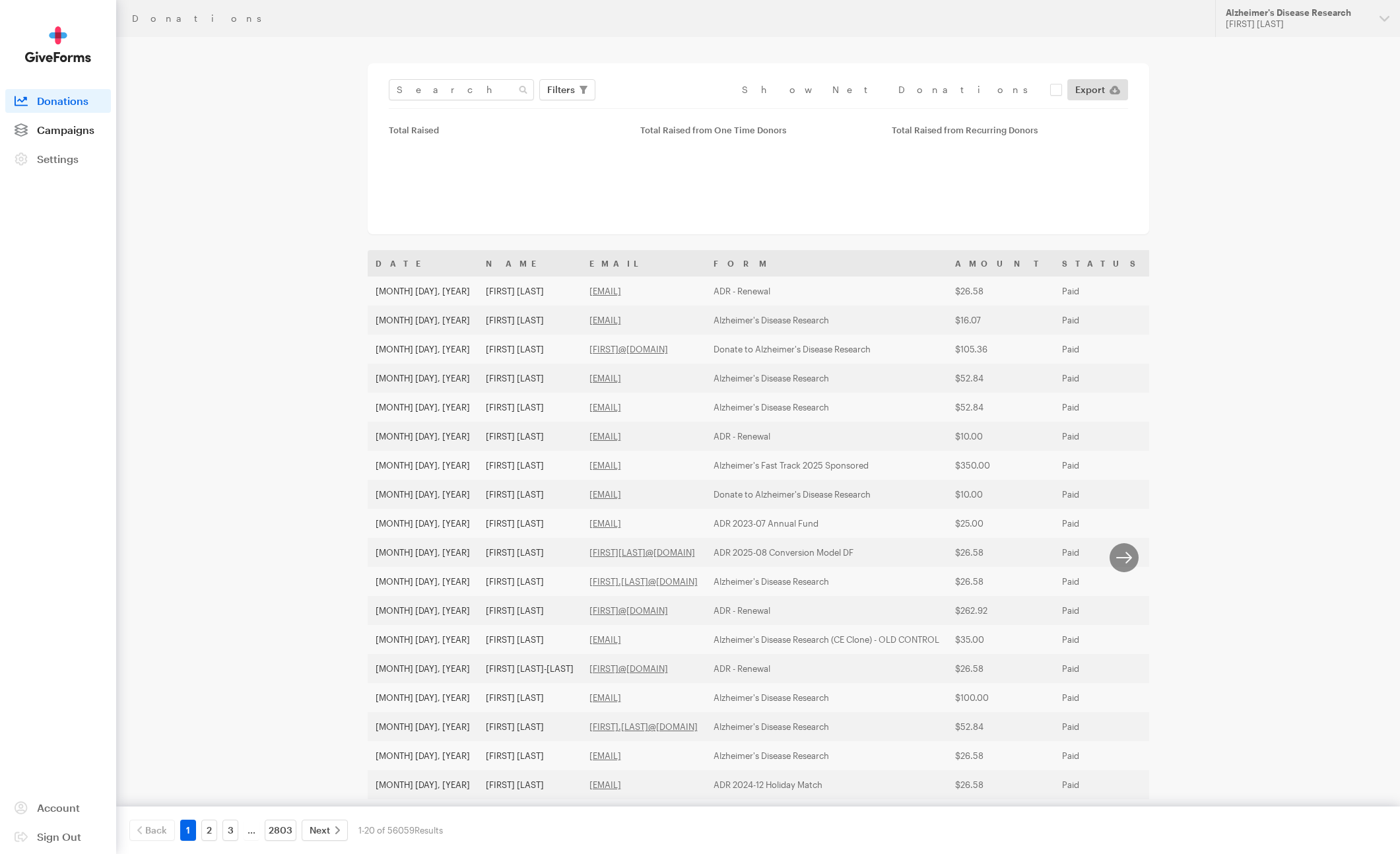 click on "Campaigns" at bounding box center [65, 129] 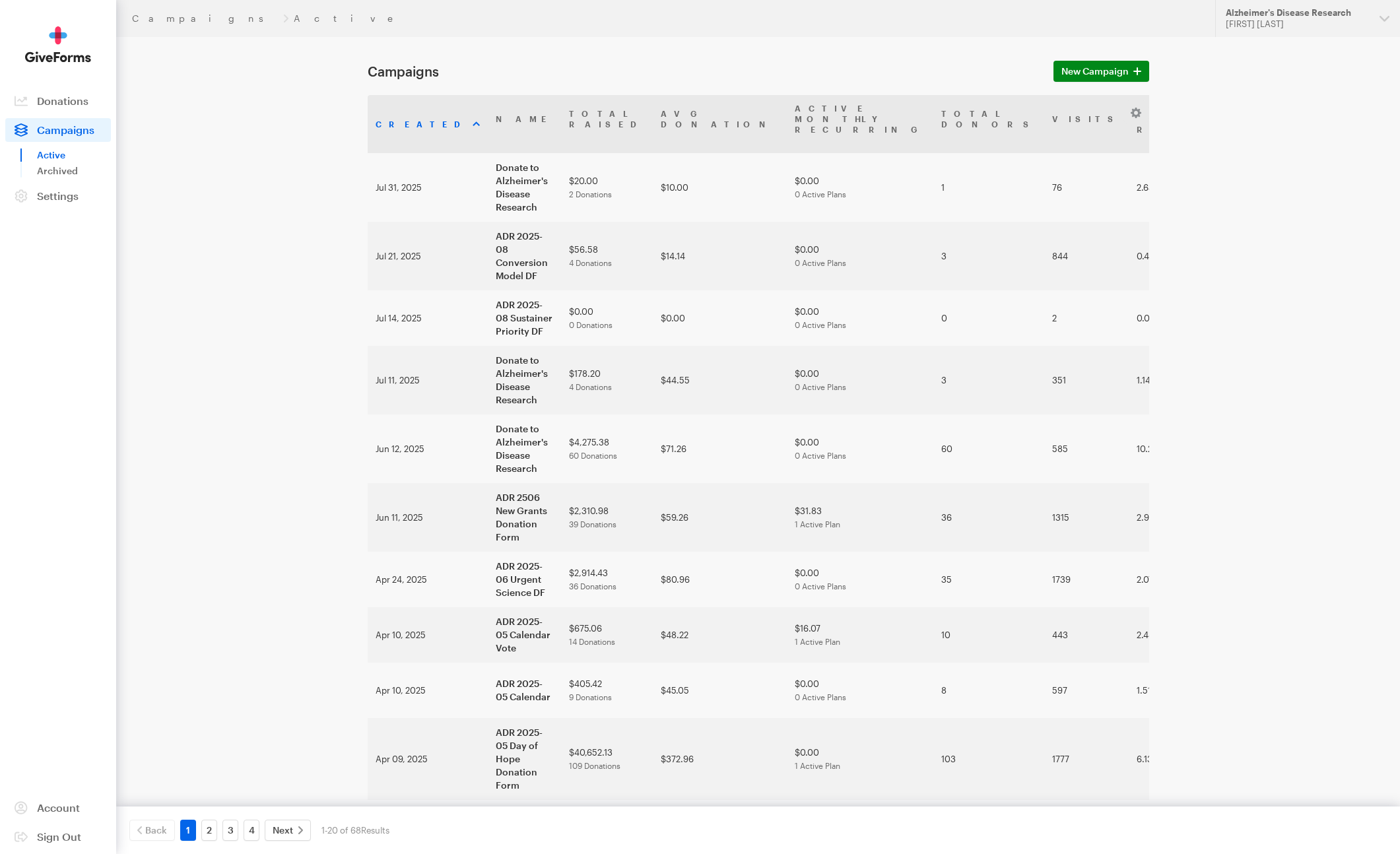 scroll, scrollTop: 0, scrollLeft: 0, axis: both 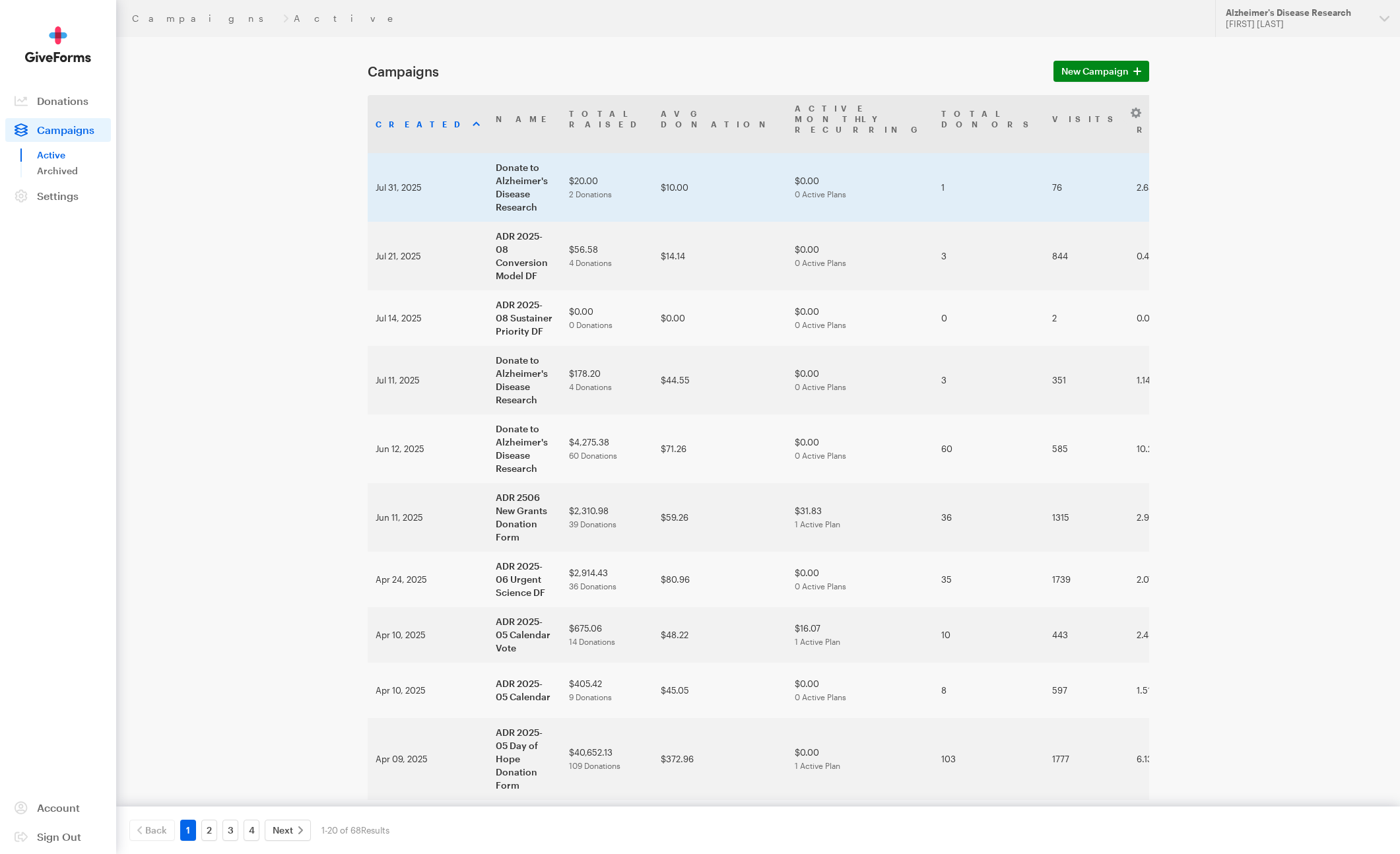 click on "Donate to Alzheimer's Disease Research" at bounding box center [524, 187] 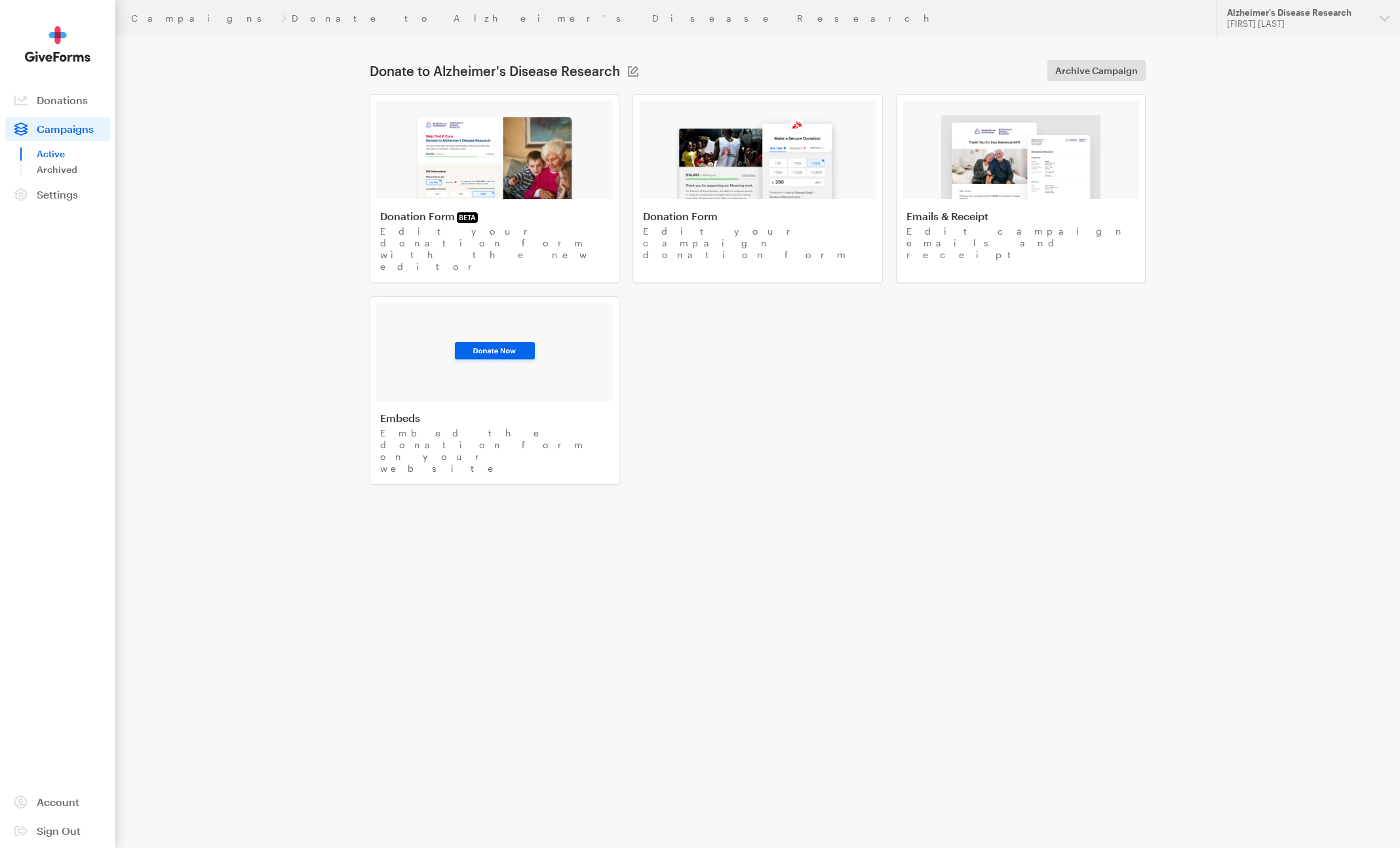 scroll, scrollTop: 0, scrollLeft: 0, axis: both 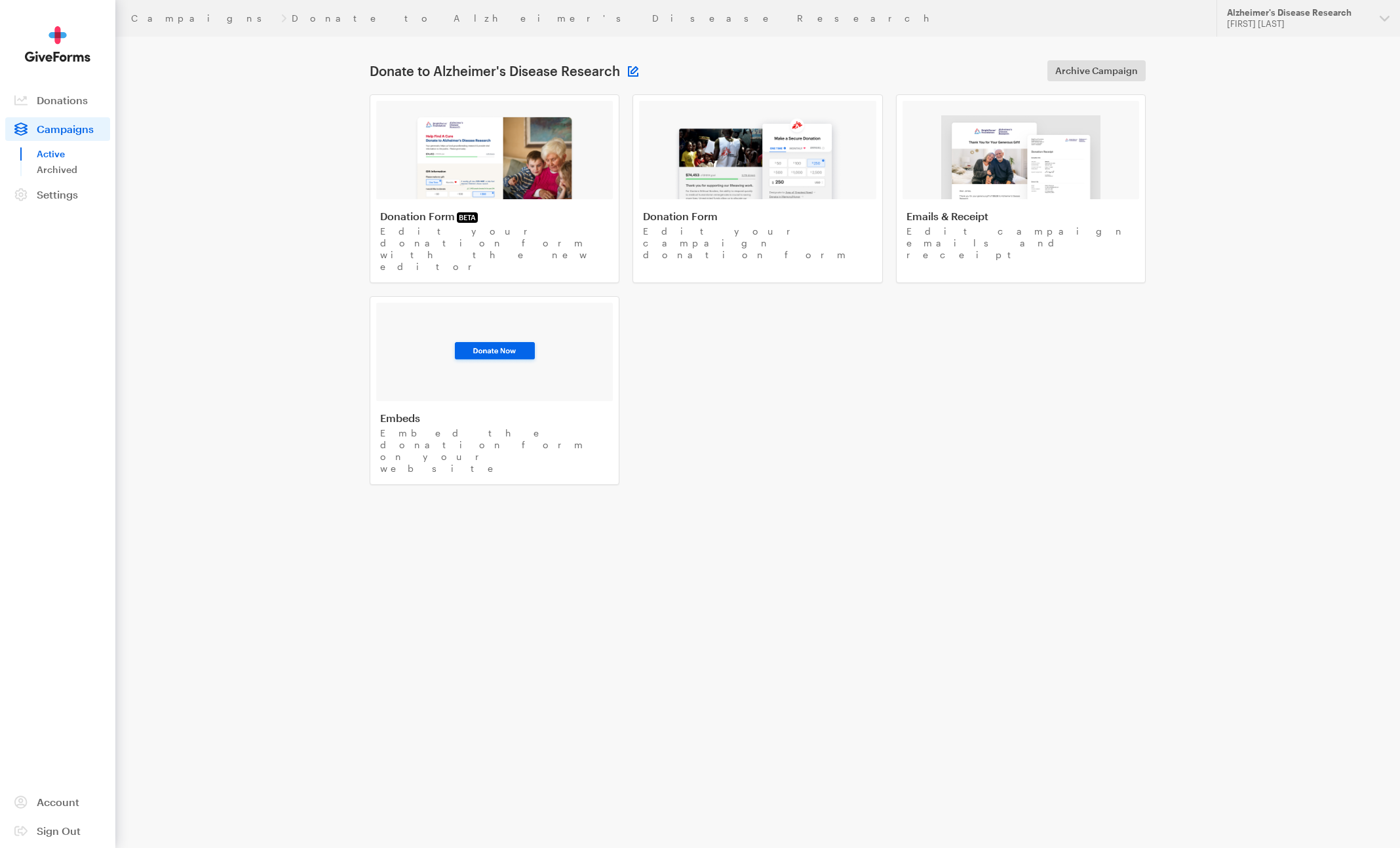 click at bounding box center (633, 71) 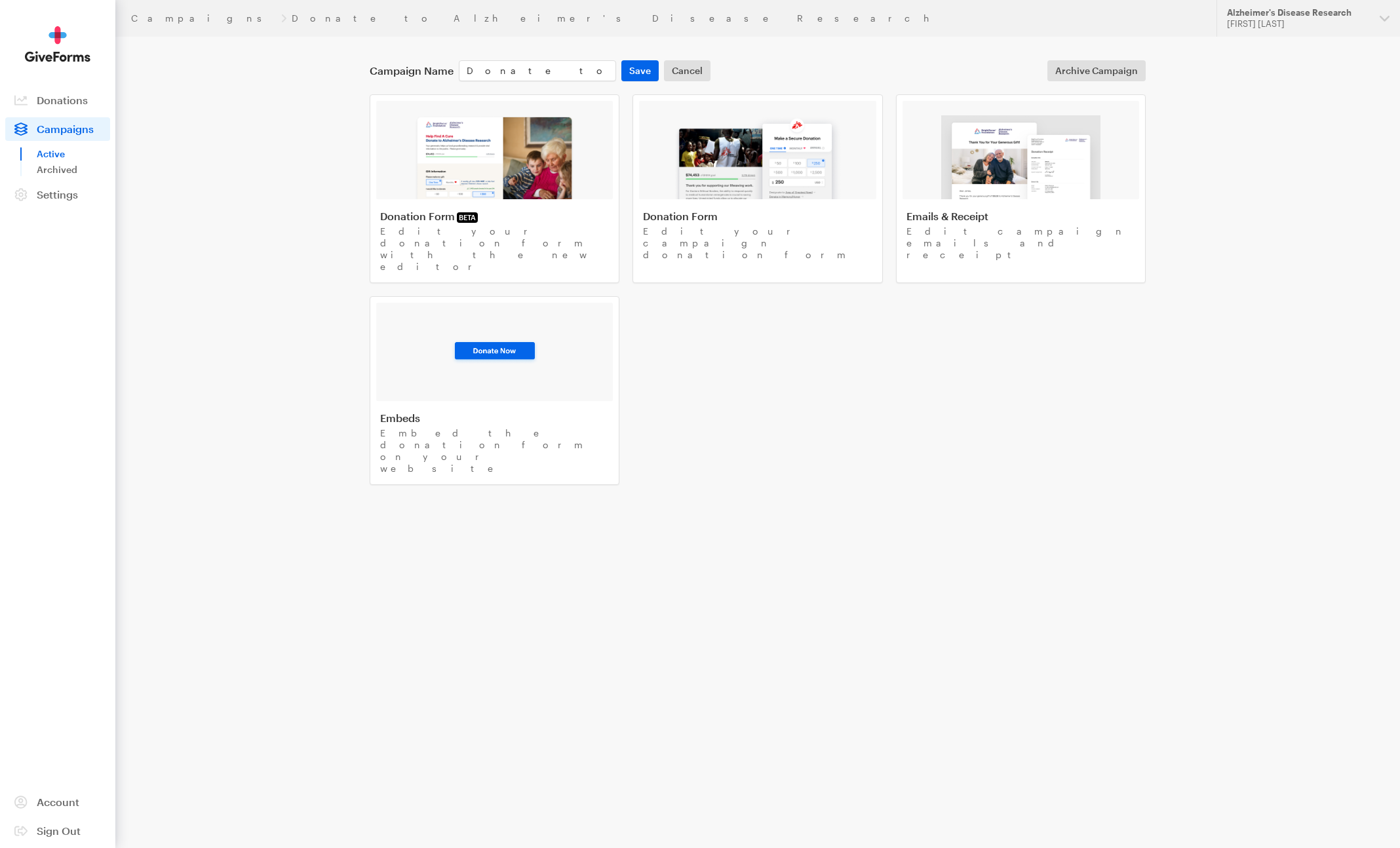 click on "Donate to Alzheimer's Disease Research
Campaign Name
Donate to Alzheimer's Disease Research
Save
Cancel
Archive Campaign
Donation Form  BETA
Edit your donation form with the new editor
Donation Form
Edit your campaign donation form
Emails & Receipt
Edit campaign emails and receipt
Embeds" at bounding box center (700, 298) 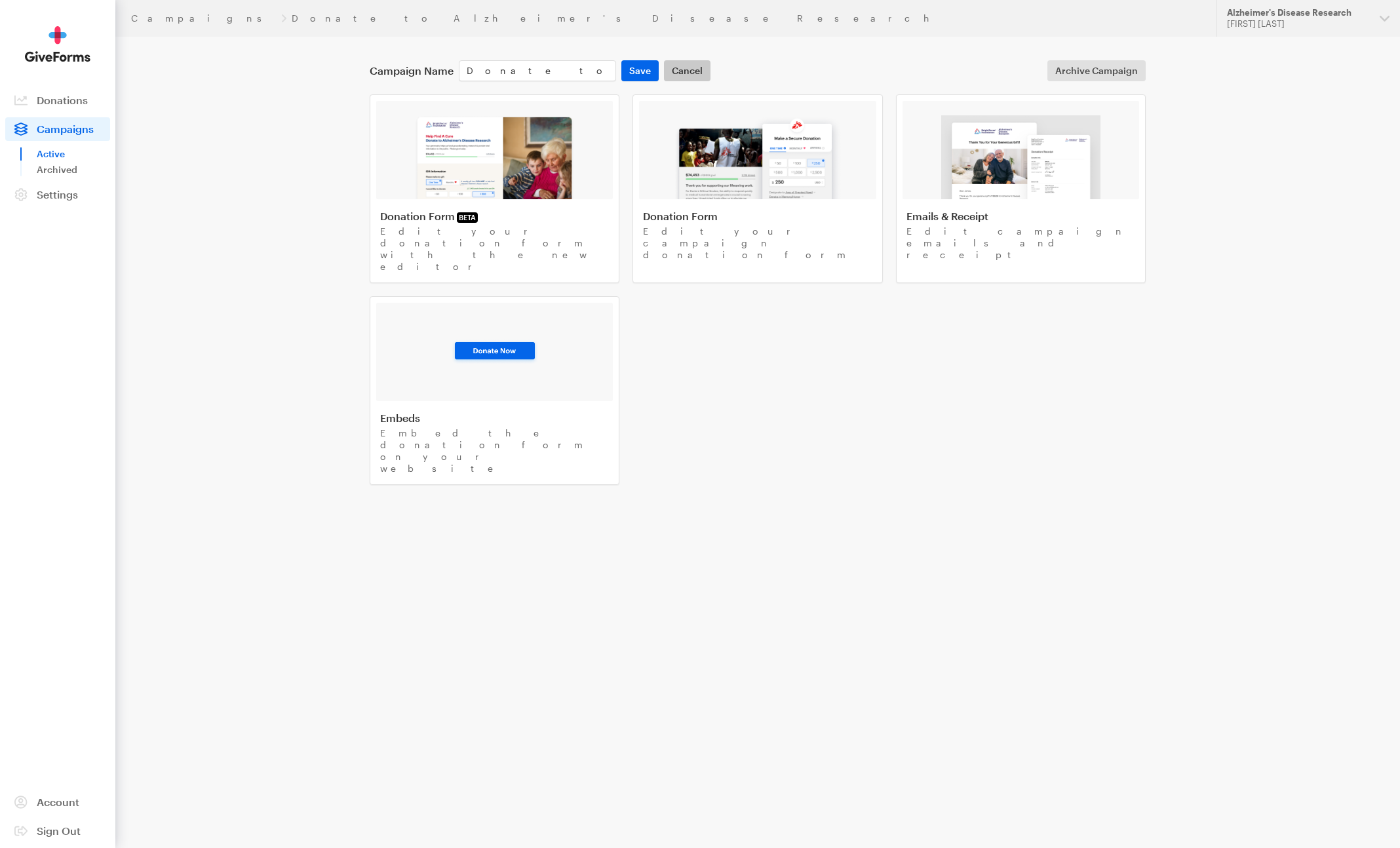 click on "Cancel" at bounding box center [687, 71] 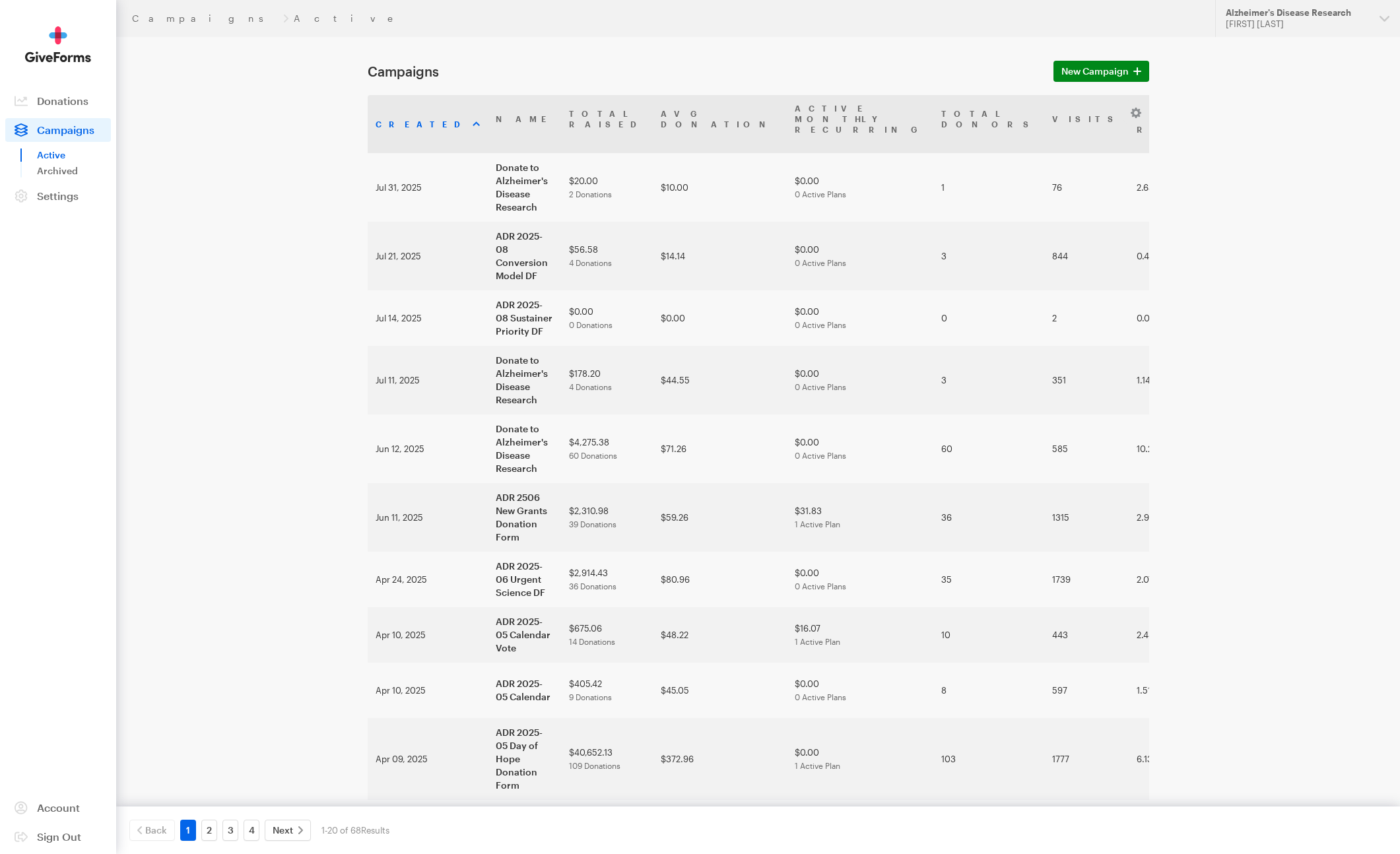 scroll, scrollTop: 0, scrollLeft: 0, axis: both 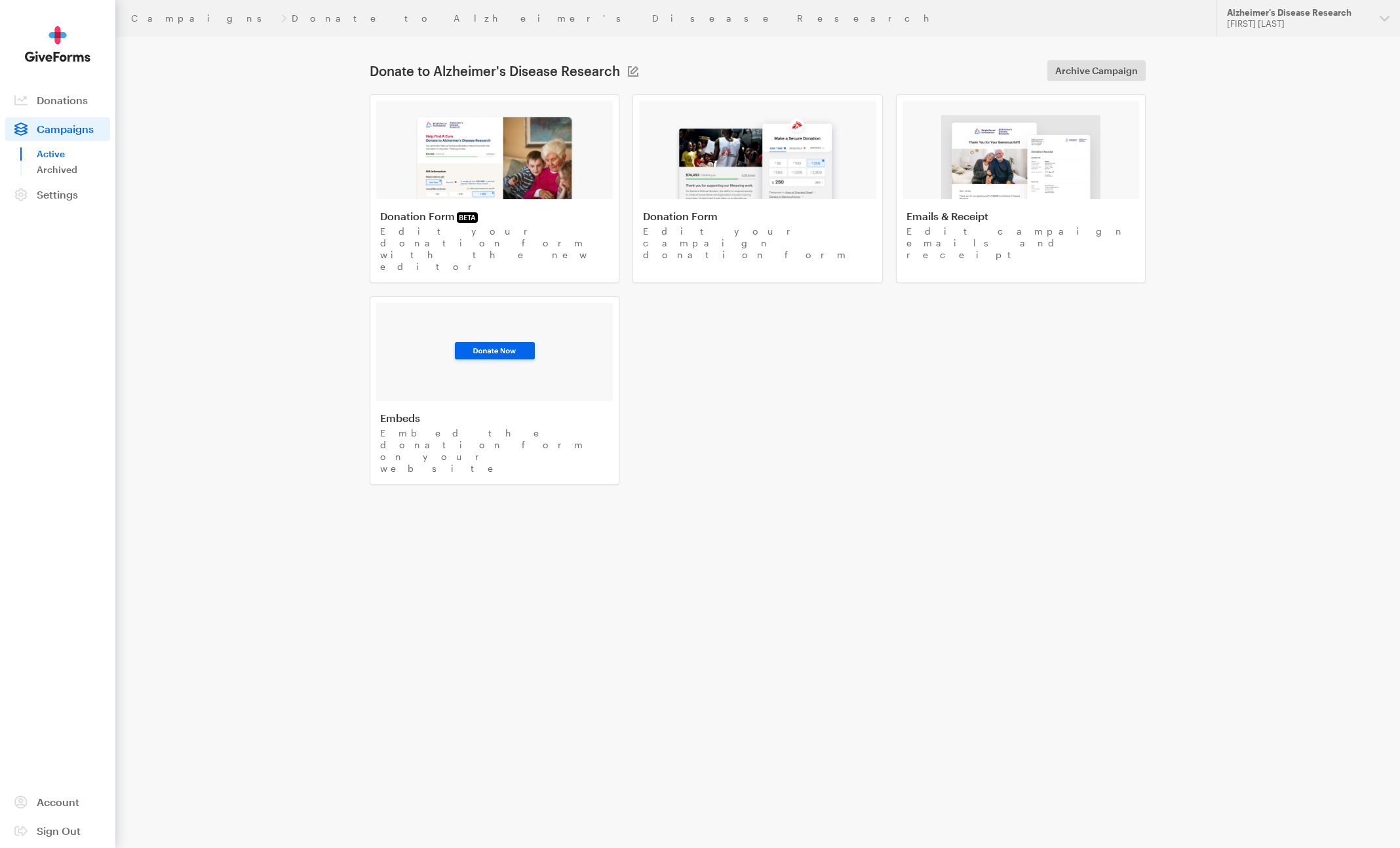 click on "Campaigns" at bounding box center [65, 128] 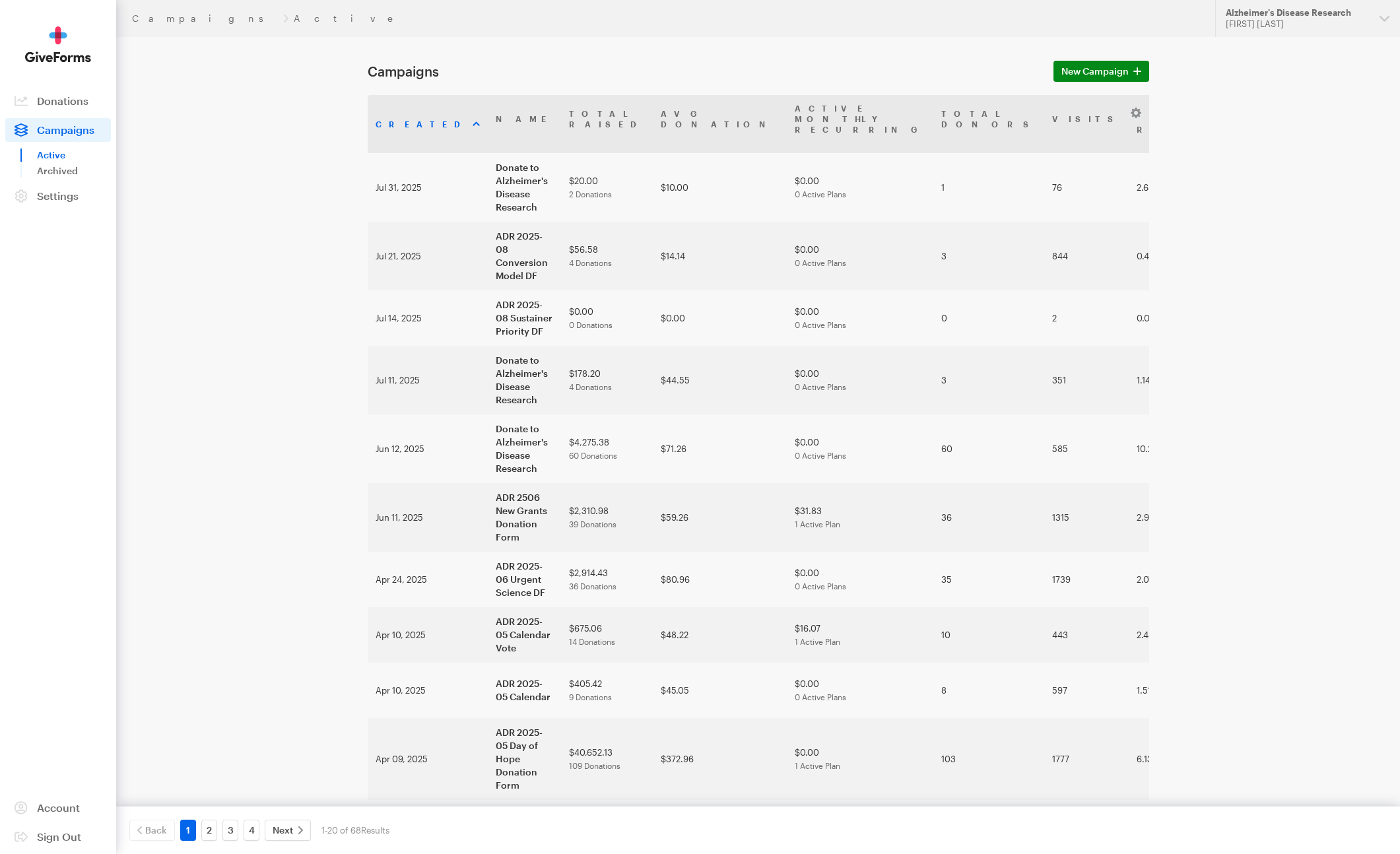 scroll, scrollTop: 0, scrollLeft: 0, axis: both 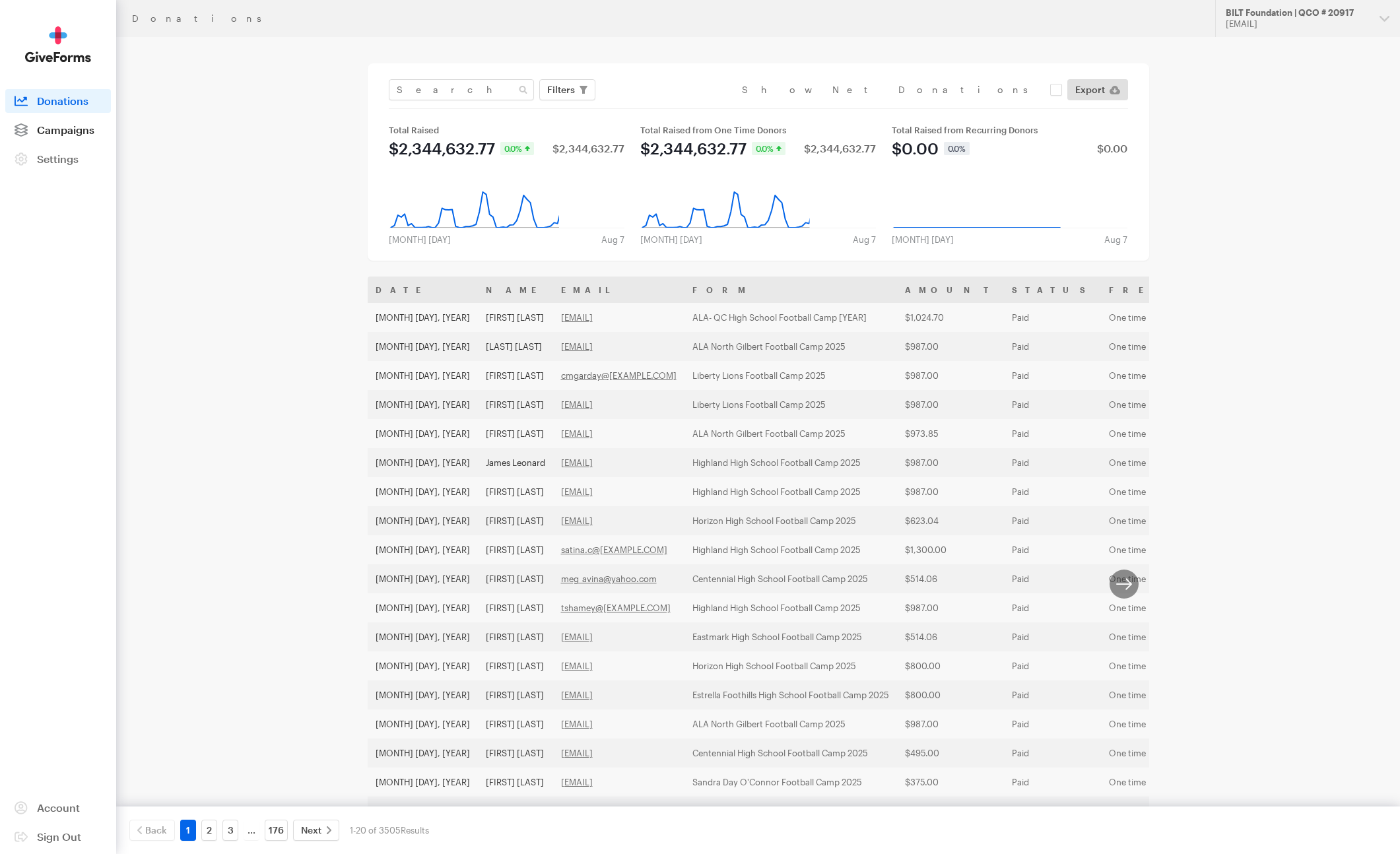 click on "Campaigns" at bounding box center (65, 129) 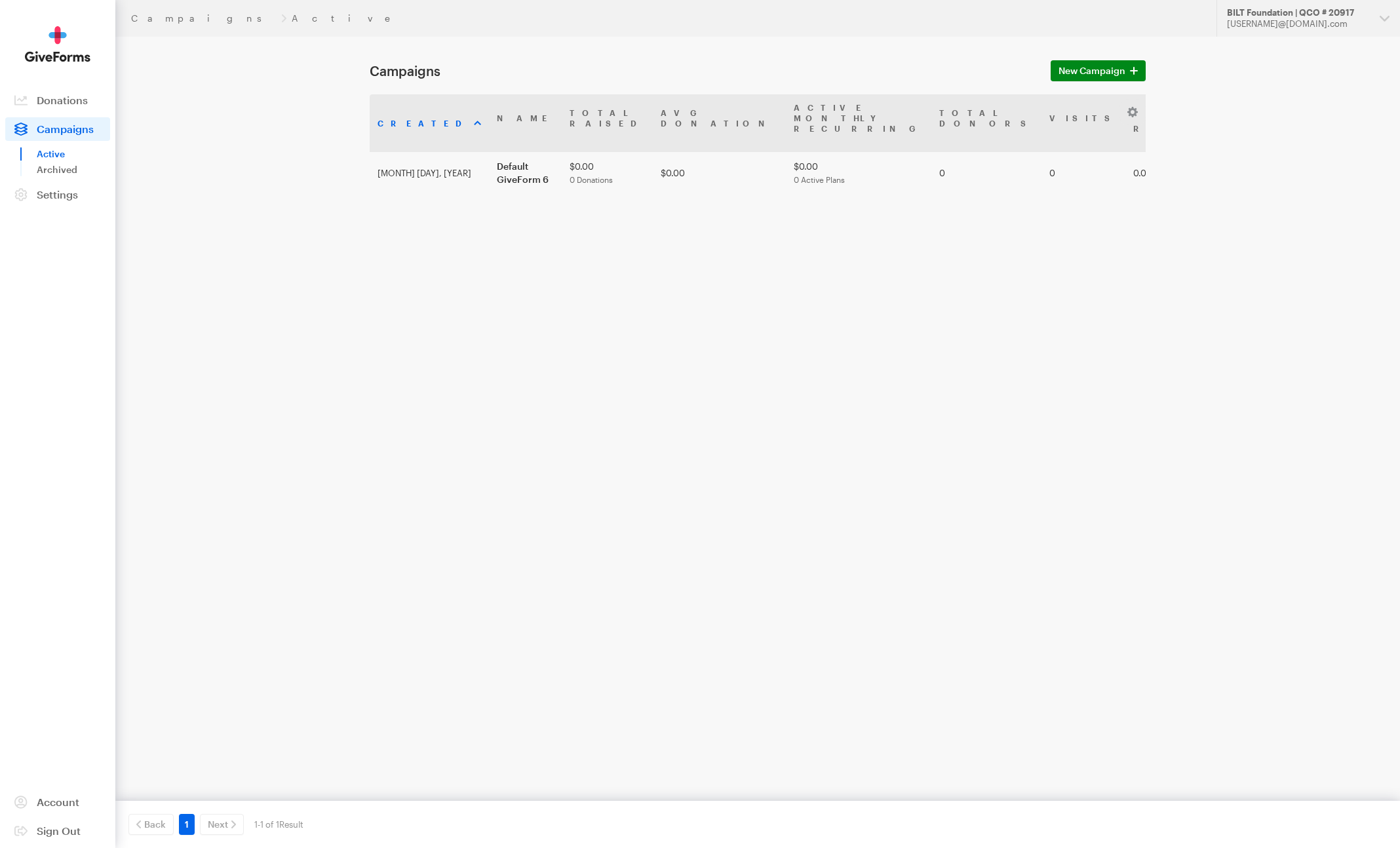 scroll, scrollTop: 0, scrollLeft: 0, axis: both 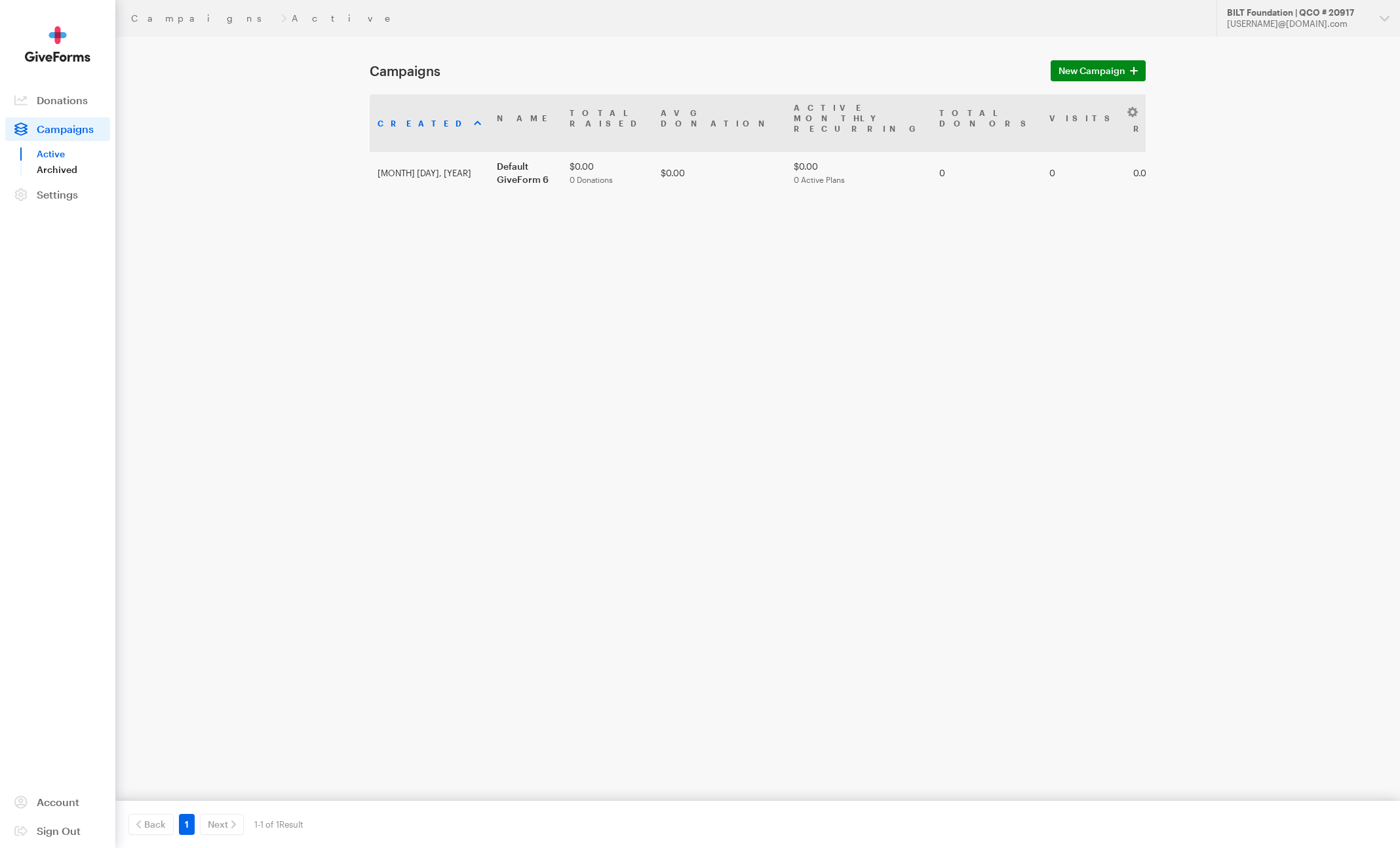 click on "Archived" at bounding box center [73, 170] 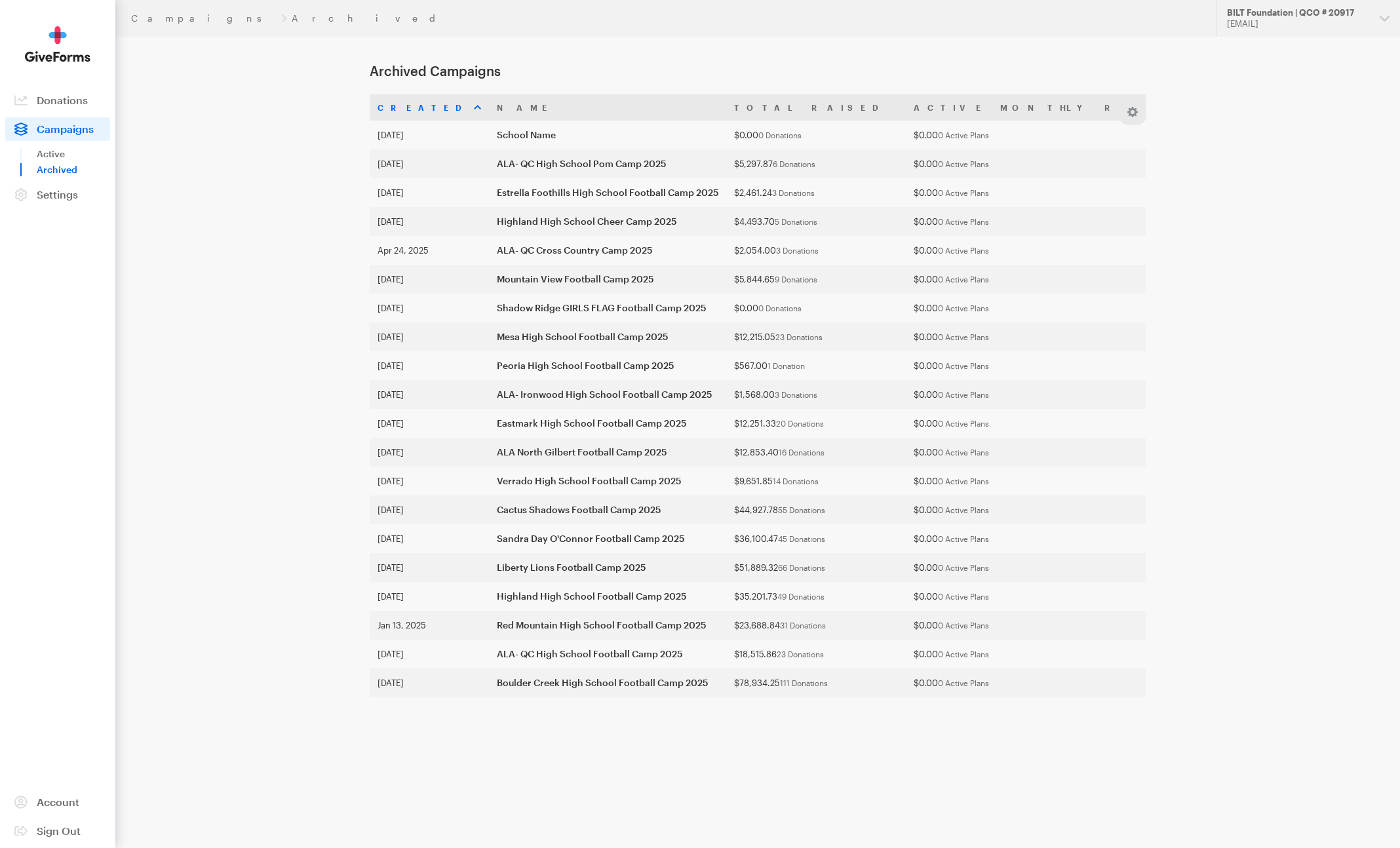scroll, scrollTop: 0, scrollLeft: 0, axis: both 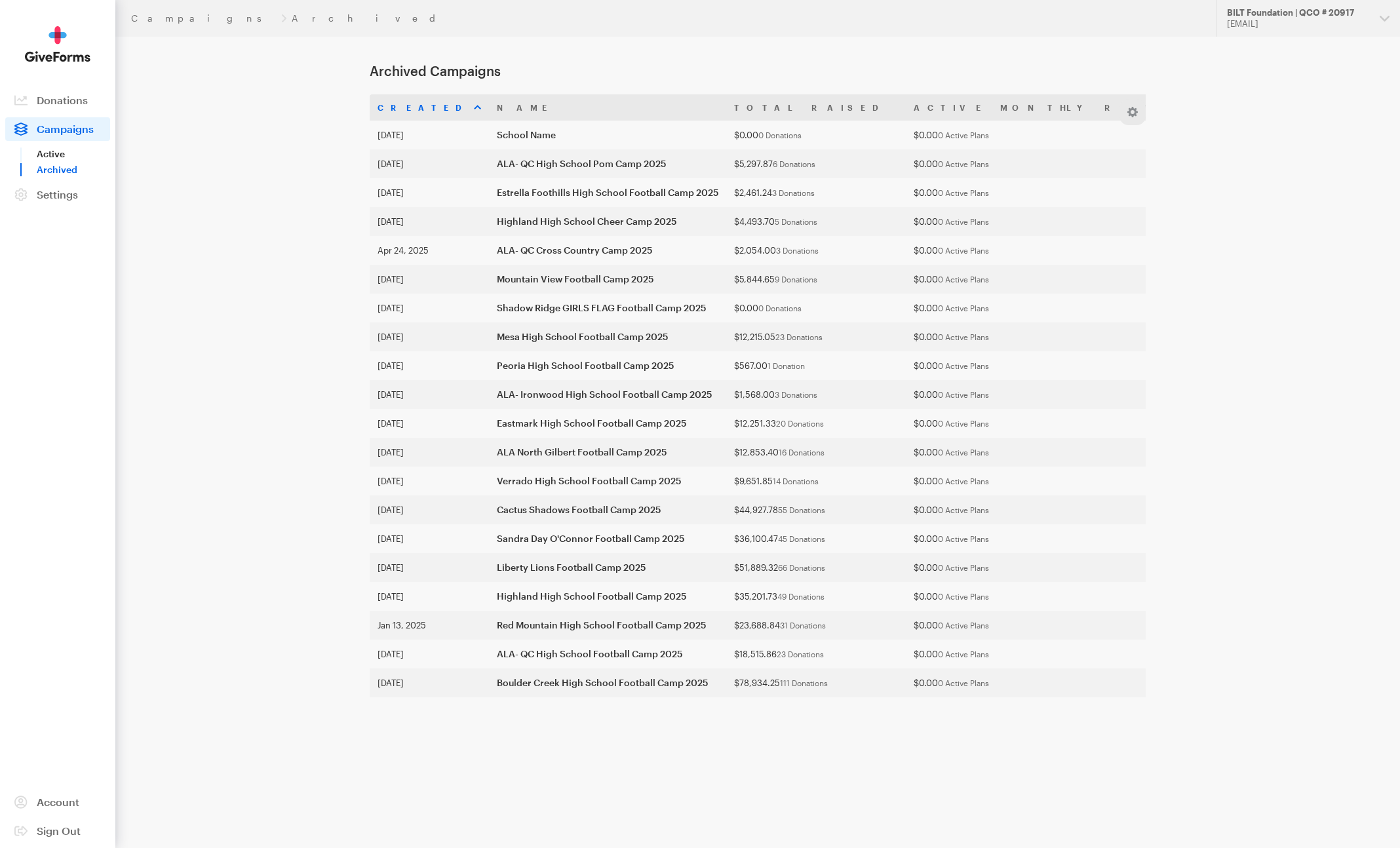 click on "Active" at bounding box center (73, 154) 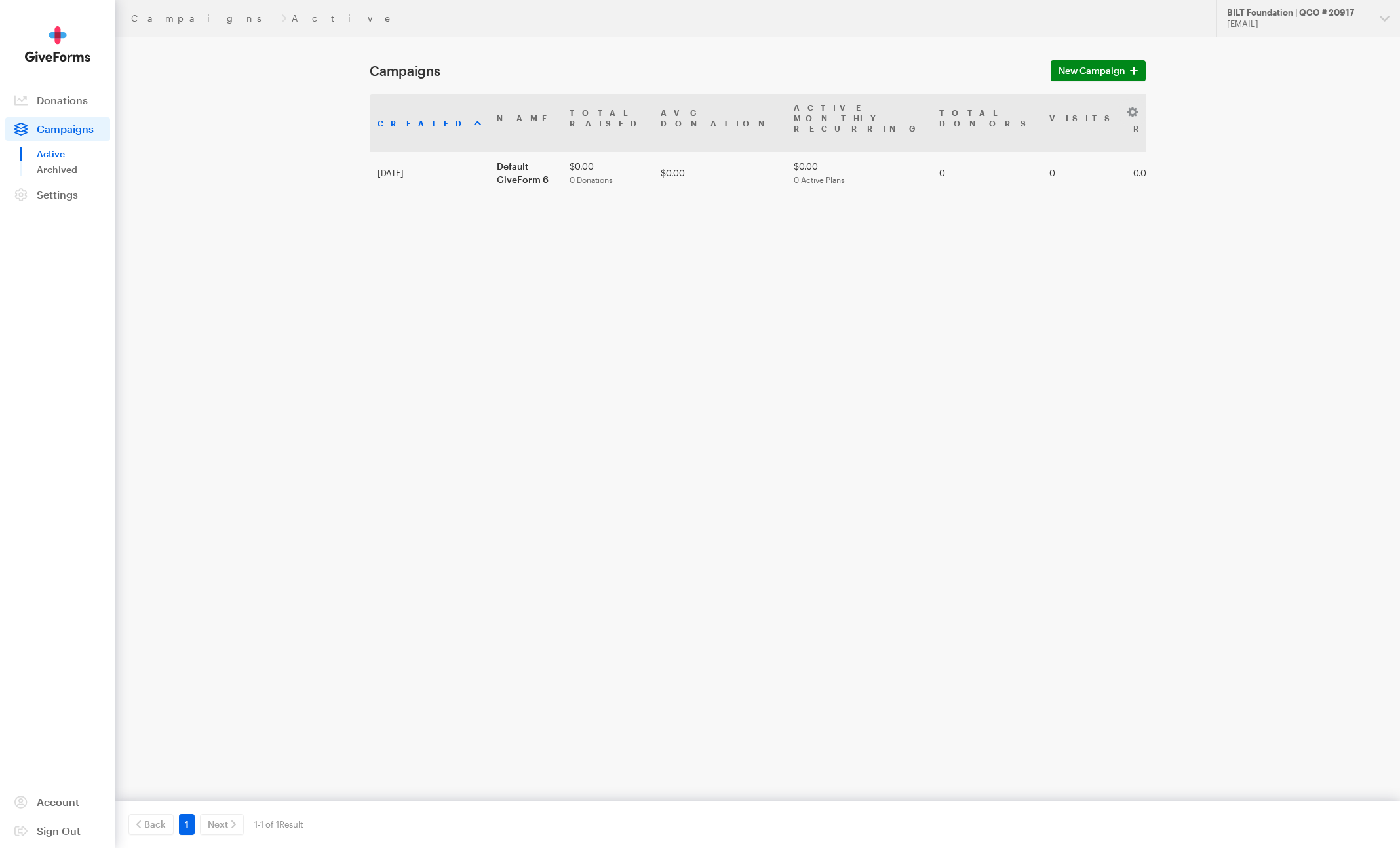 scroll, scrollTop: 0, scrollLeft: 0, axis: both 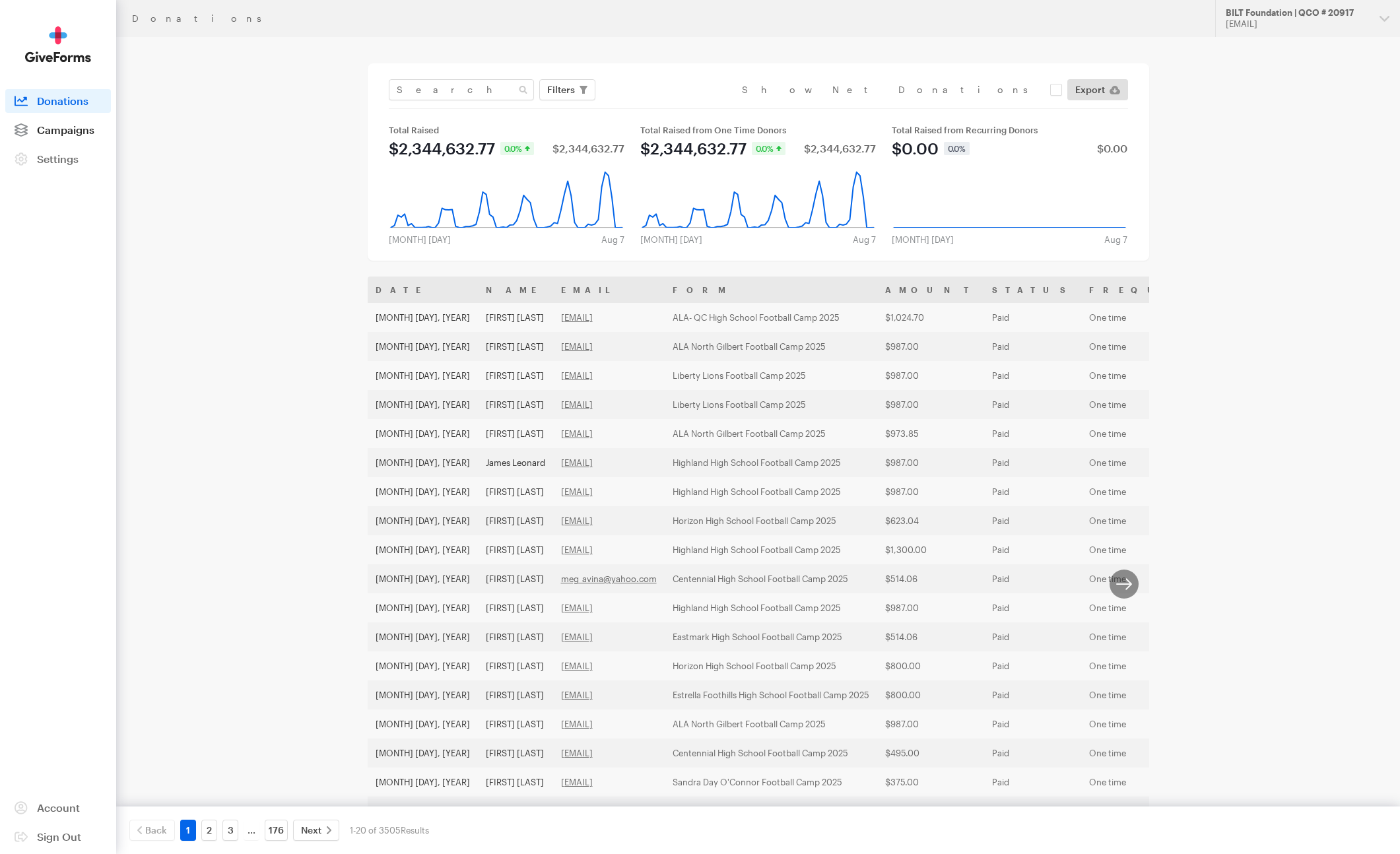 click on "Campaigns" at bounding box center (65, 129) 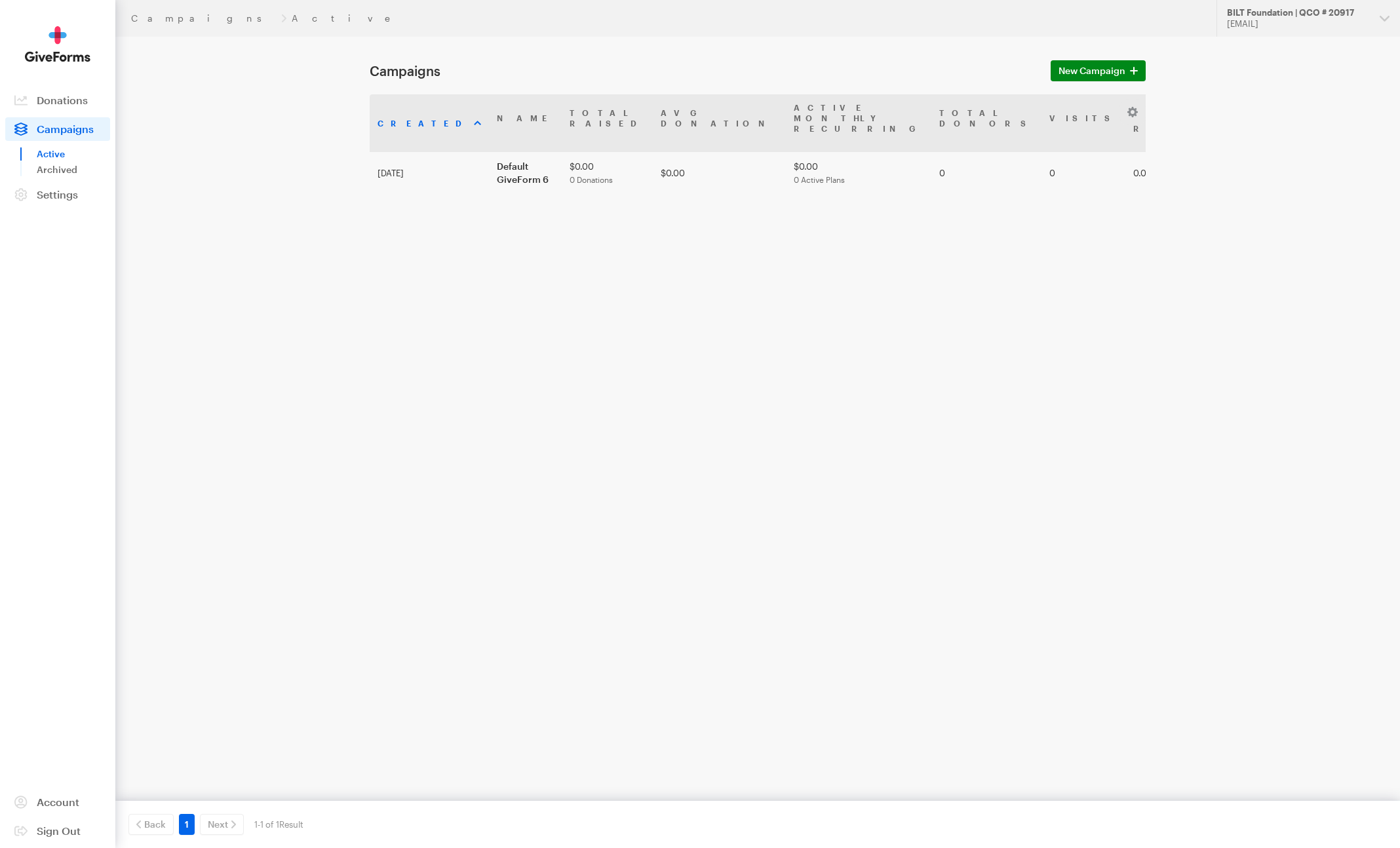 scroll, scrollTop: 0, scrollLeft: 0, axis: both 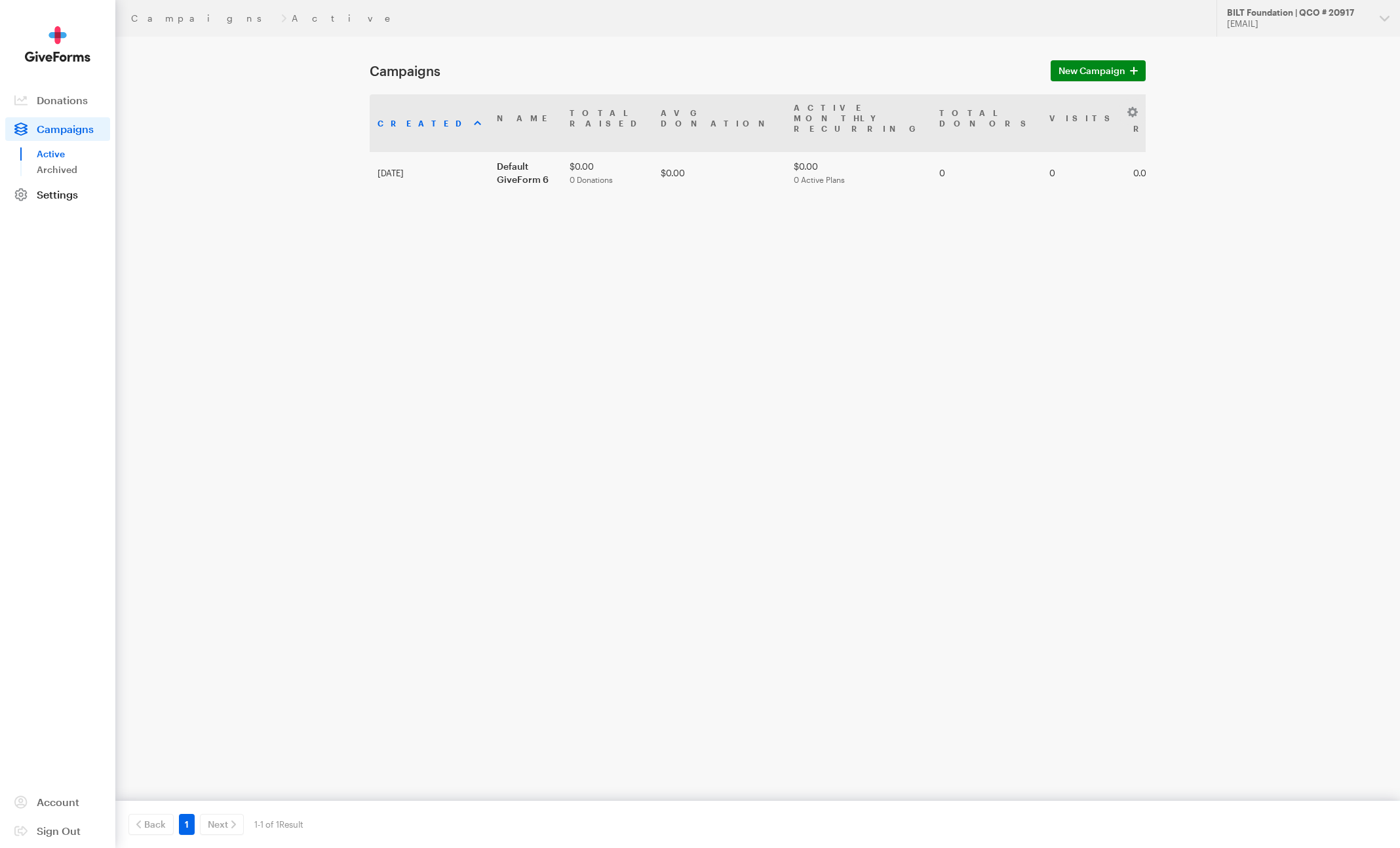 click on "Settings" at bounding box center (57, 194) 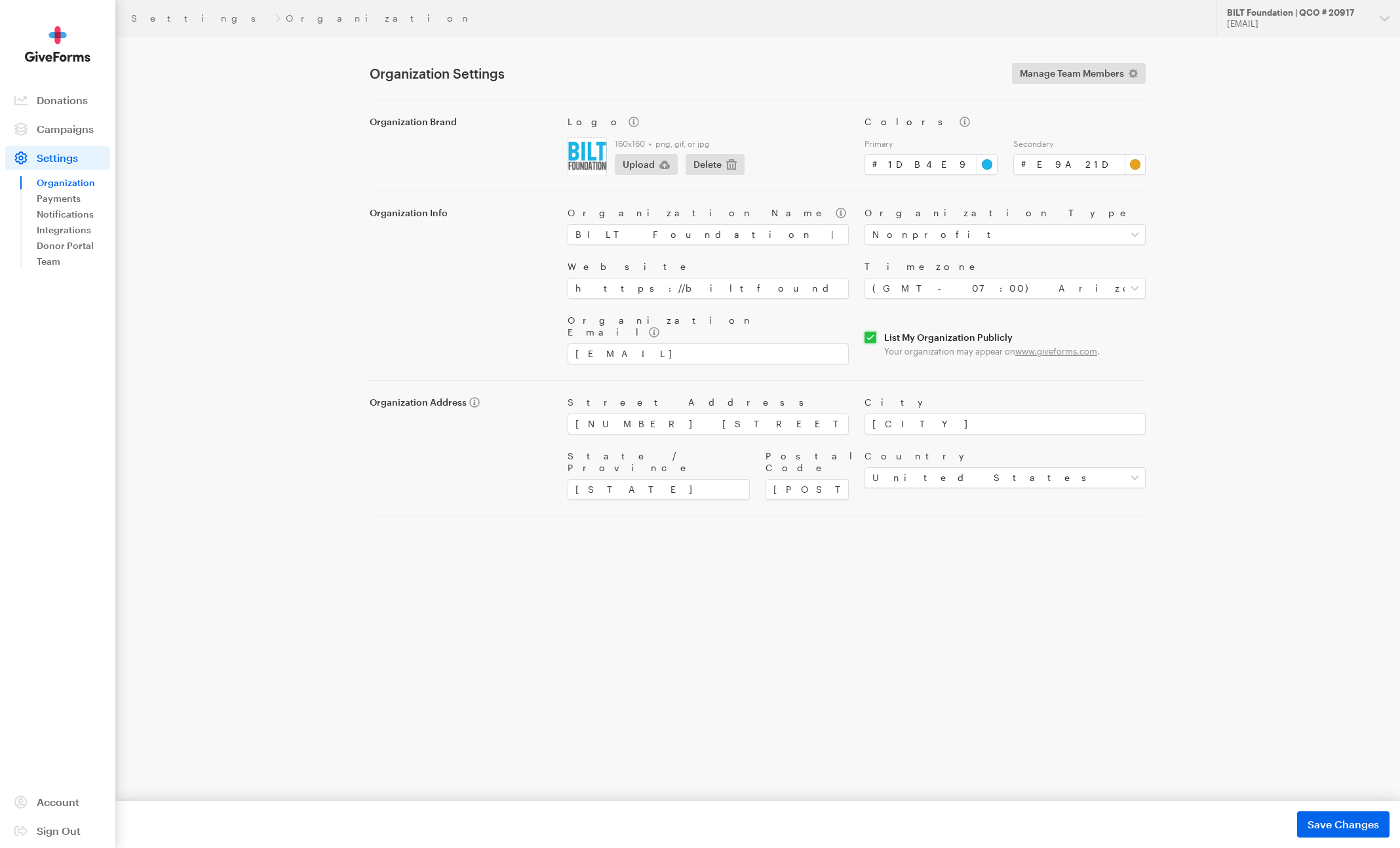 scroll, scrollTop: 0, scrollLeft: 0, axis: both 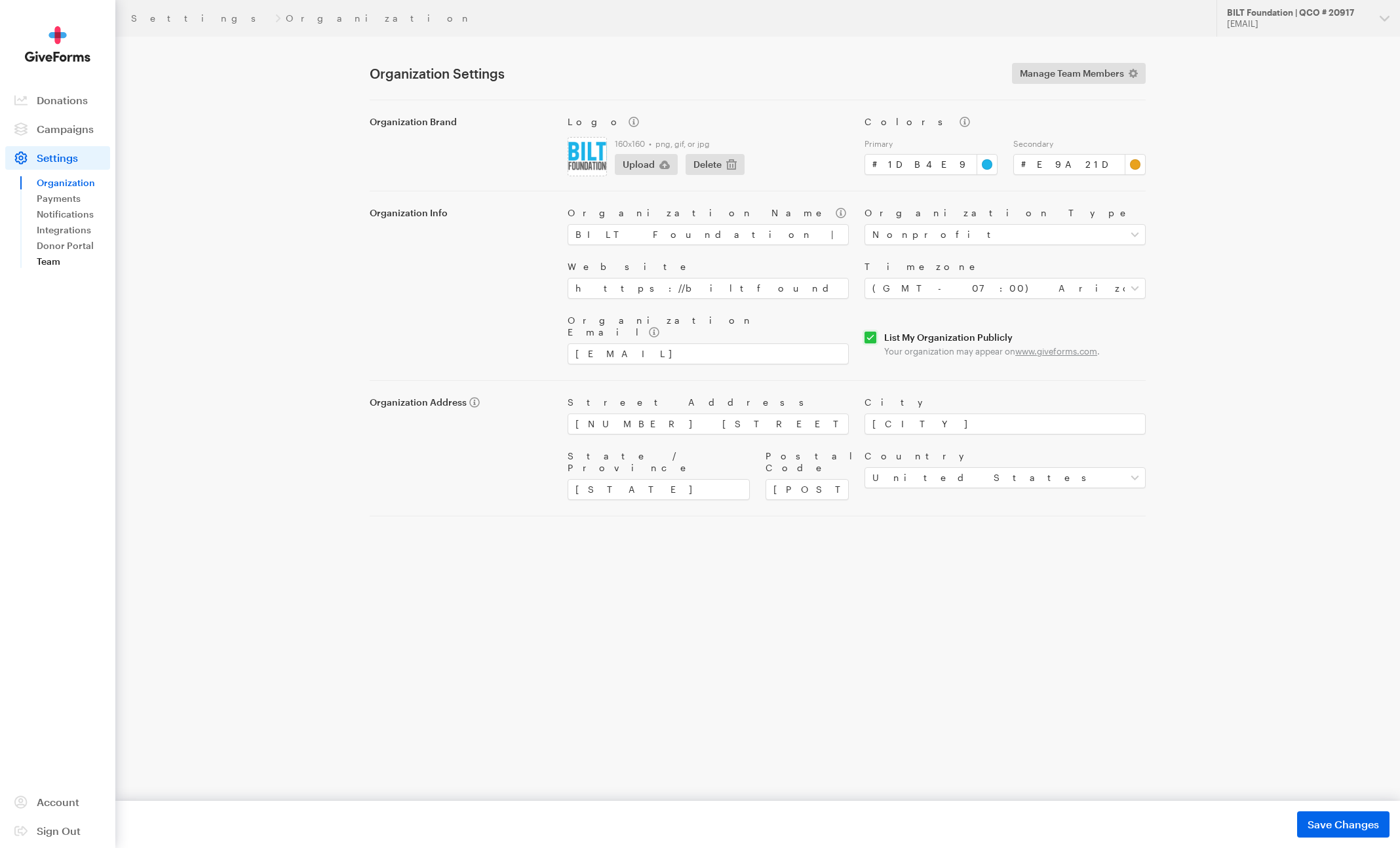click on "Team" at bounding box center (73, 261) 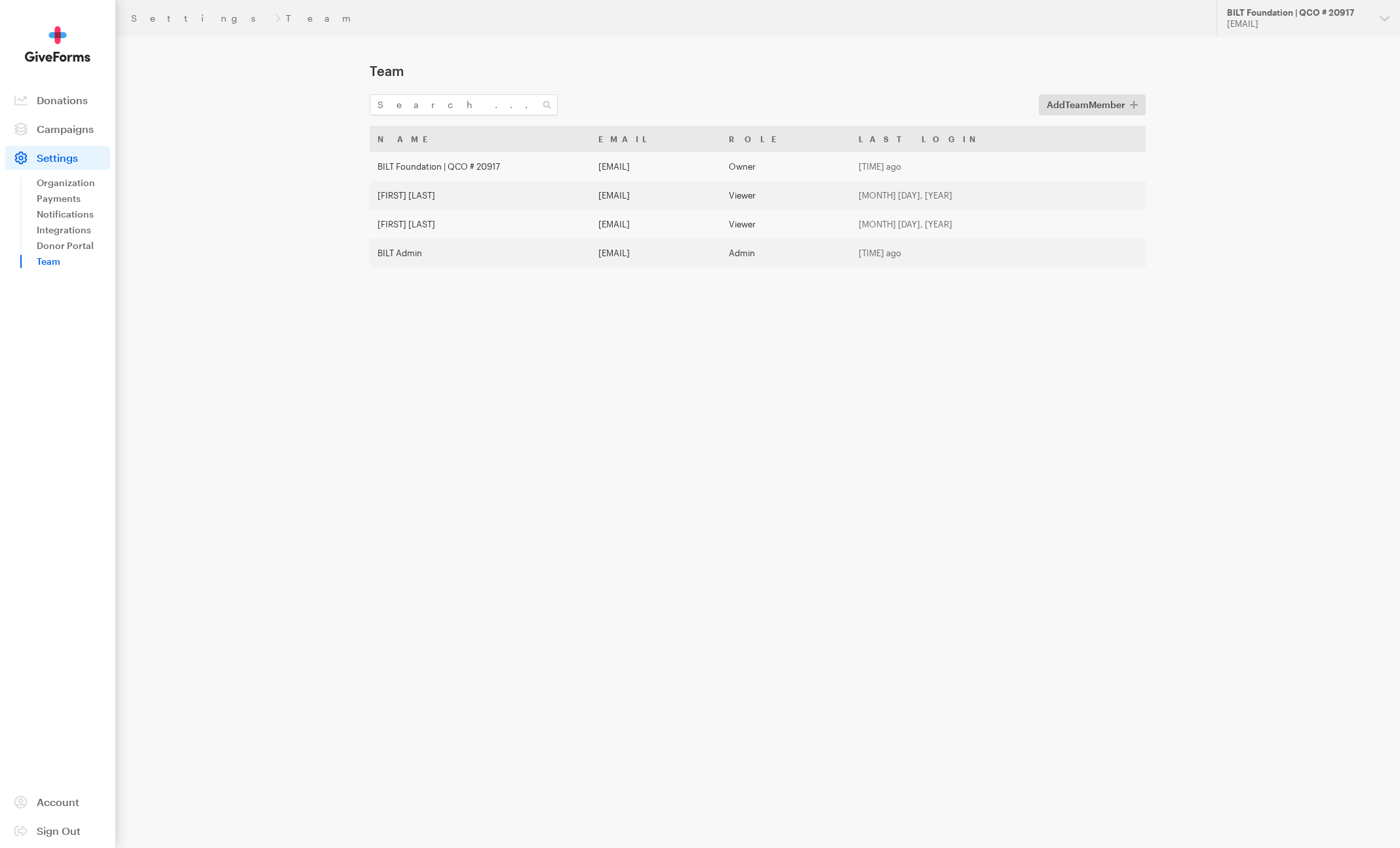 scroll, scrollTop: 0, scrollLeft: 0, axis: both 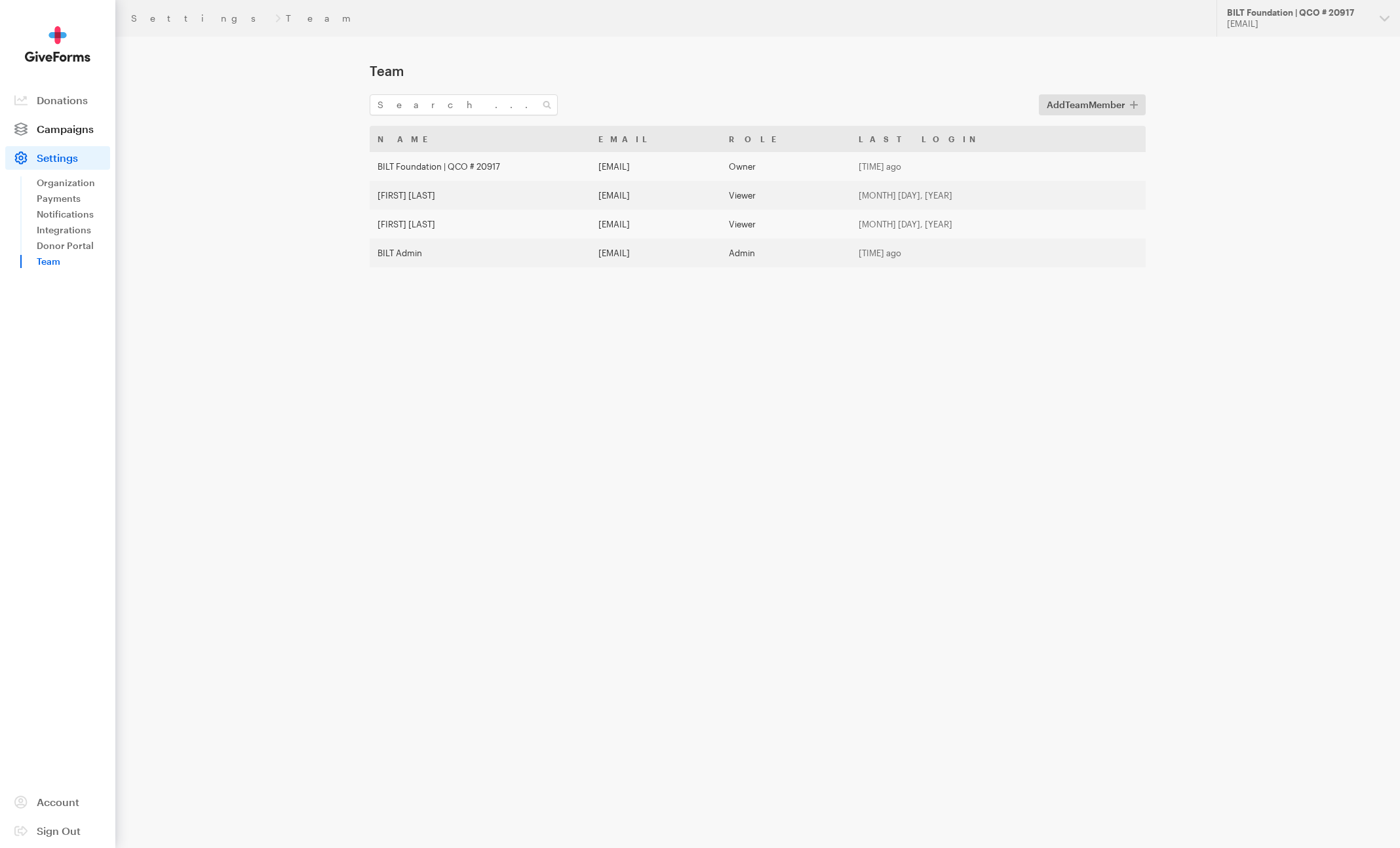 click on "Campaigns" at bounding box center [65, 128] 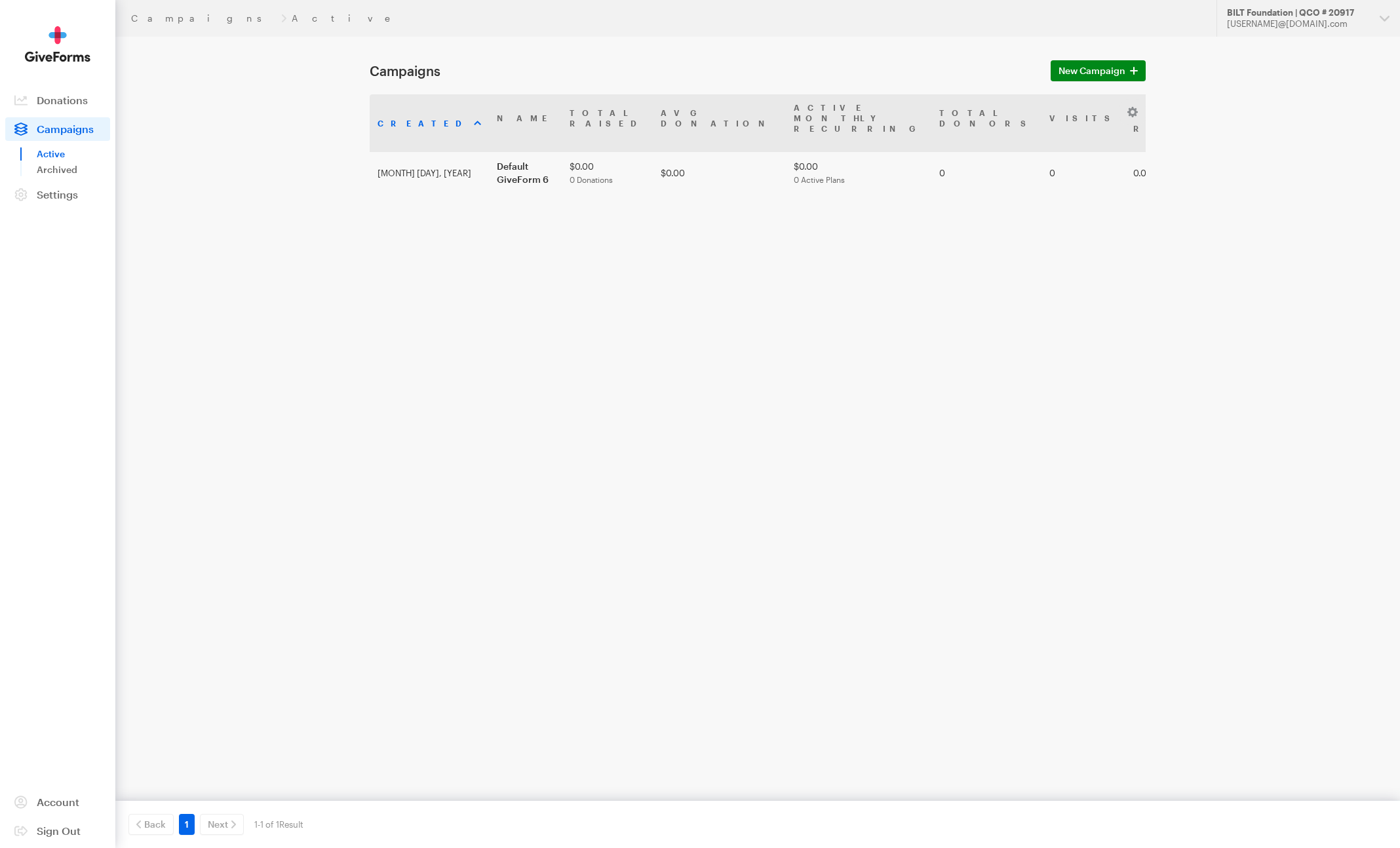 scroll, scrollTop: 0, scrollLeft: 0, axis: both 